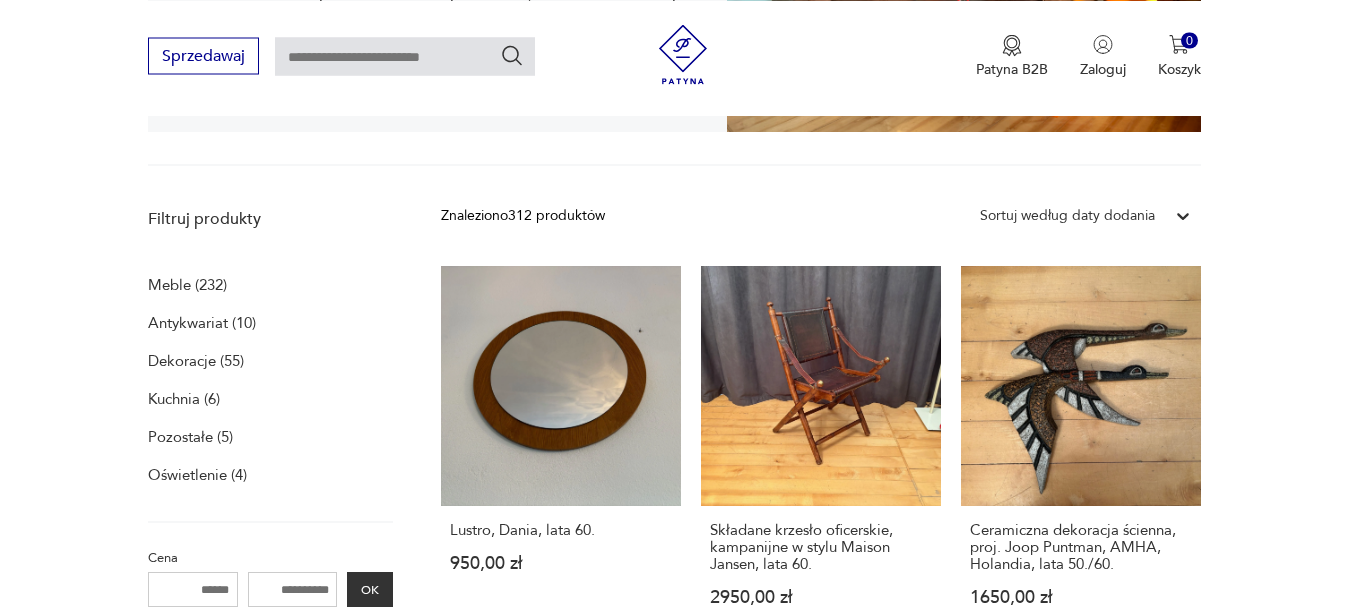 click on "Ceramiczna dekoracja ścienna, proj. [PERSON], [COMPANY], [COUNTRY], lata 50./60. 1650,00 zł" at bounding box center [1081, 455] 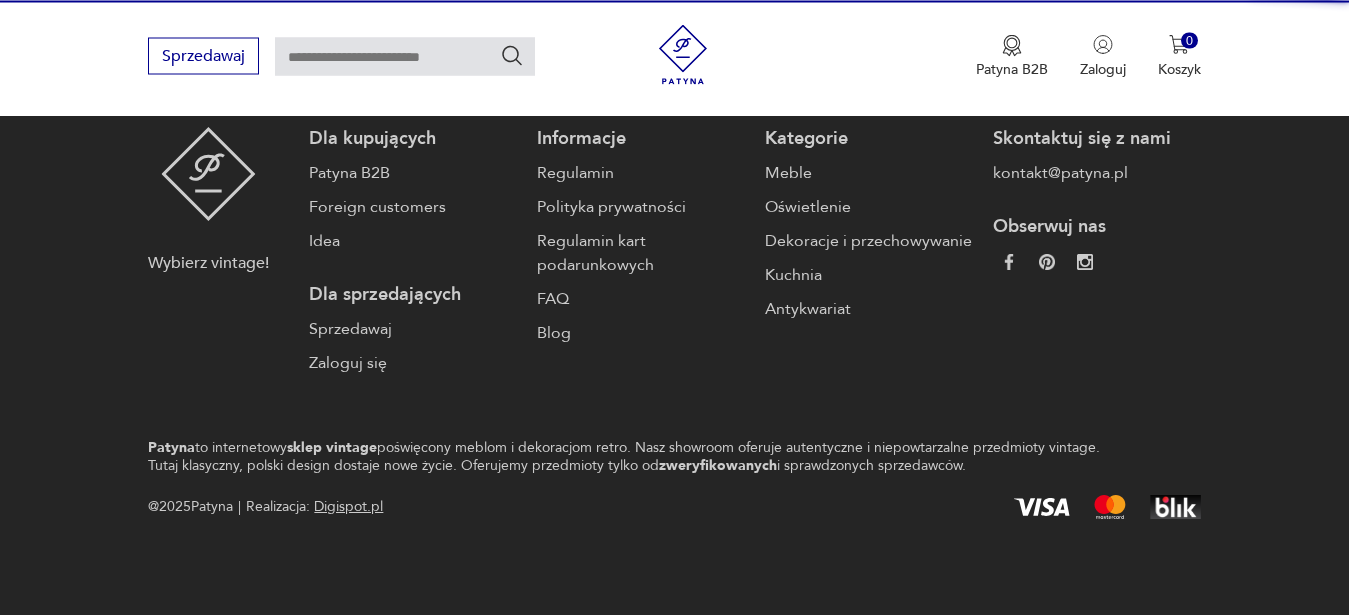 scroll, scrollTop: 436, scrollLeft: 0, axis: vertical 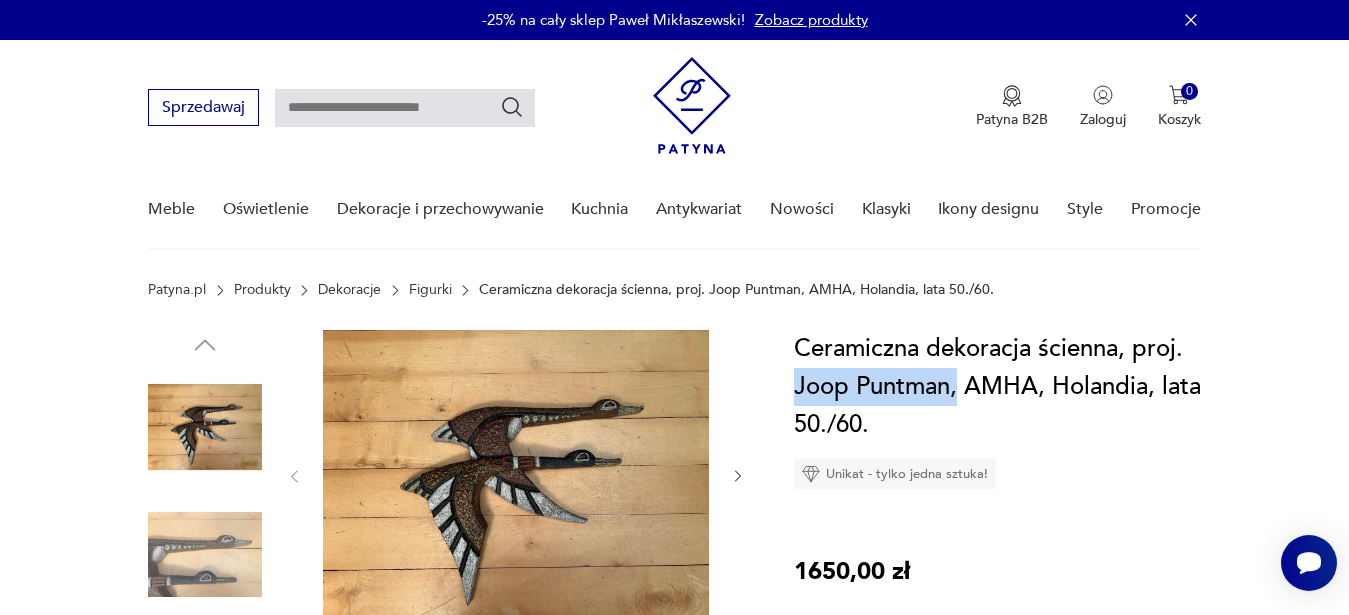 drag, startPoint x: 797, startPoint y: 383, endPoint x: 956, endPoint y: 399, distance: 159.80301 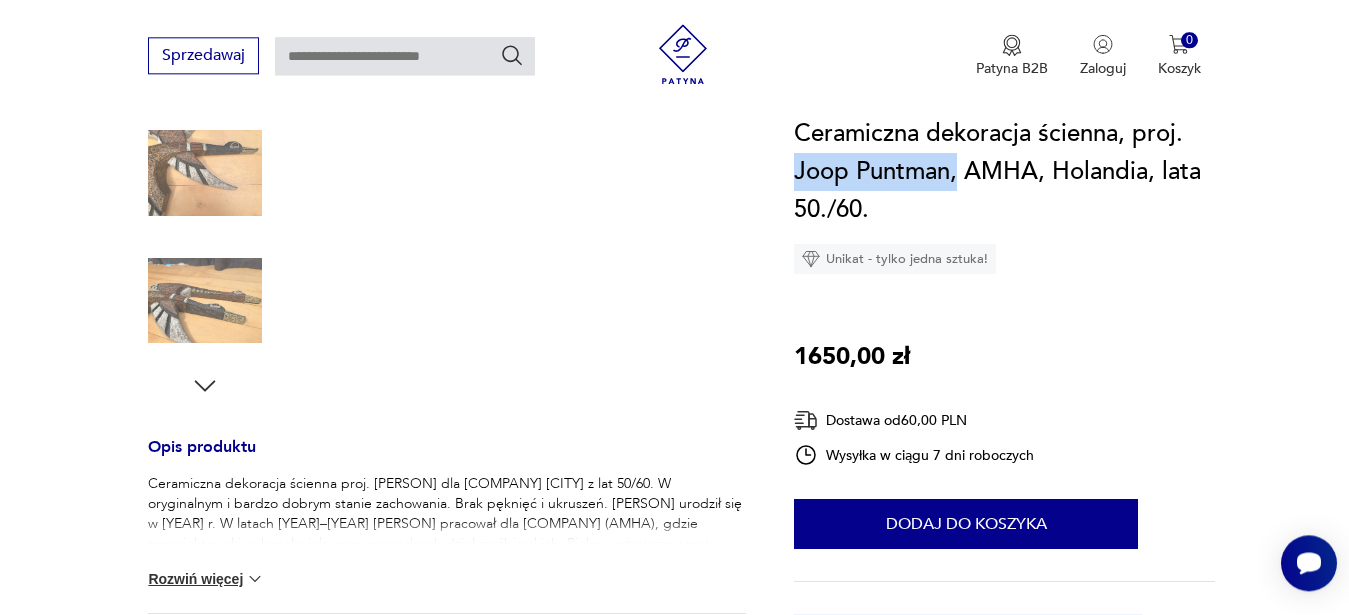 scroll, scrollTop: 510, scrollLeft: 0, axis: vertical 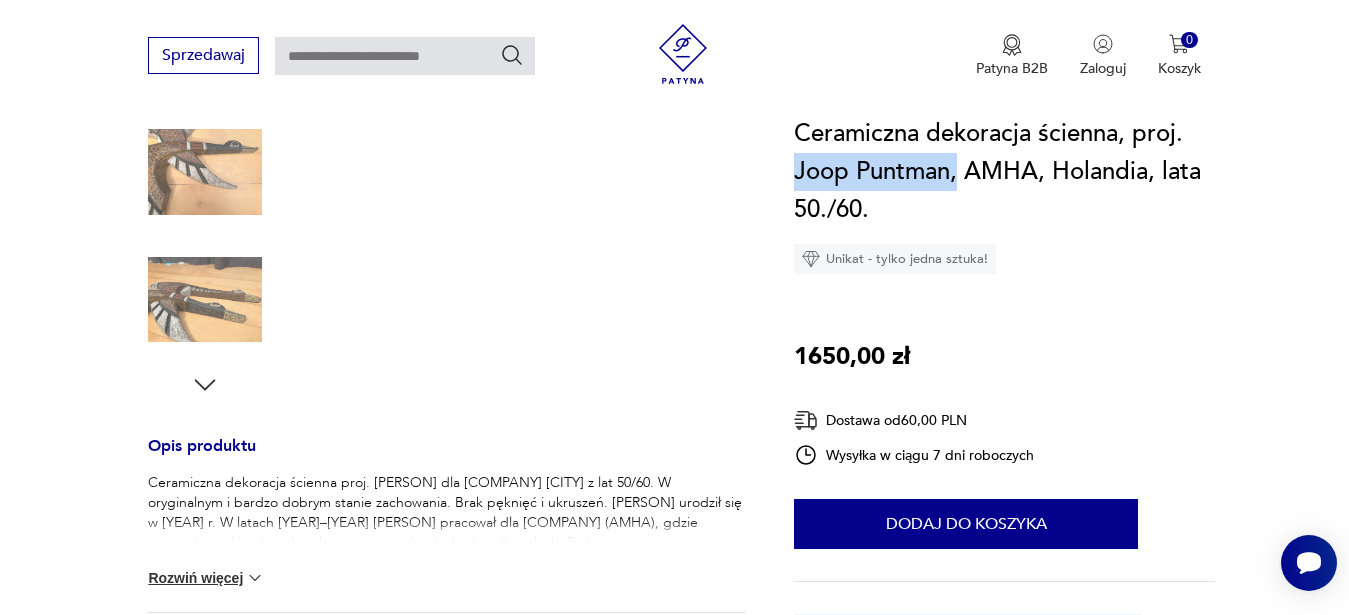 click at bounding box center (205, 300) 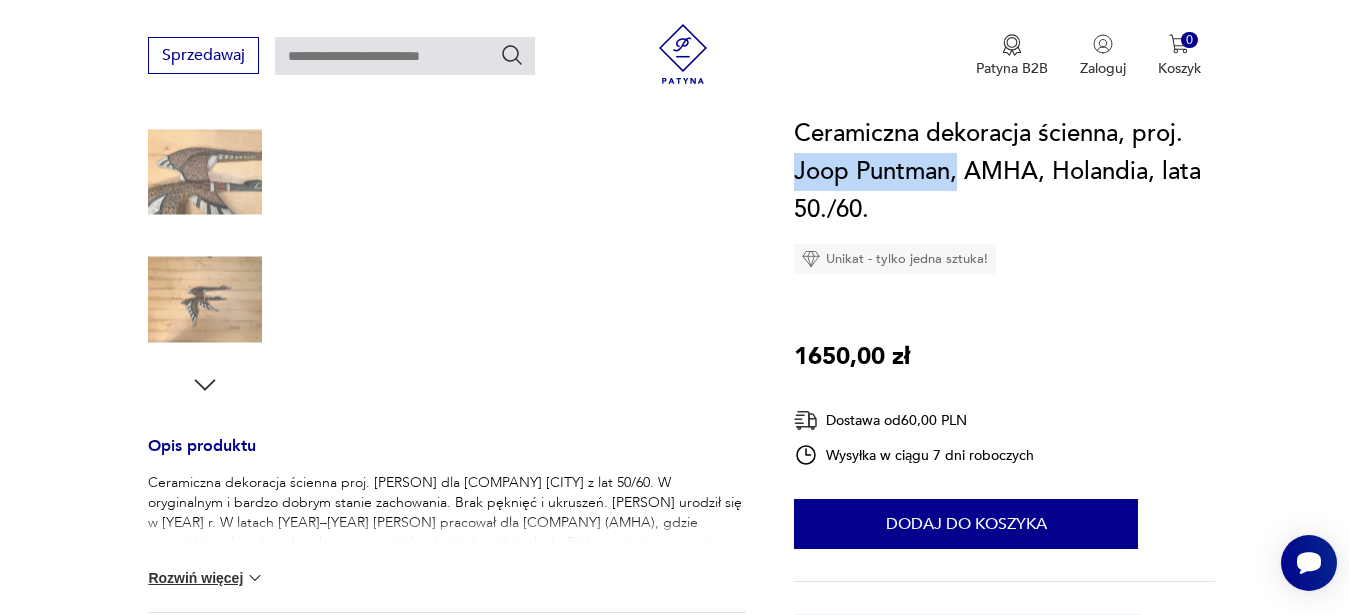 click at bounding box center [205, 300] 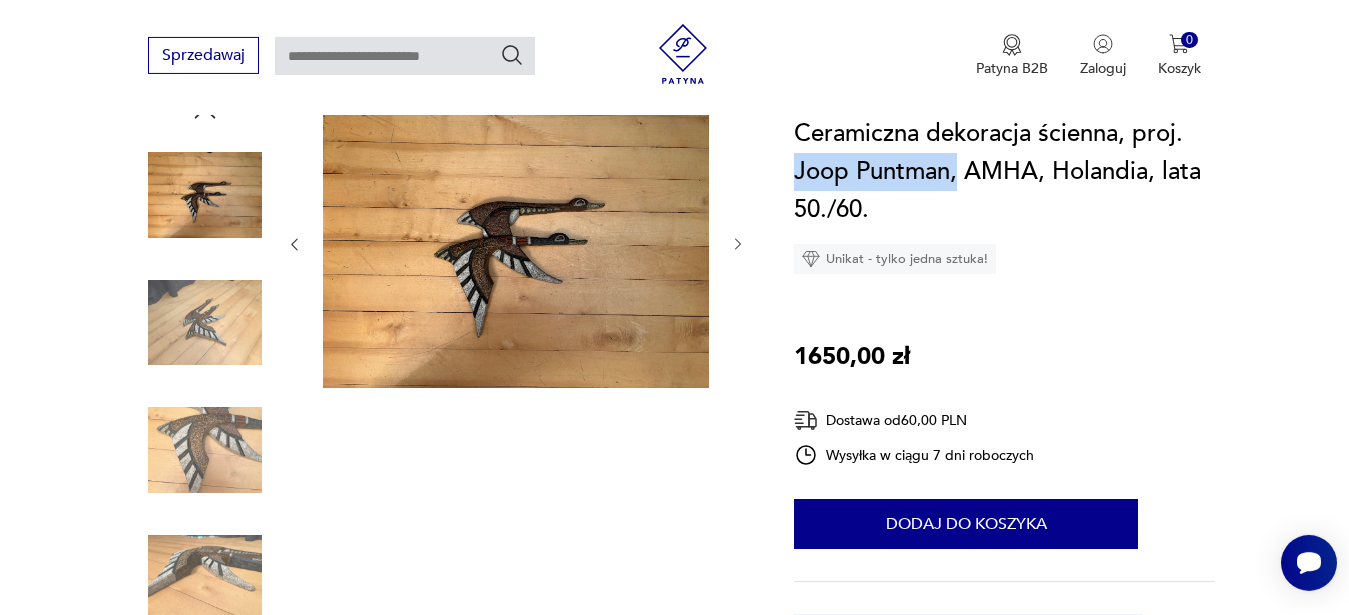 scroll, scrollTop: 204, scrollLeft: 0, axis: vertical 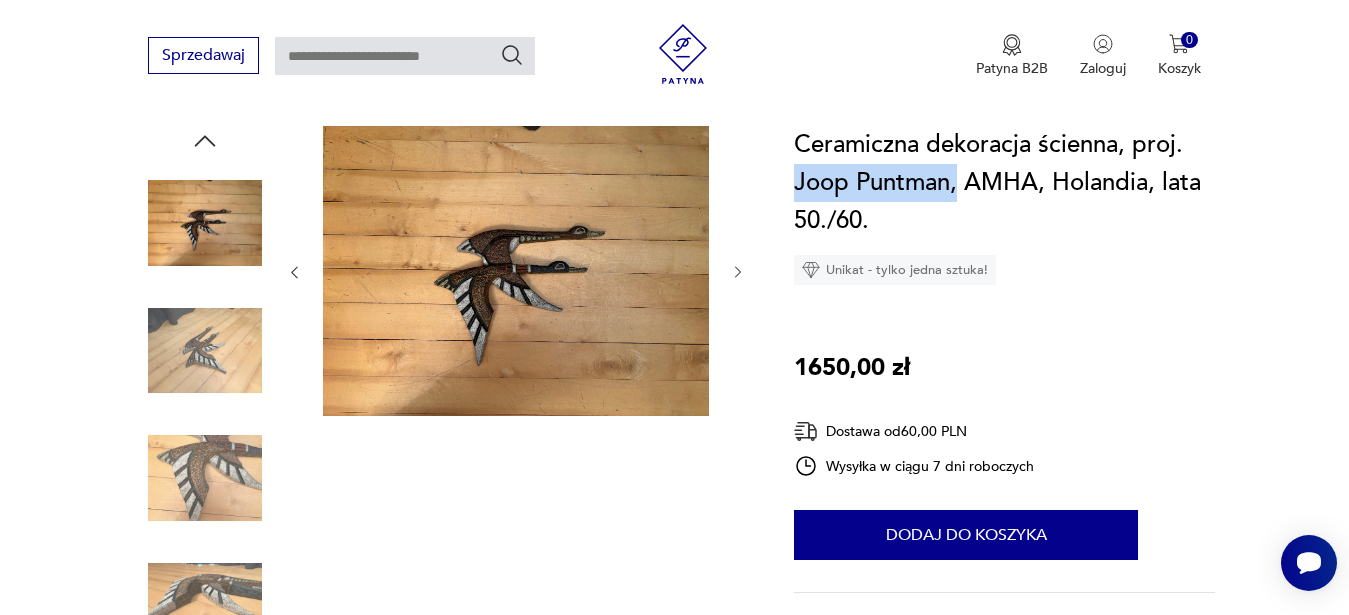 click at bounding box center (205, 351) 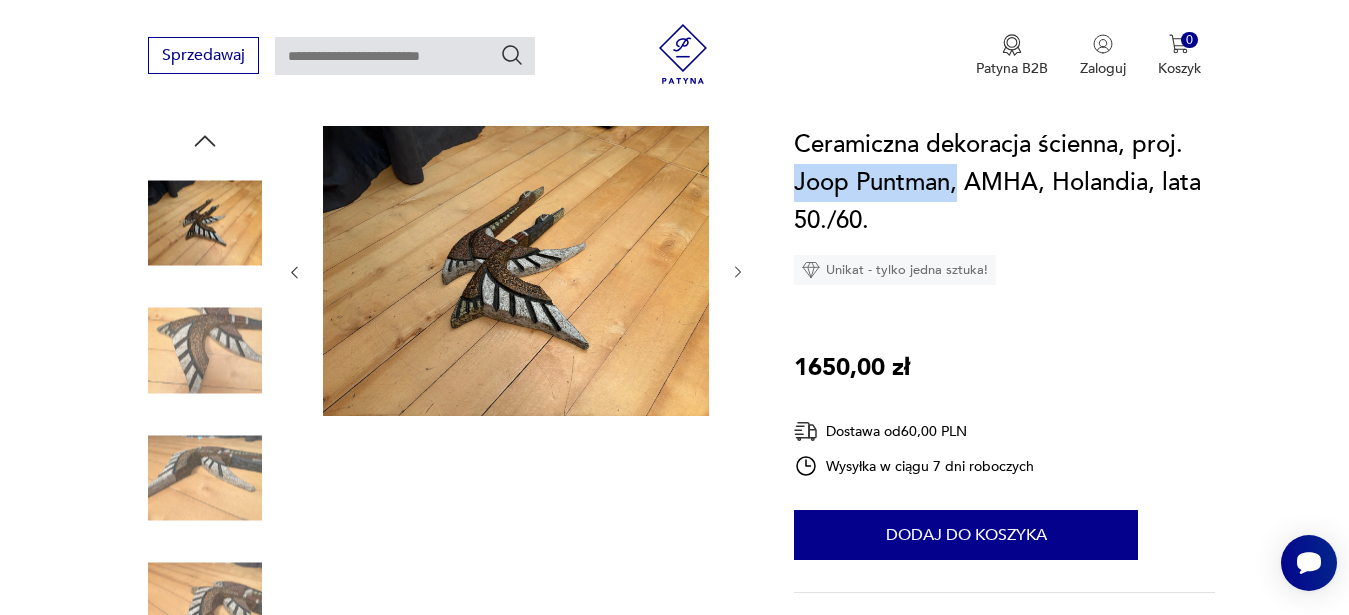 click at bounding box center [205, 351] 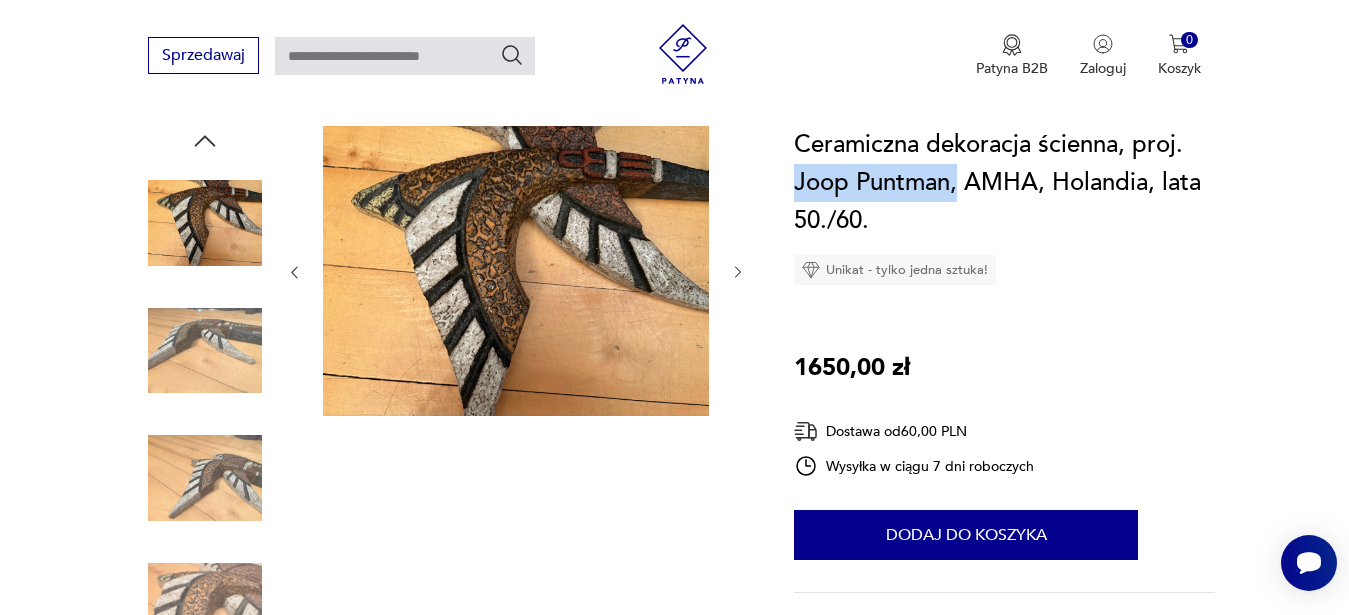 click at bounding box center (205, 478) 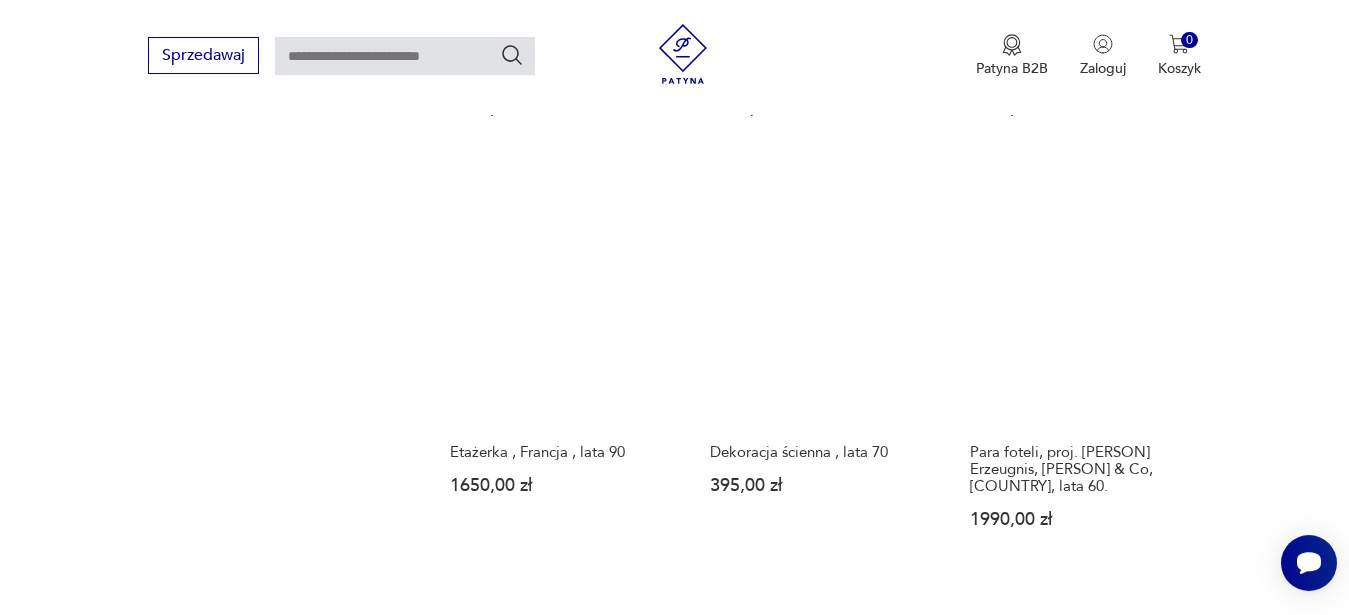 scroll, scrollTop: 1801, scrollLeft: 0, axis: vertical 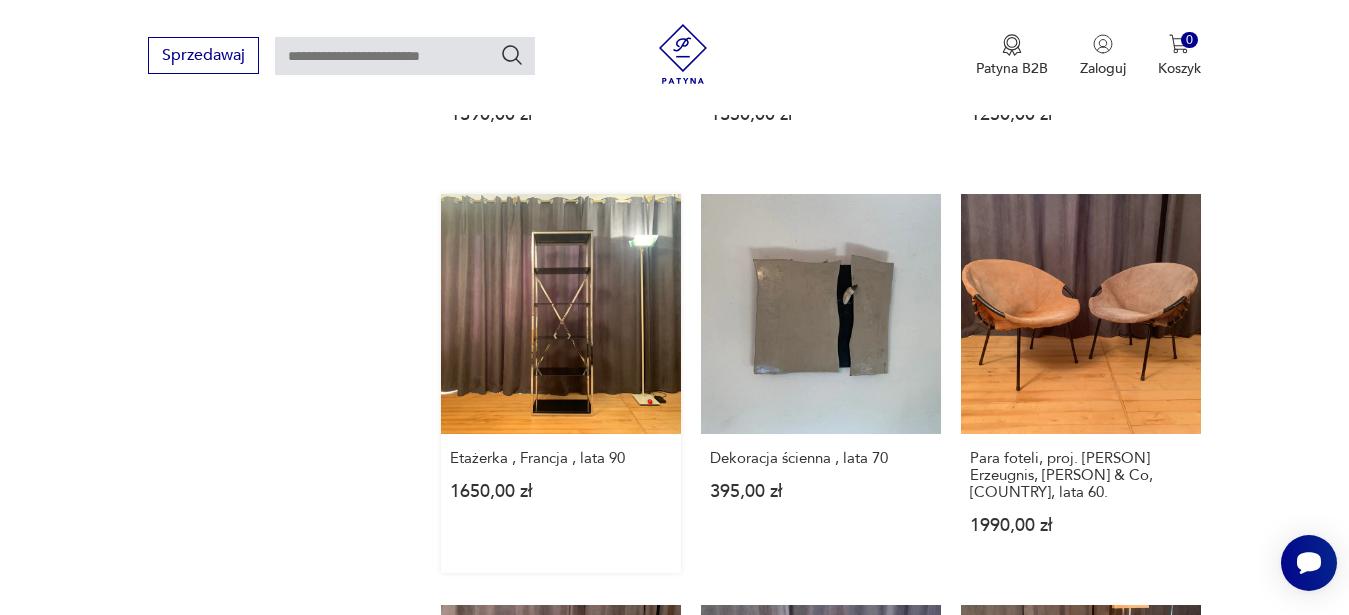 click on "Etażerka, [COUNTRY], lata 90 1650,00 zł" at bounding box center (561, 383) 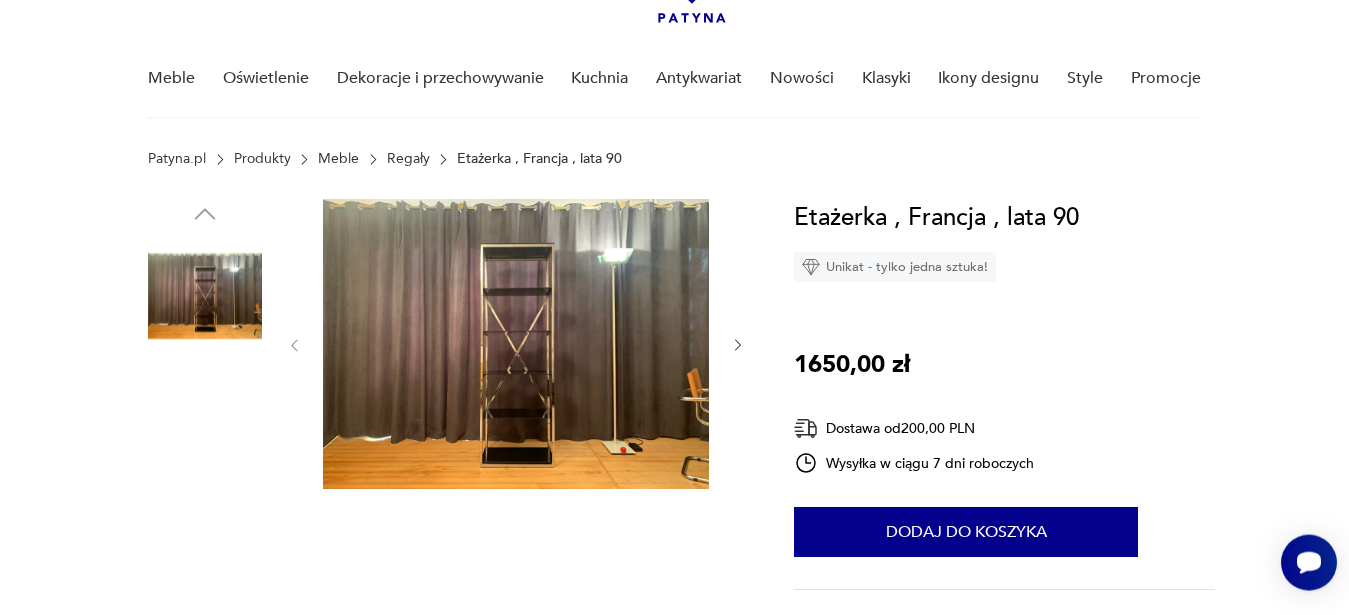 scroll, scrollTop: 102, scrollLeft: 0, axis: vertical 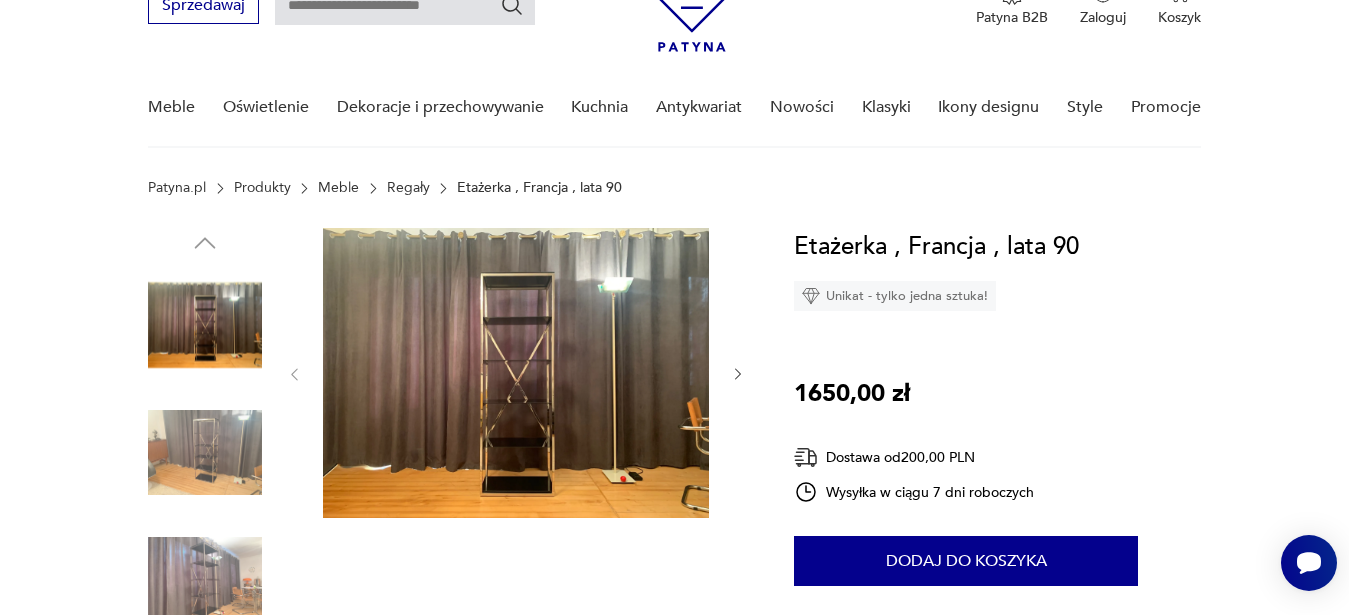 click 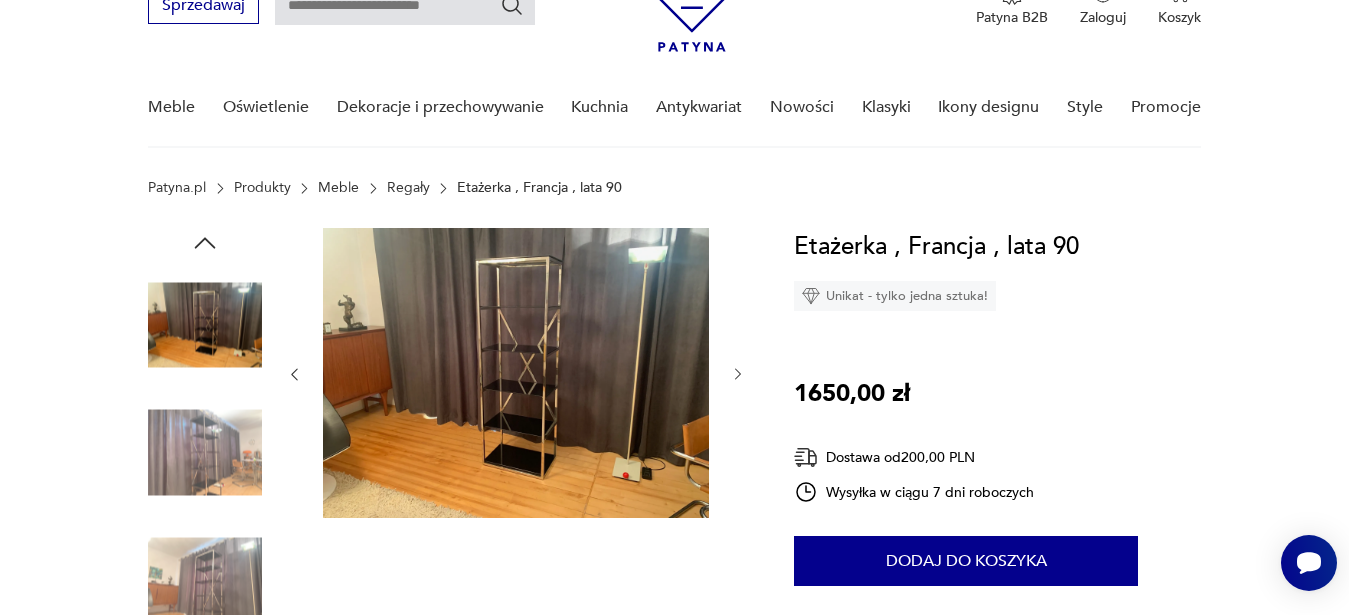 click 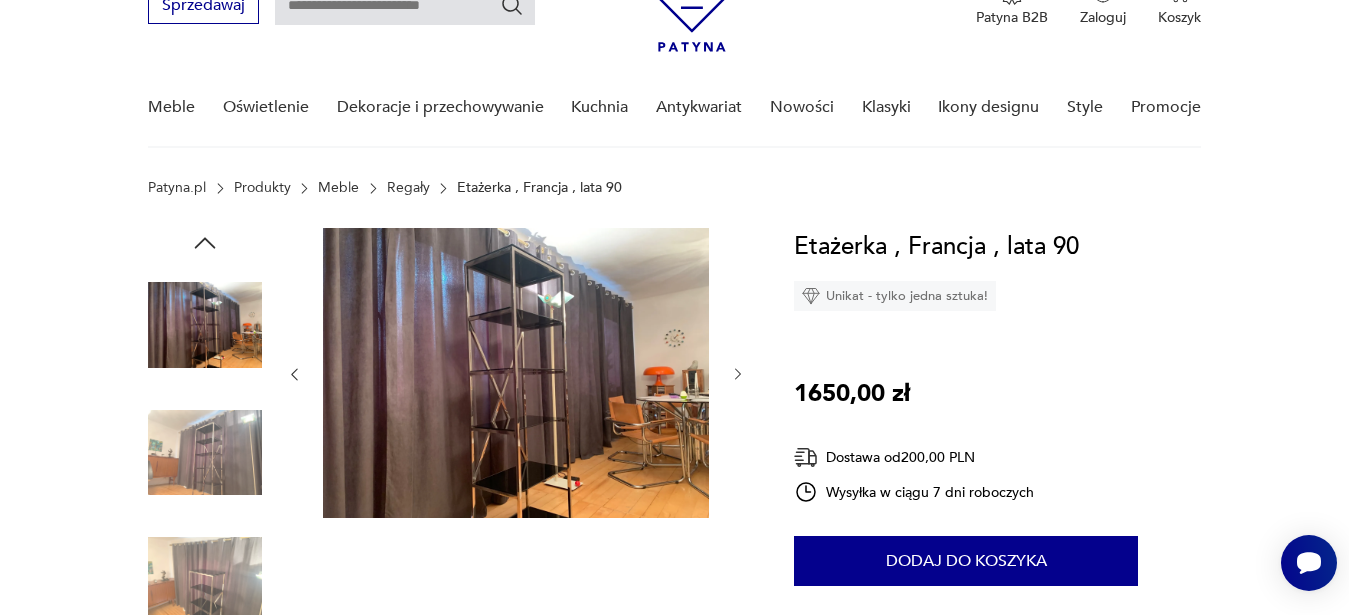 click 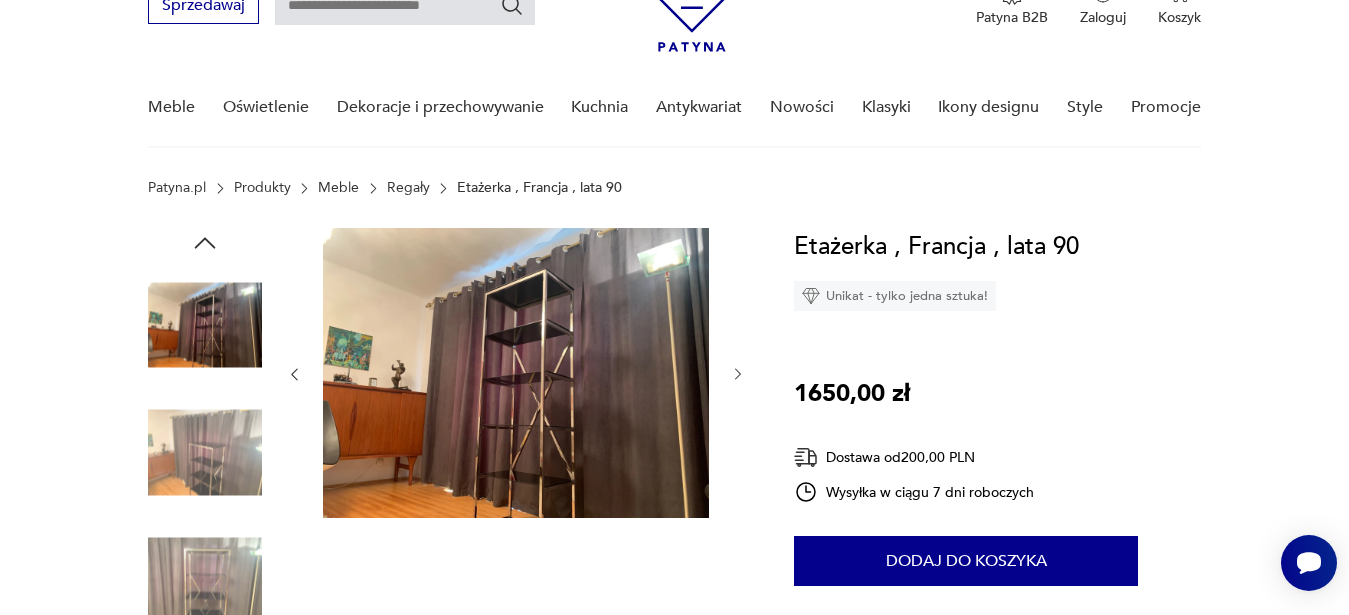 click 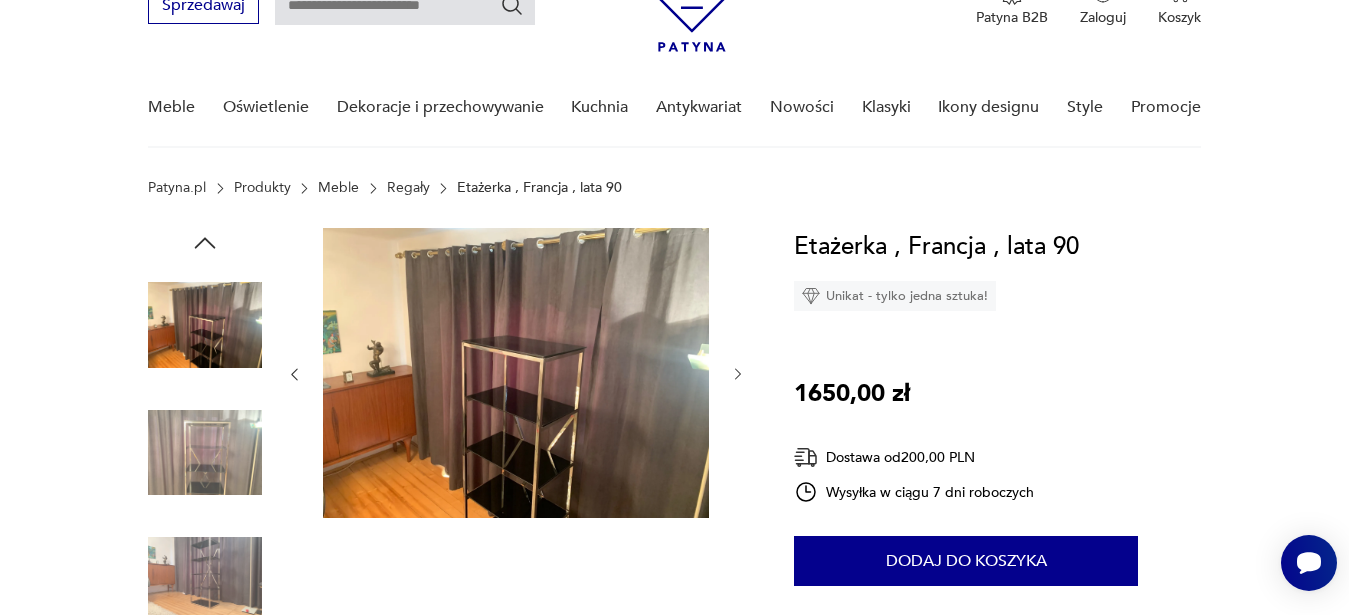 click 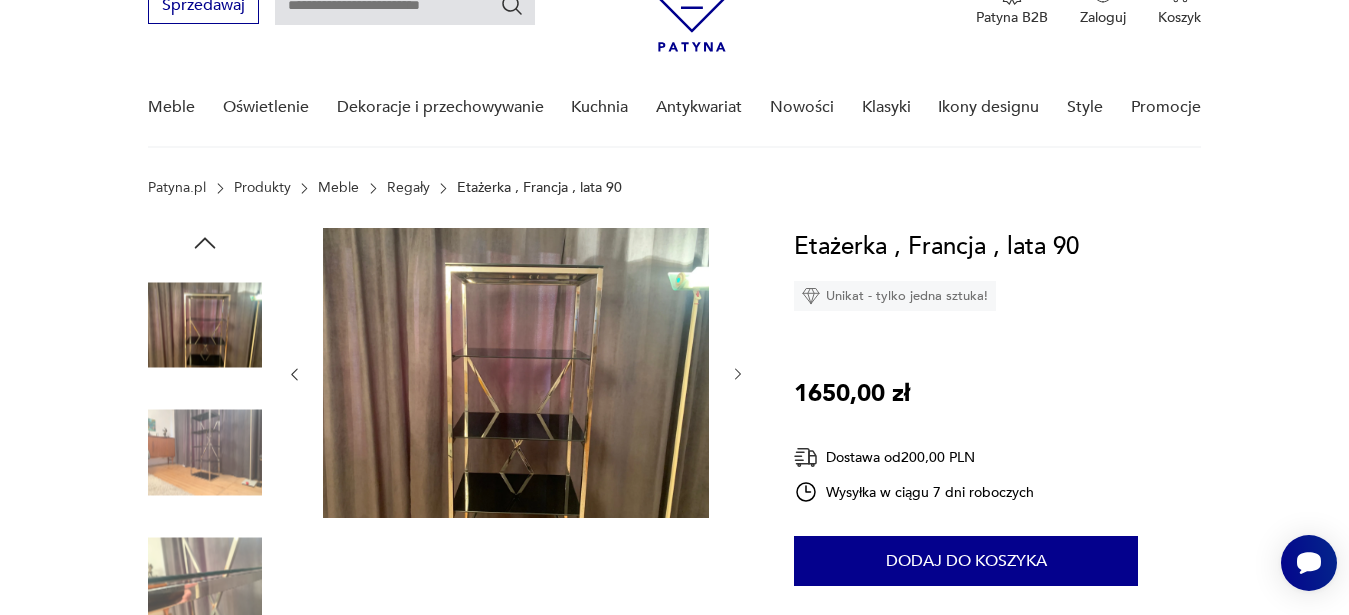 click 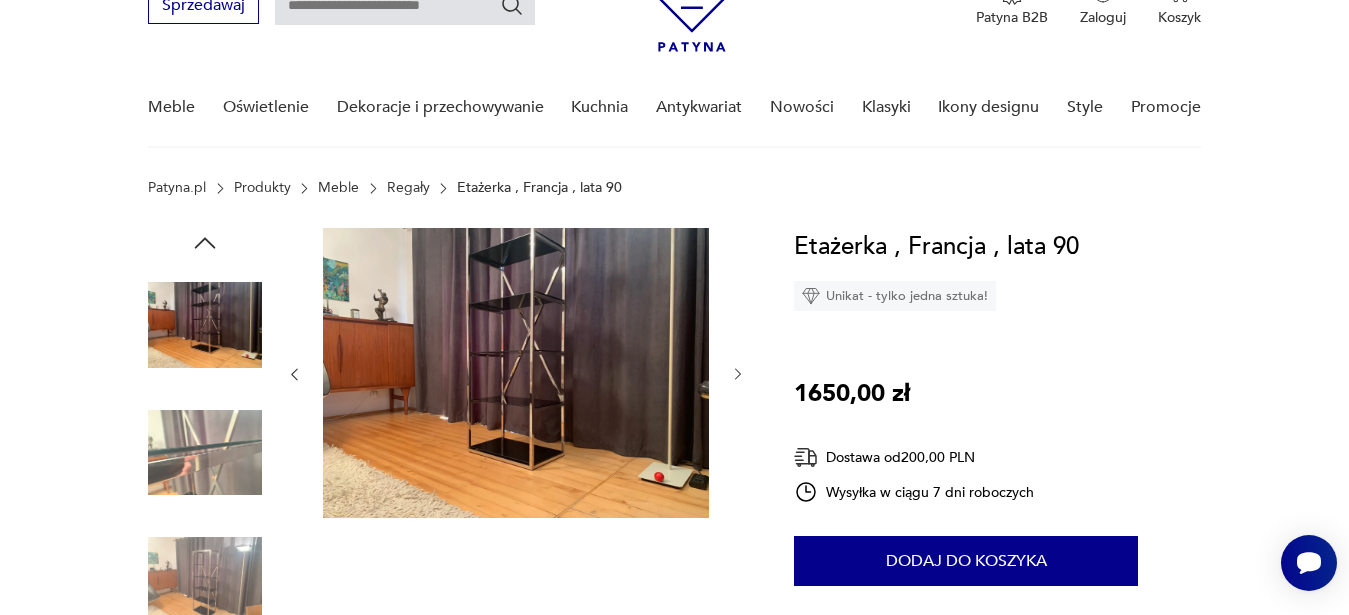 click 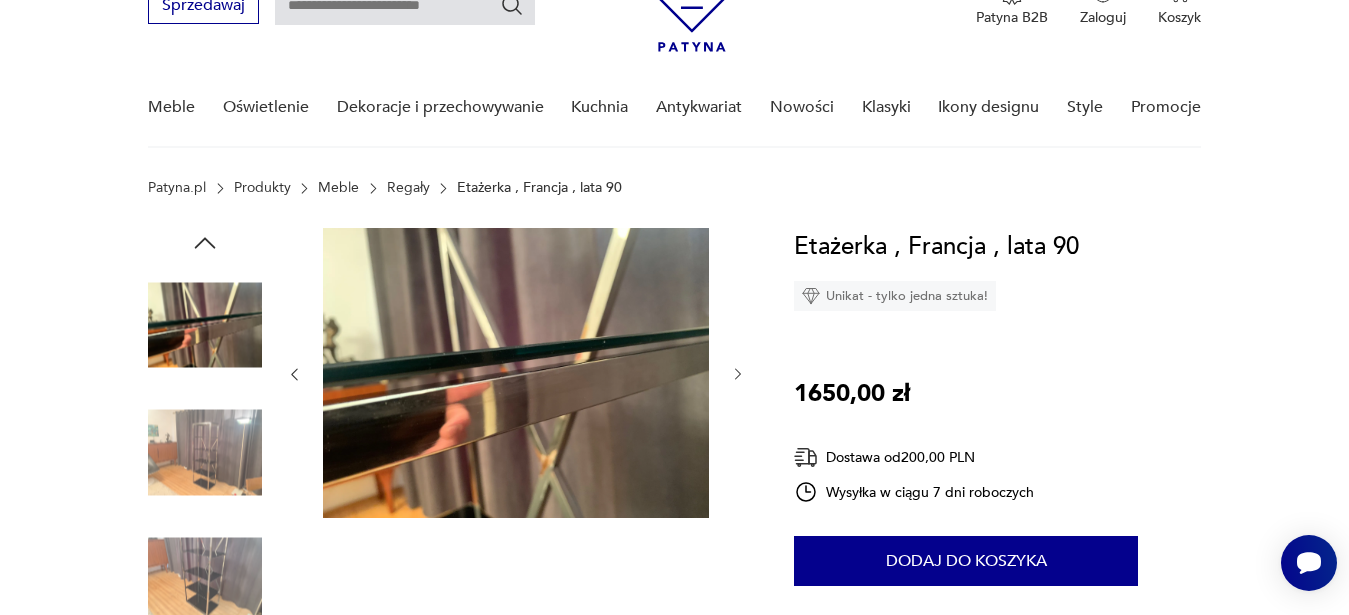 click 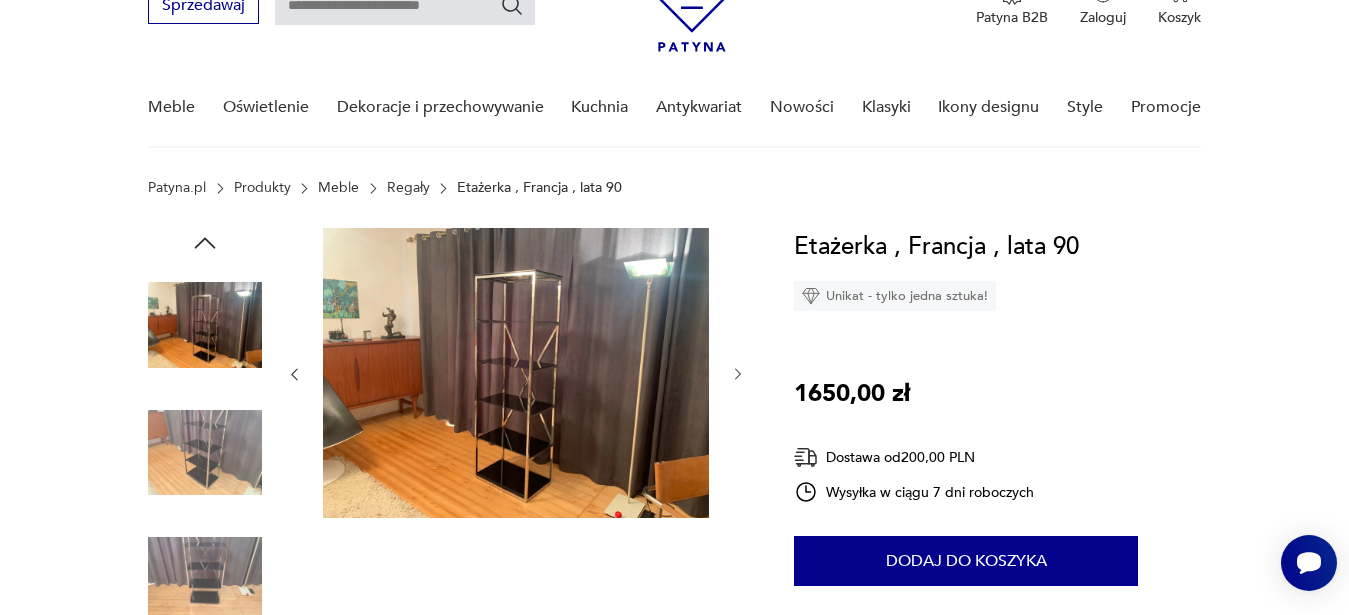 click 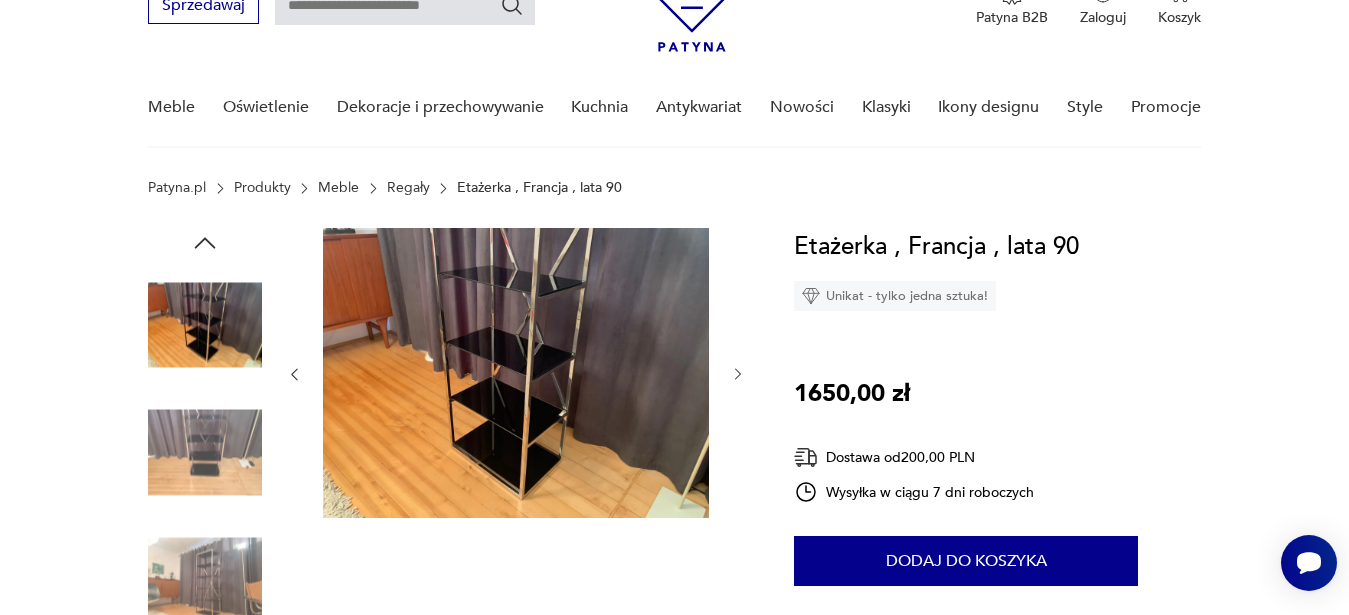 click 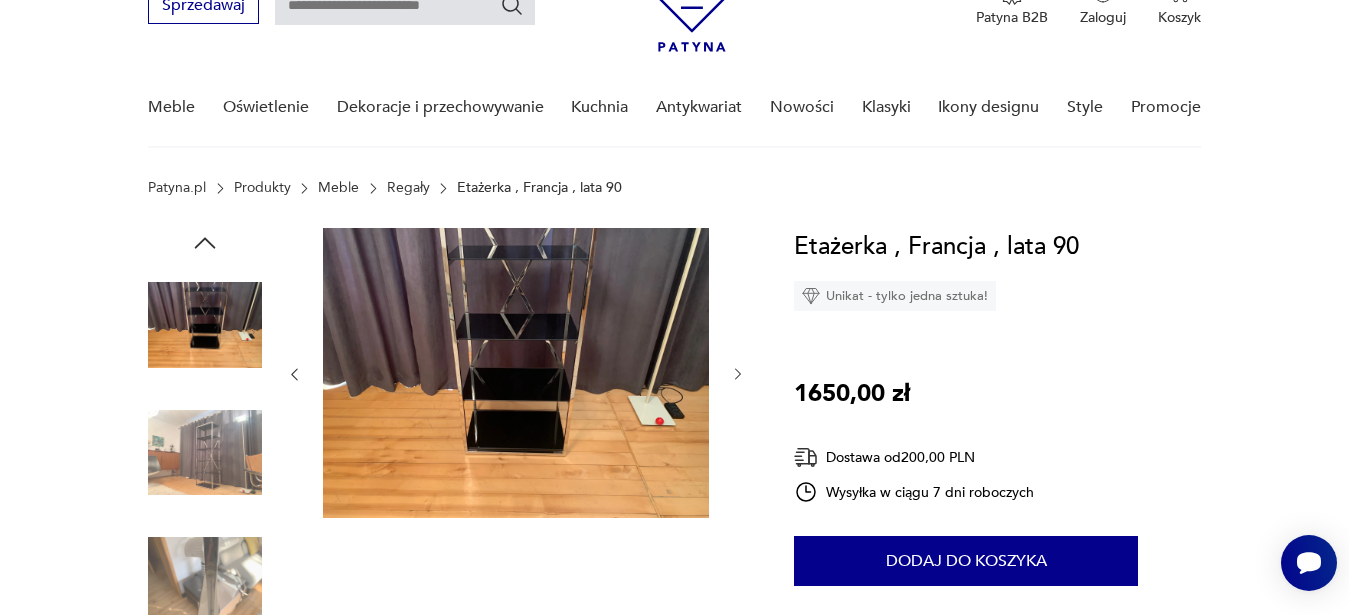 click 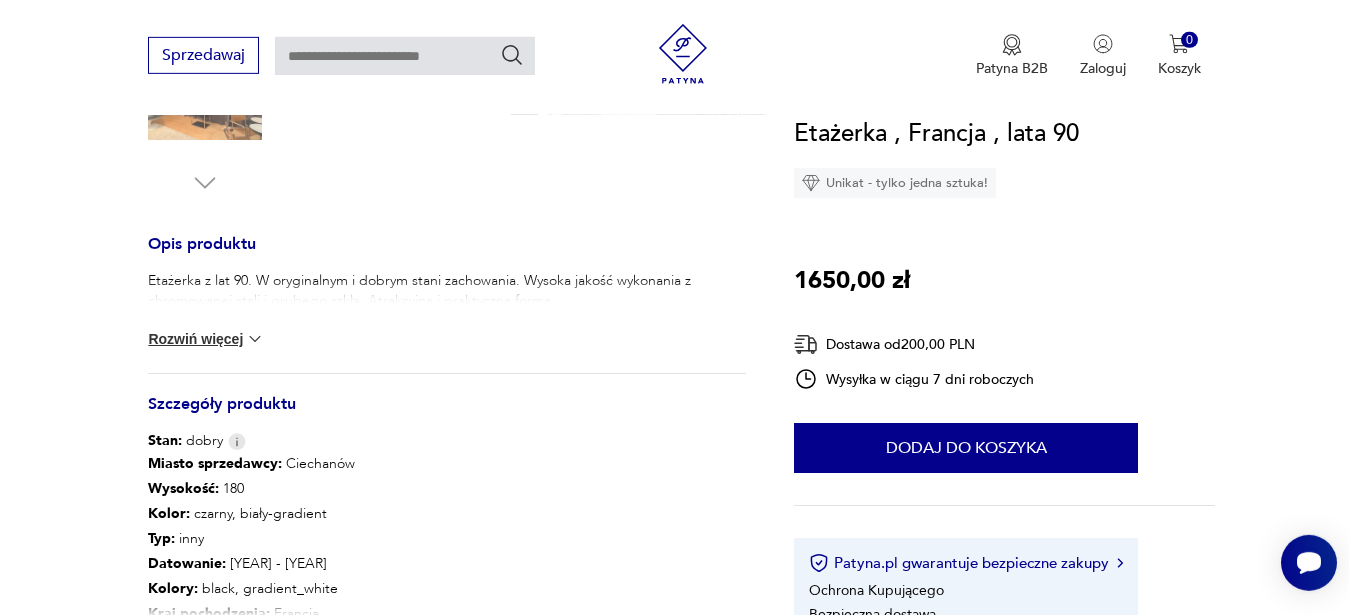 scroll, scrollTop: 714, scrollLeft: 0, axis: vertical 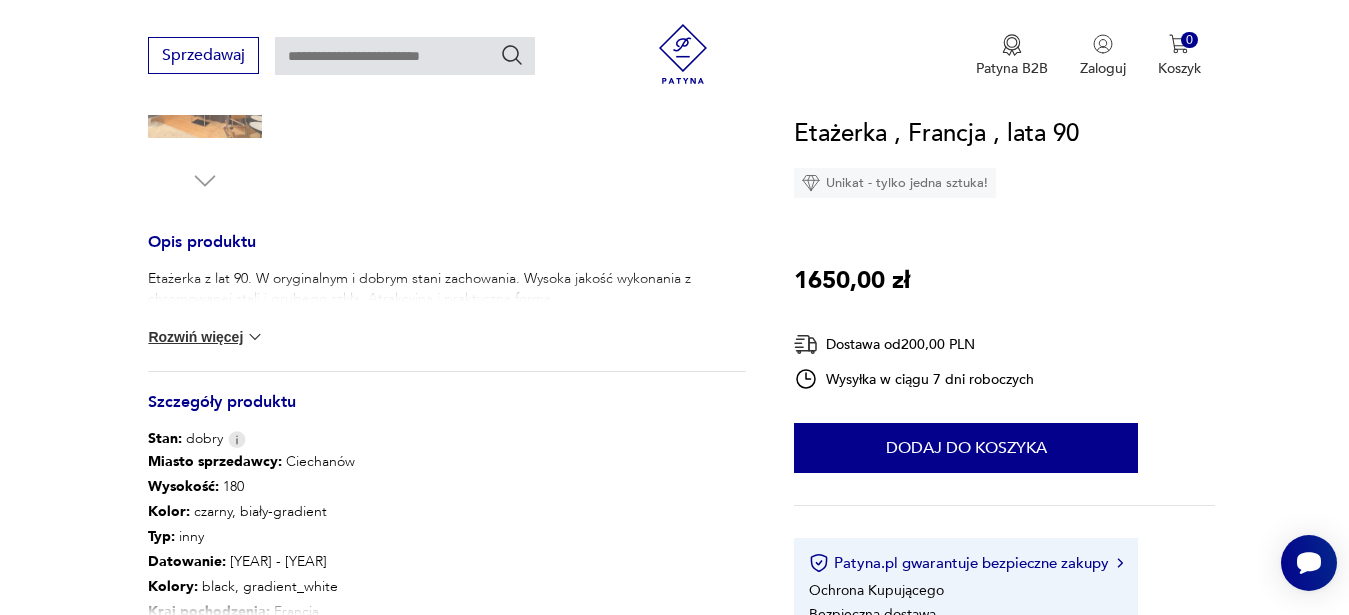 click at bounding box center [255, 337] 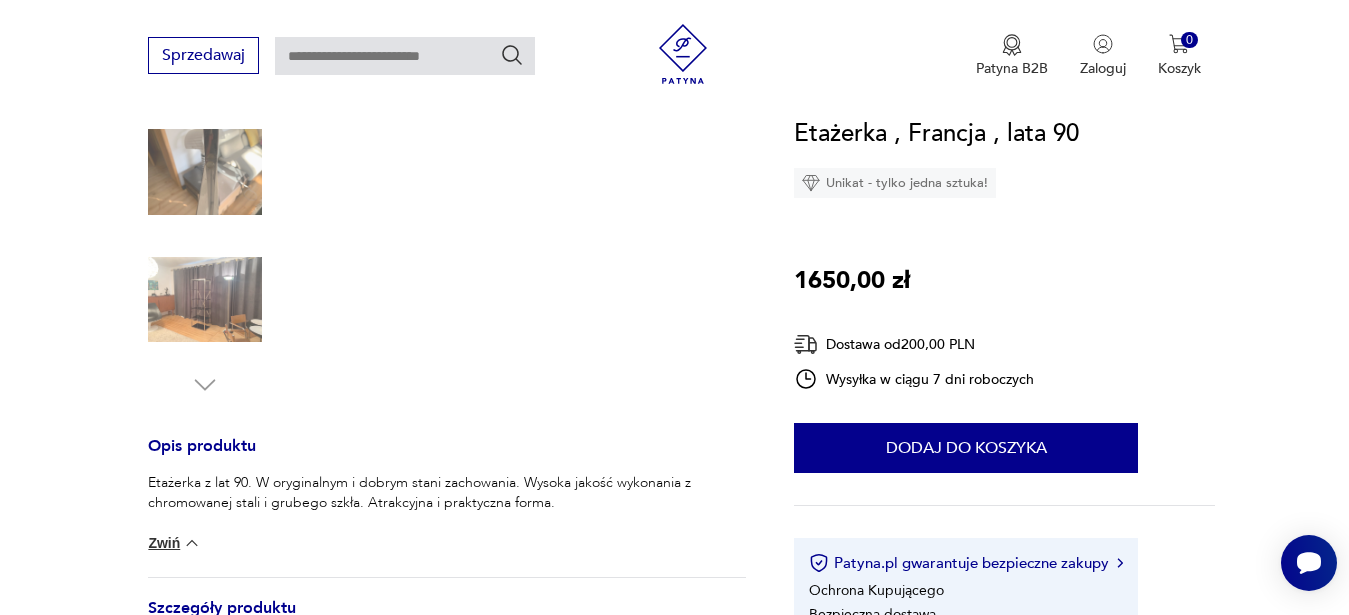 scroll, scrollTop: 204, scrollLeft: 0, axis: vertical 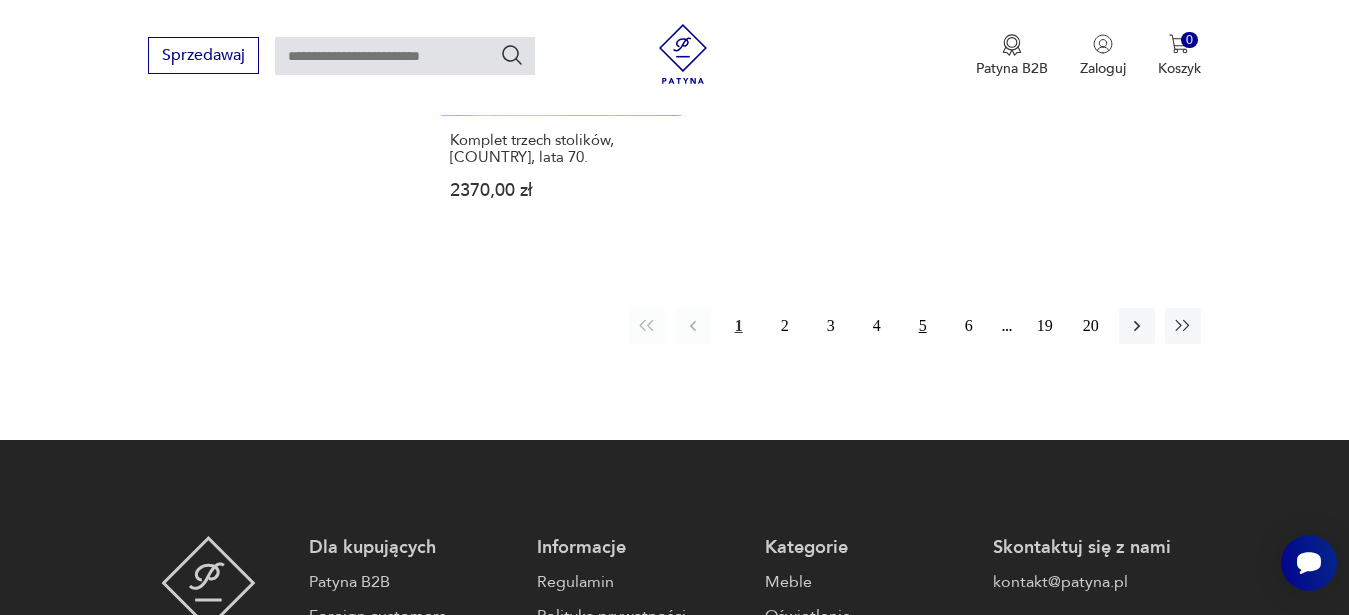 click on "5" at bounding box center [923, 326] 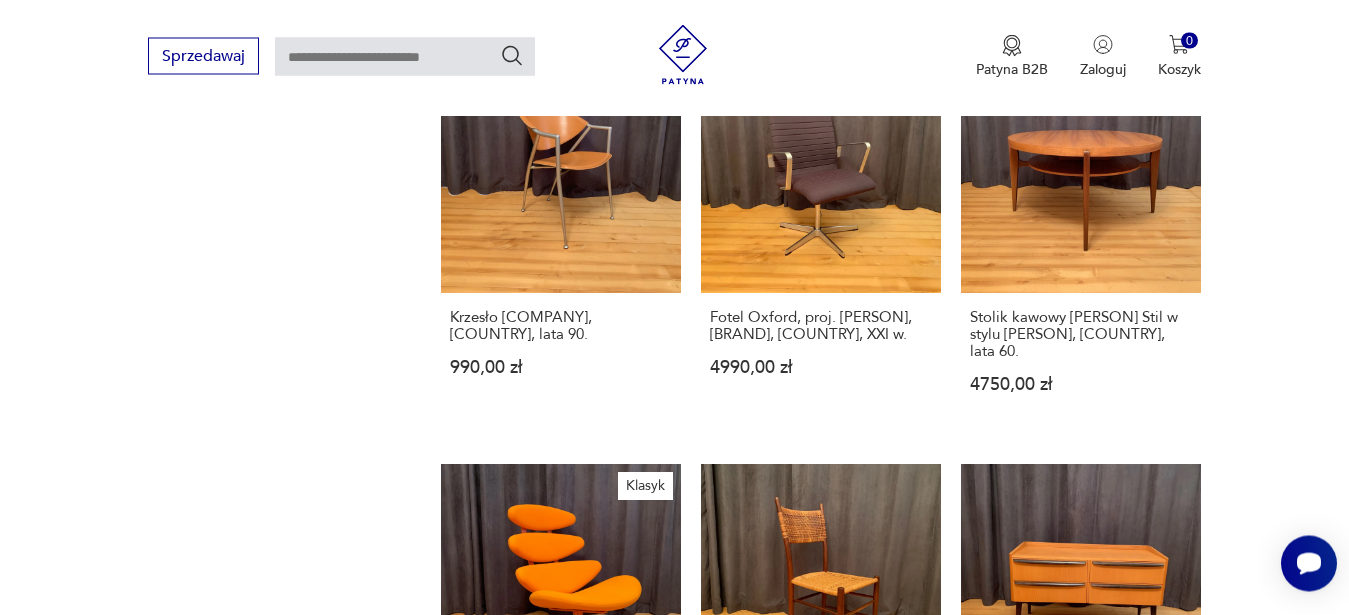 scroll, scrollTop: 2248, scrollLeft: 0, axis: vertical 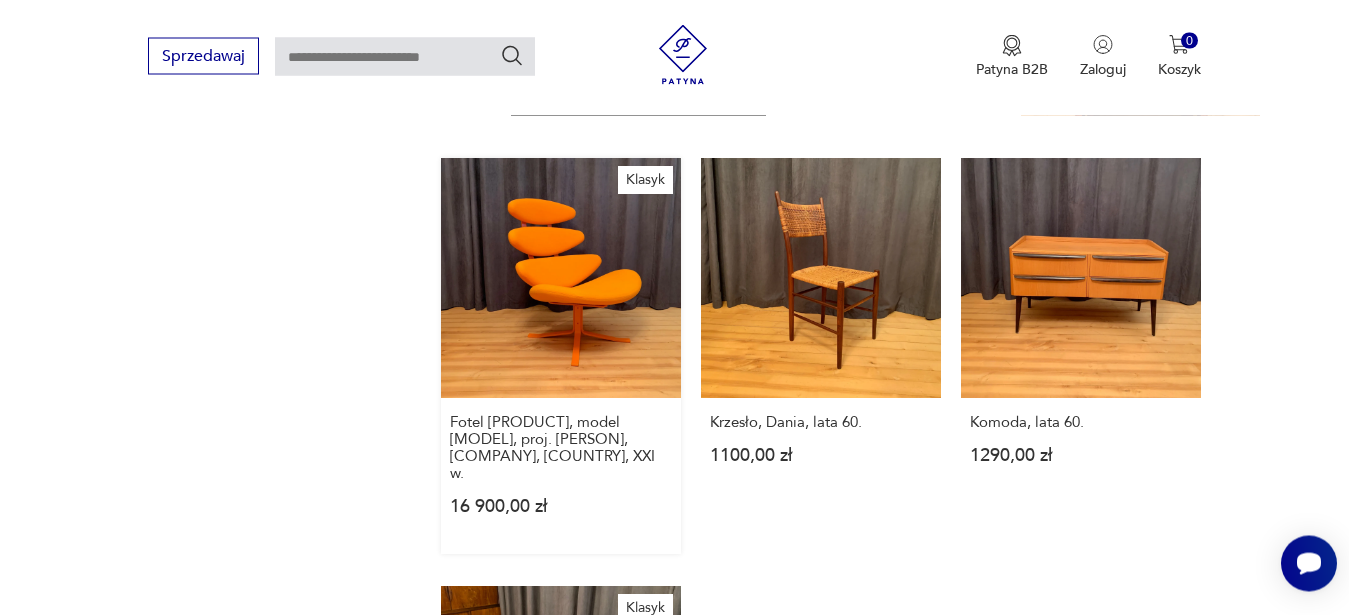 click on "Klasyk Fotel [PRODUCT], model [MODEL], proj. [PERSON], [COMPANY], [COUNTRY], XXI w. 16 900,00 zł" at bounding box center [561, 356] 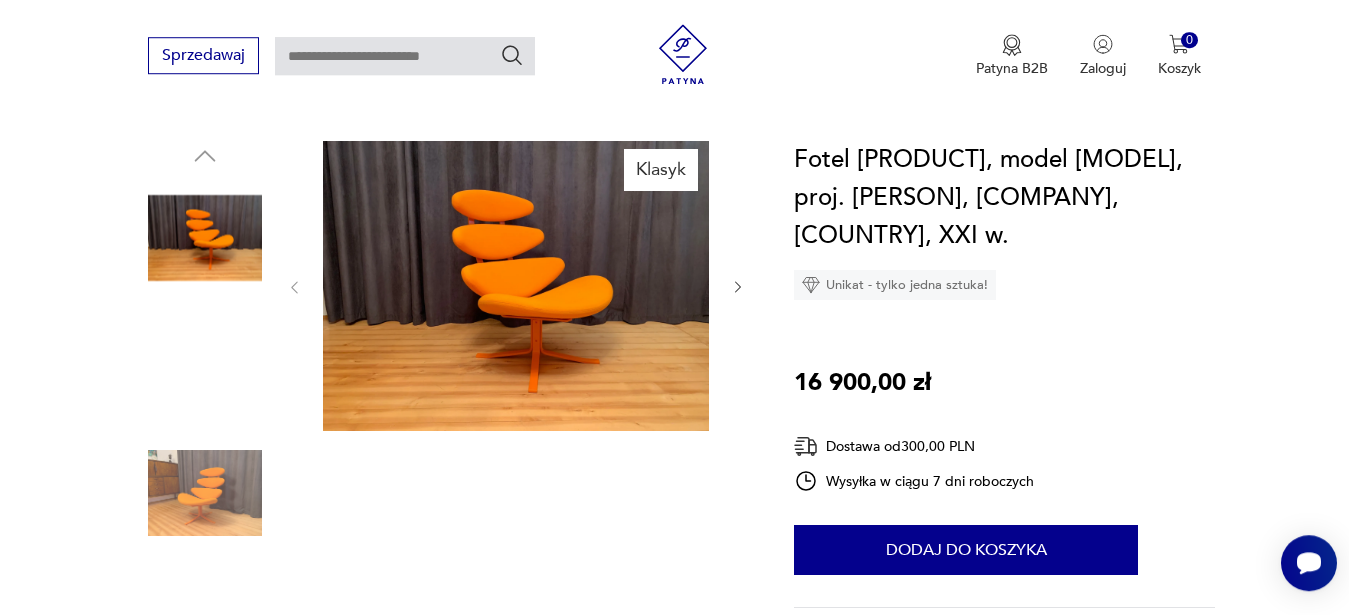 scroll, scrollTop: 204, scrollLeft: 0, axis: vertical 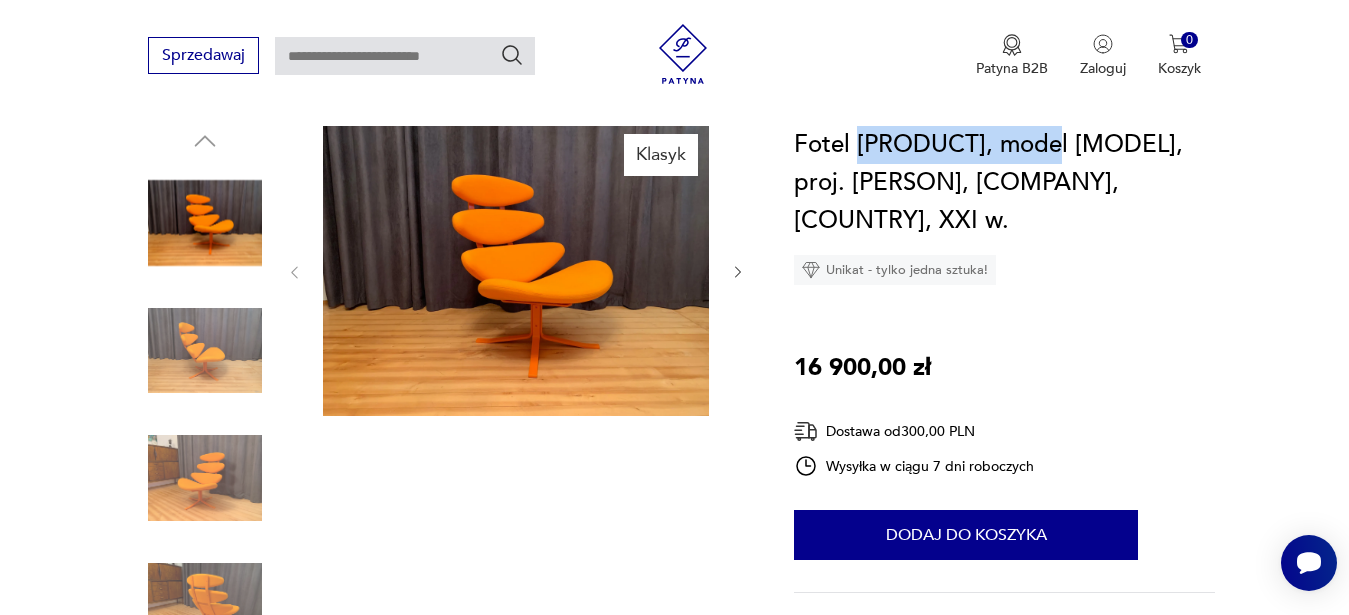 drag, startPoint x: 859, startPoint y: 139, endPoint x: 1050, endPoint y: 150, distance: 191.3165 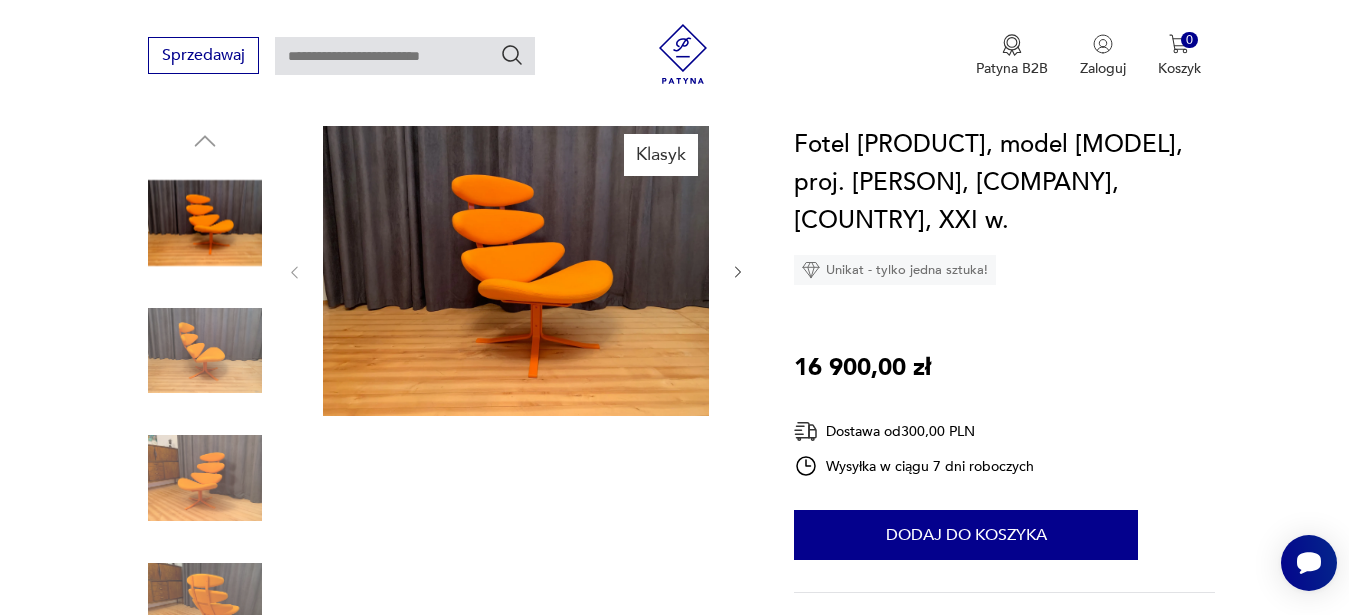 click on "Fotel Corona Sepctrum, model EJ 5-S, proj. [PERSON], Erik Jørgensen, [COUNTRY], XXI w. Unikat - tylko jedna sztuka! 16 900,00 zł Dostawa od  300,00 PLN Wysyłka w ciągu 7 dni roboczych 1 Dodaj do koszyka Patyna.pl gwarantuje bezpieczne zakupy Ochrona Kupującego Bezpieczna dostawa 14 dni na zwrot Opis produktu Obrotowy fotel Corona Sepctrum model EJ 5-S, proj. [PERSON] dla Erik Jørgensen . W oryginalnym , bardzo dobrym , niemal idealnym stanie zachowania . Fotel Corona to projekt [PERSON] z 1964 r. Fotel dość późno odniósł światowy sukces bo dopiero w 1997 r. na Targach Mebli w Kolonii . Fotel osiągnął status ikony i jest najbardziej rozpoznawalnym produktem firmy Erik Jørgensen. Doskonała jakość wykonania ze stali i tkaniny Kvadrat . Kolor fotela to perłowy pomarańcz . Bardzo atrakcyjna i komfortowa stylistyka . Fotel jest sygnowany i w pełni oryginalny . Rozwiń więcej Szczegóły produktu Stan:   dobry Miasto sprzedawcy :   [CITY] Wysokość :   97 :   88 :" at bounding box center [1004, 438] 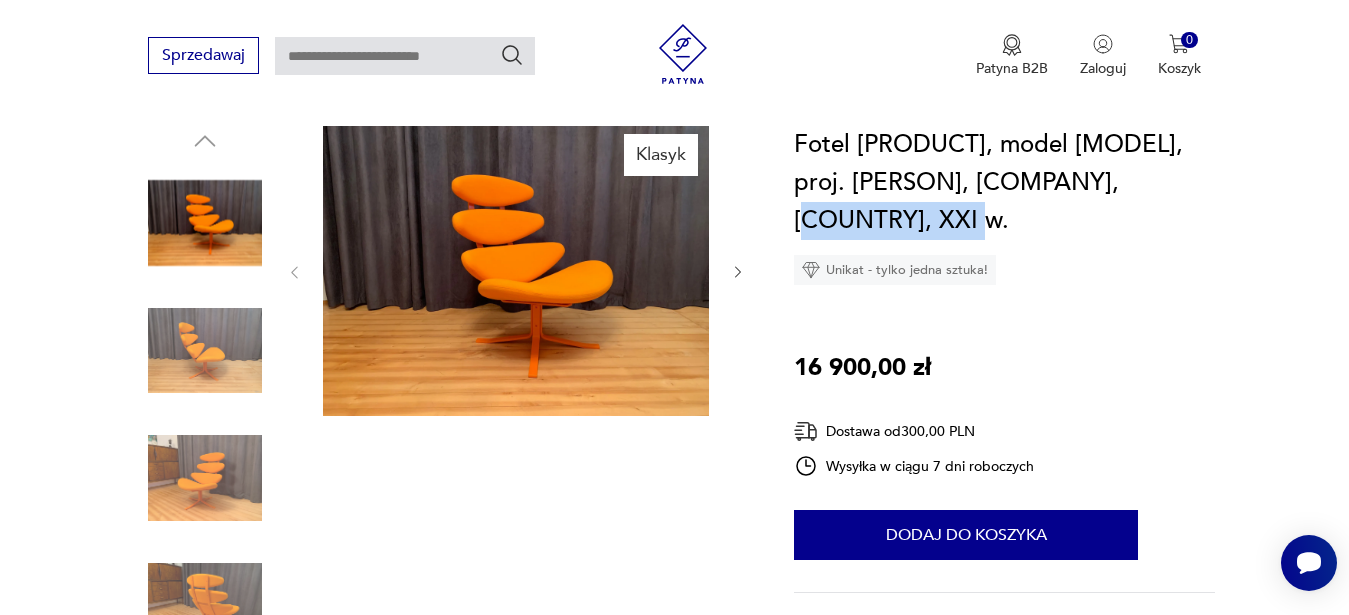 drag, startPoint x: 1034, startPoint y: 181, endPoint x: 1191, endPoint y: 178, distance: 157.02866 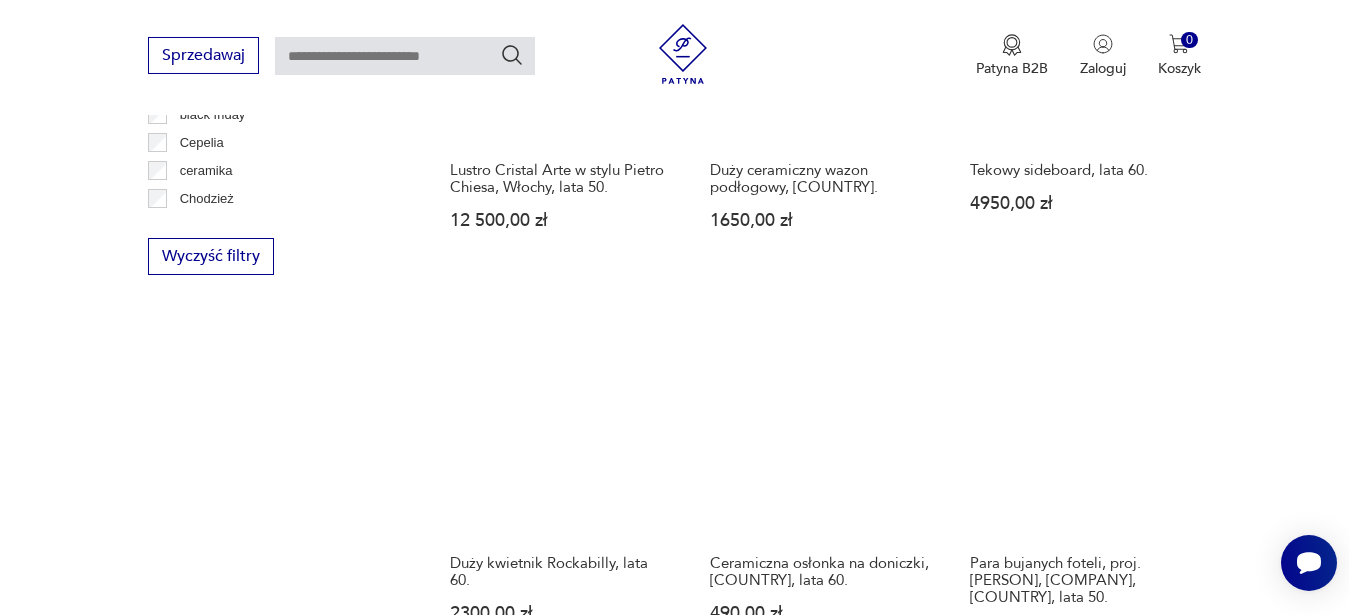 scroll, scrollTop: 1274, scrollLeft: 0, axis: vertical 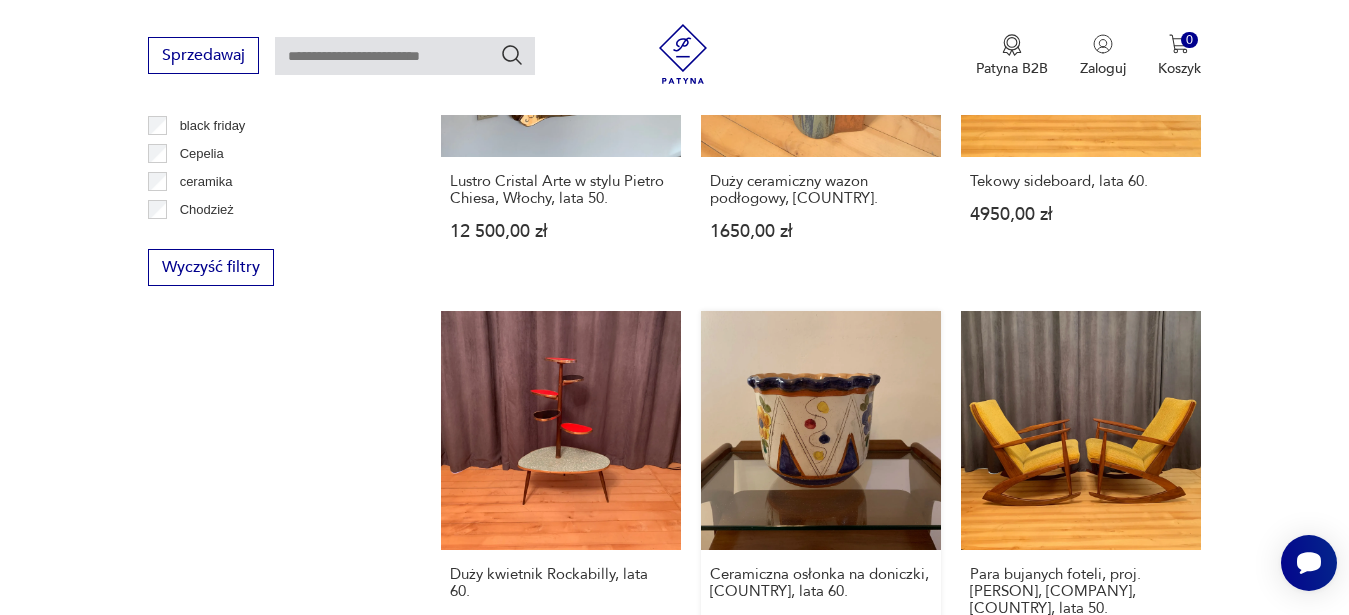 click on "Ceramiczna osłonka na doniczki, [COUNTRY], lata 60. 490,00 zł" at bounding box center [821, 500] 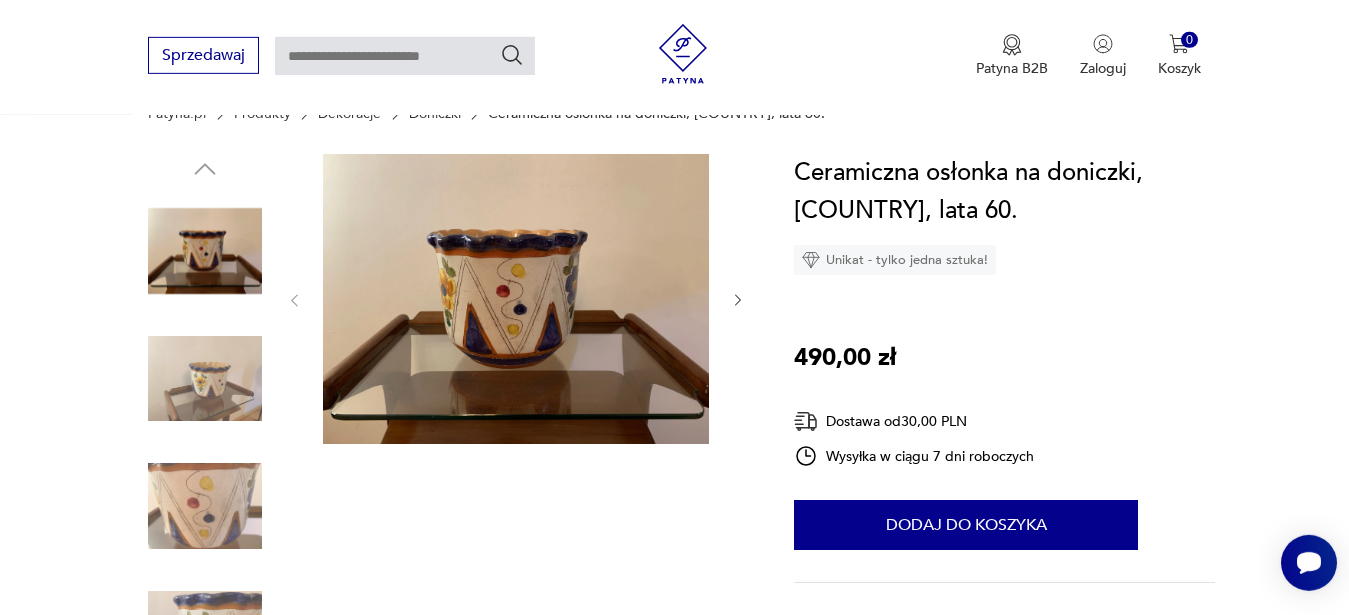 scroll, scrollTop: 204, scrollLeft: 0, axis: vertical 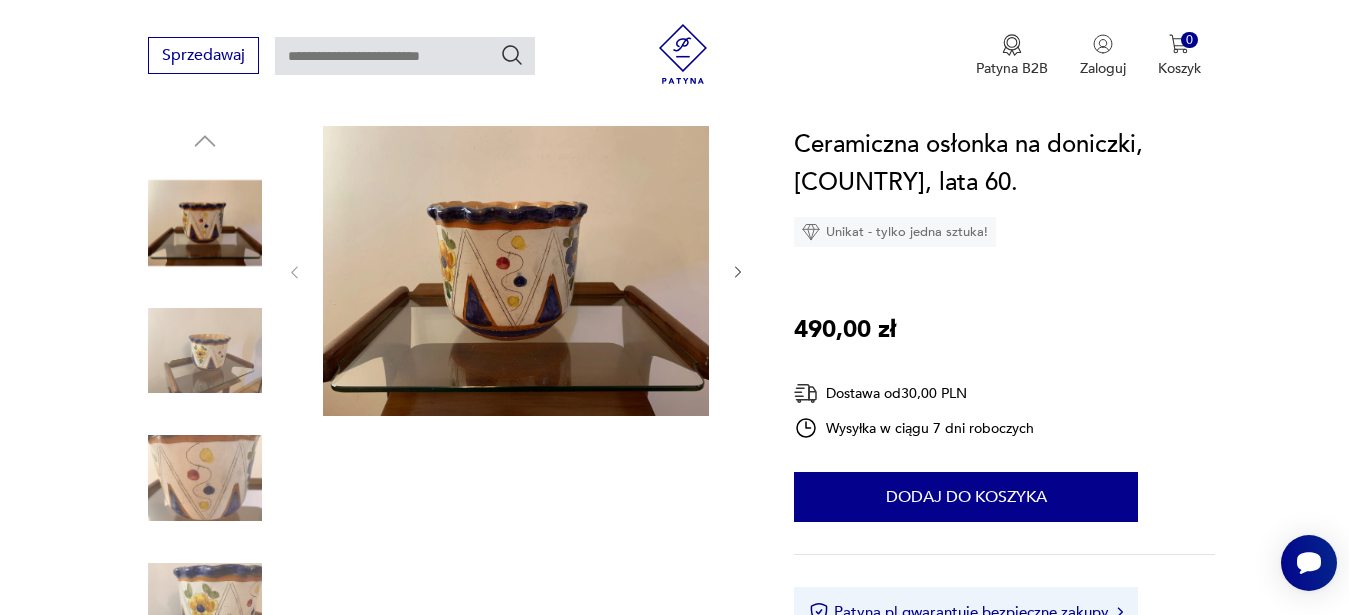 click 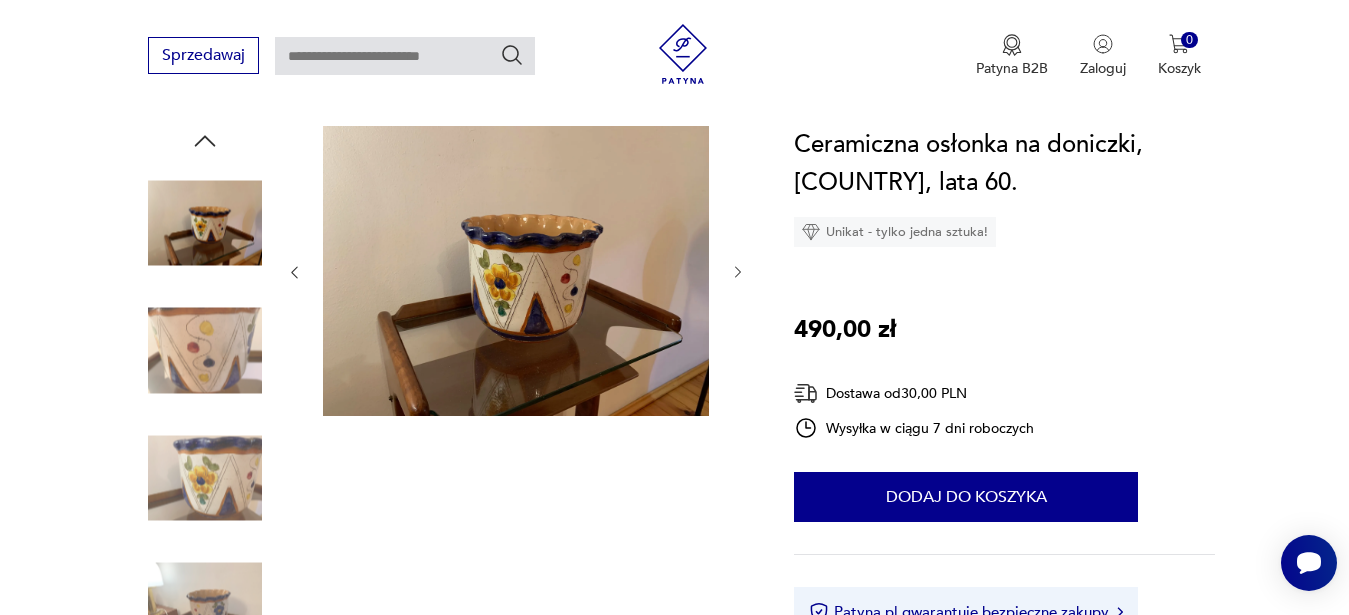 click 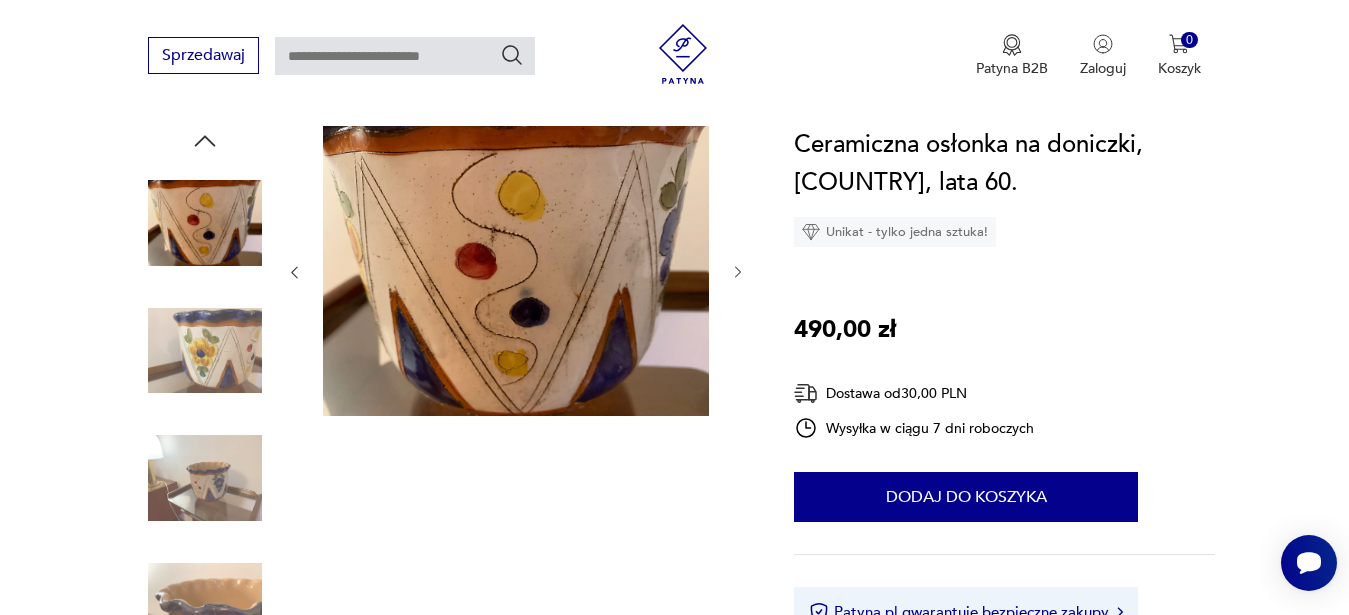 click 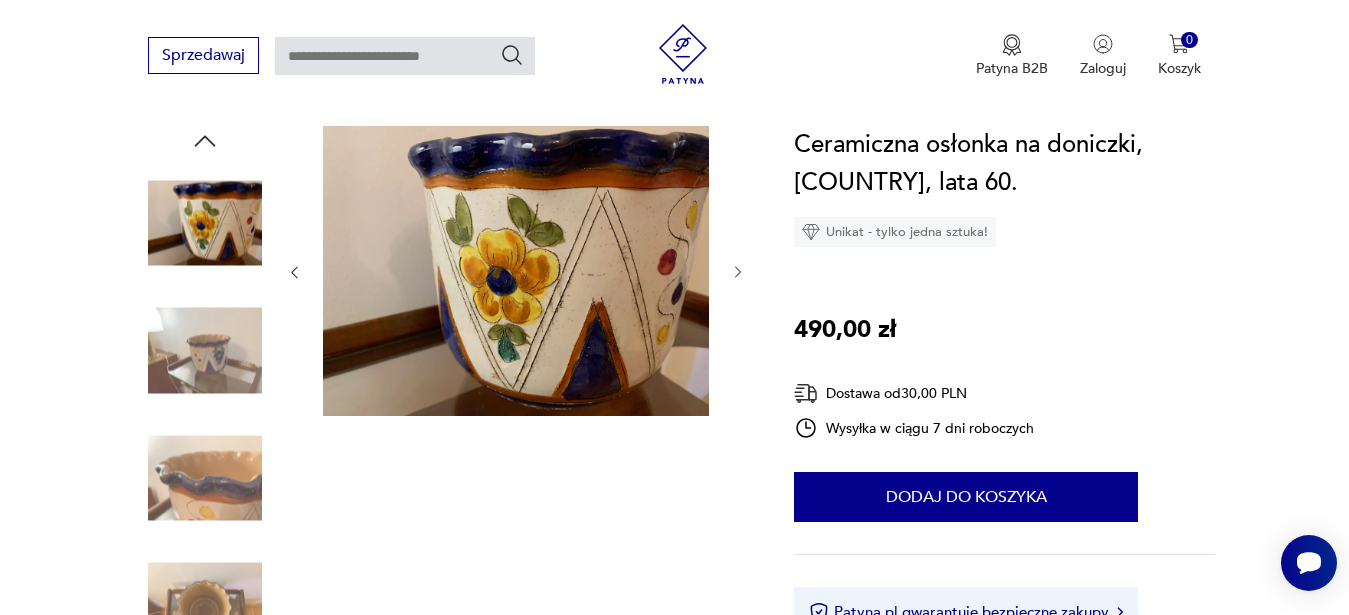 click 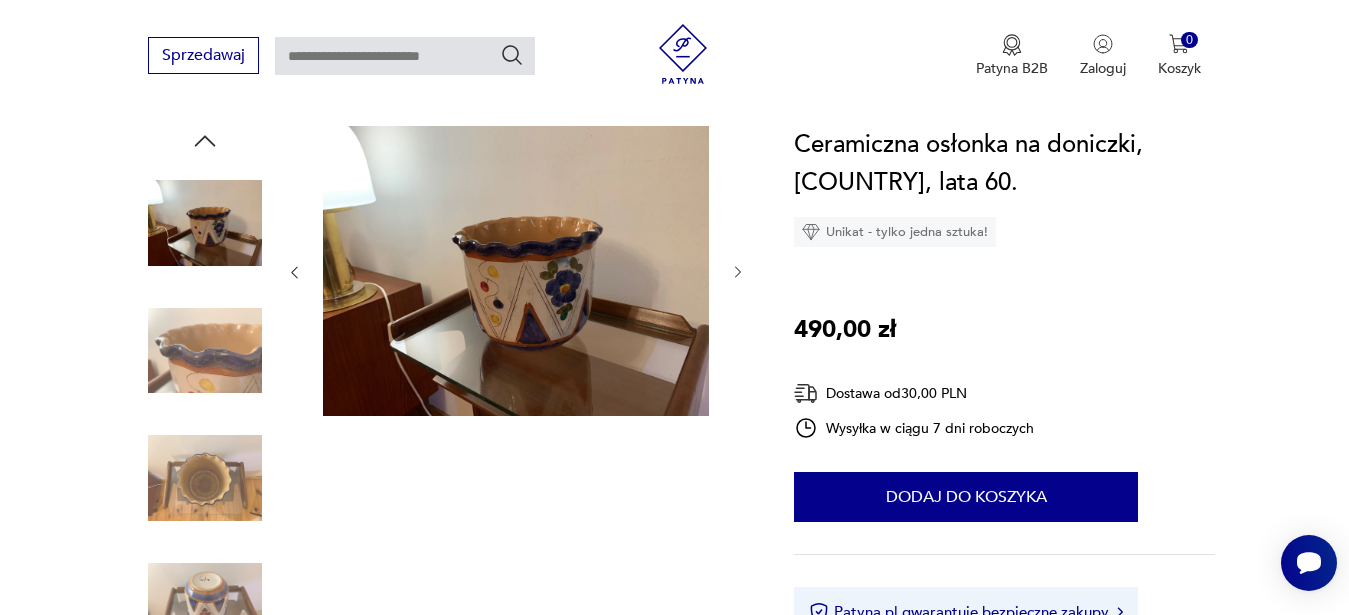click 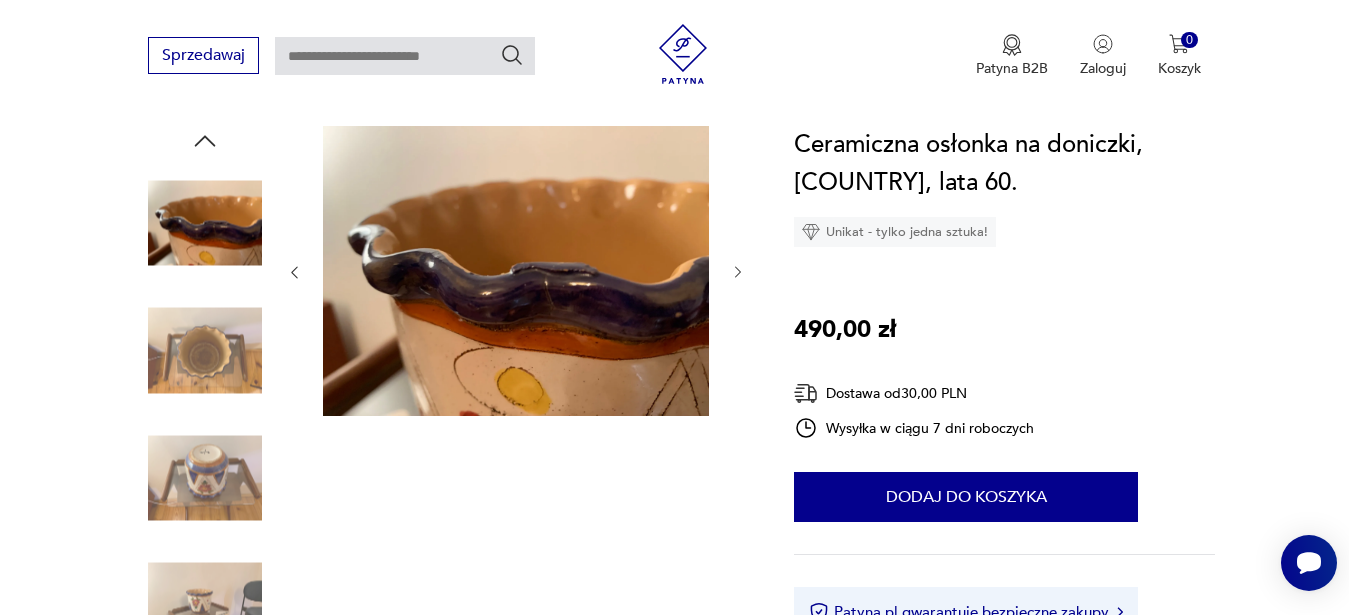 click 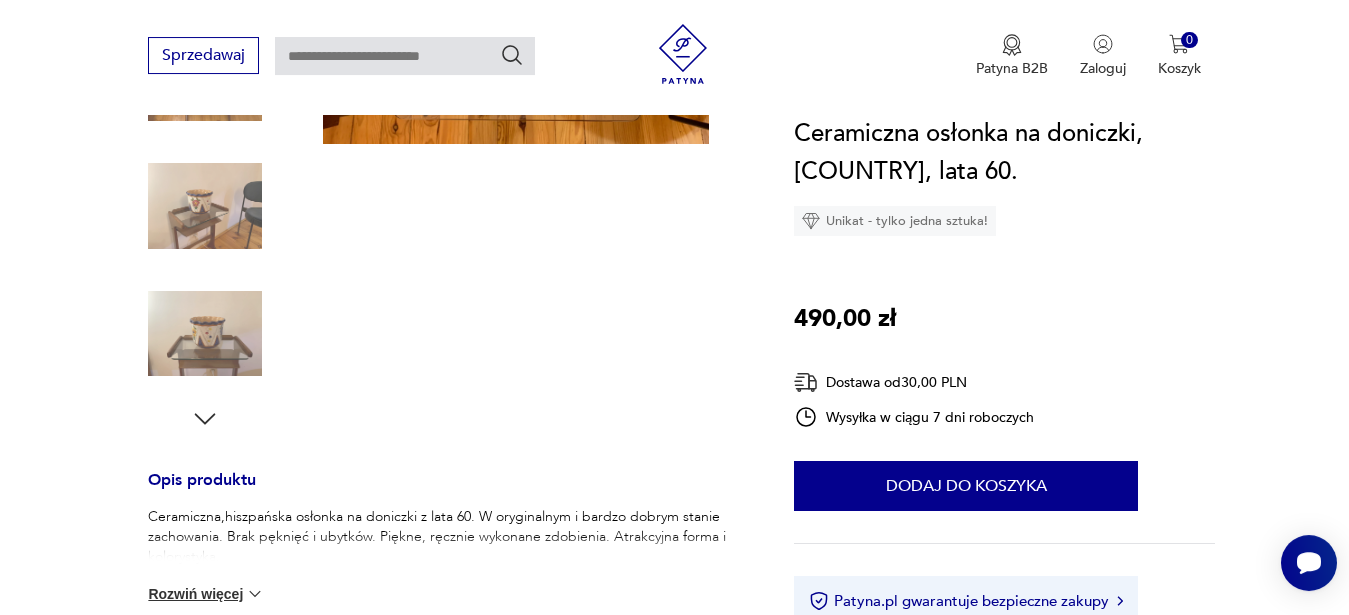 scroll, scrollTop: 510, scrollLeft: 0, axis: vertical 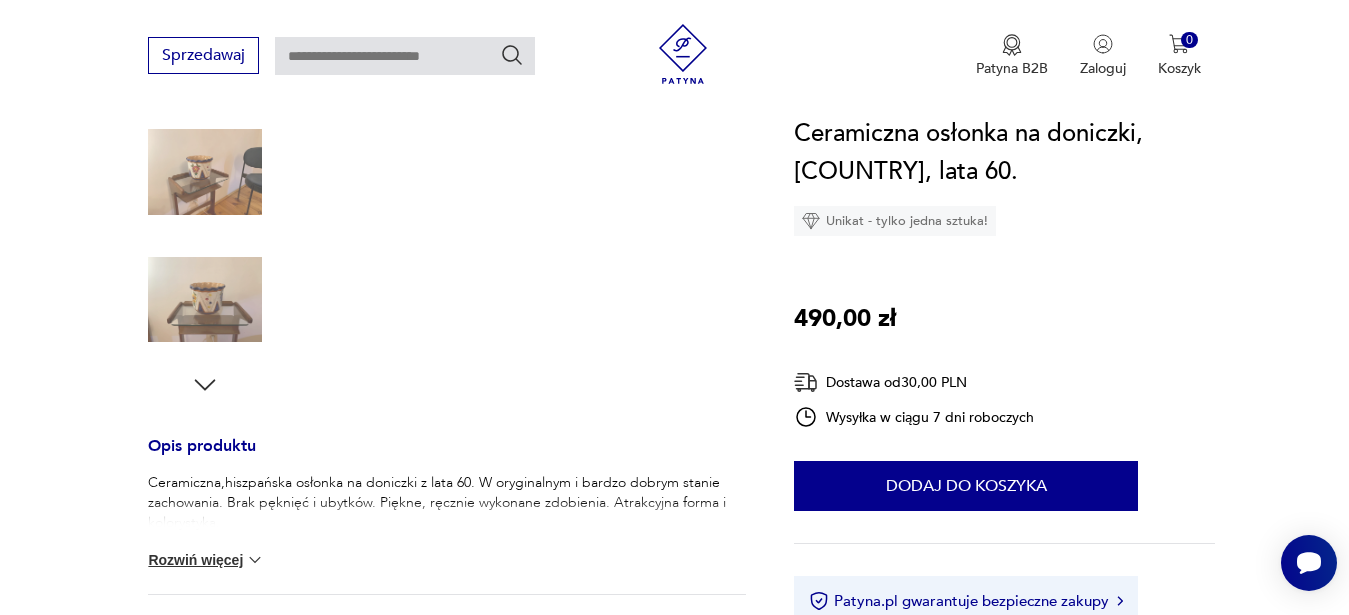 click at bounding box center [255, 560] 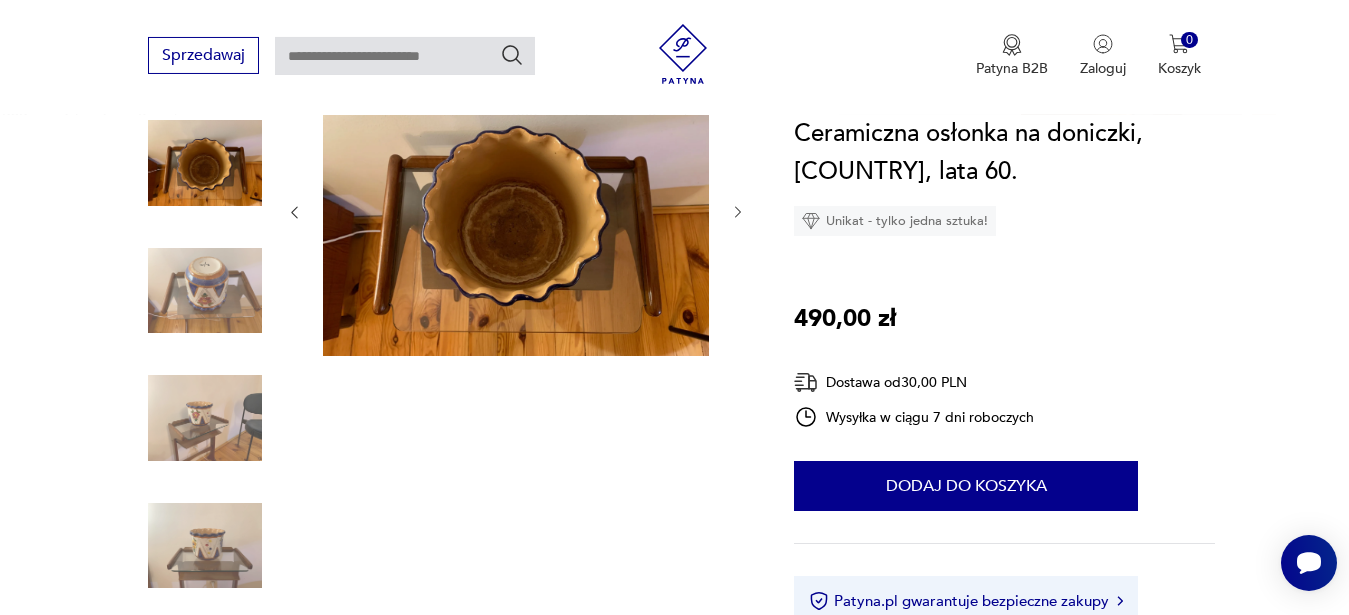 scroll, scrollTop: 102, scrollLeft: 0, axis: vertical 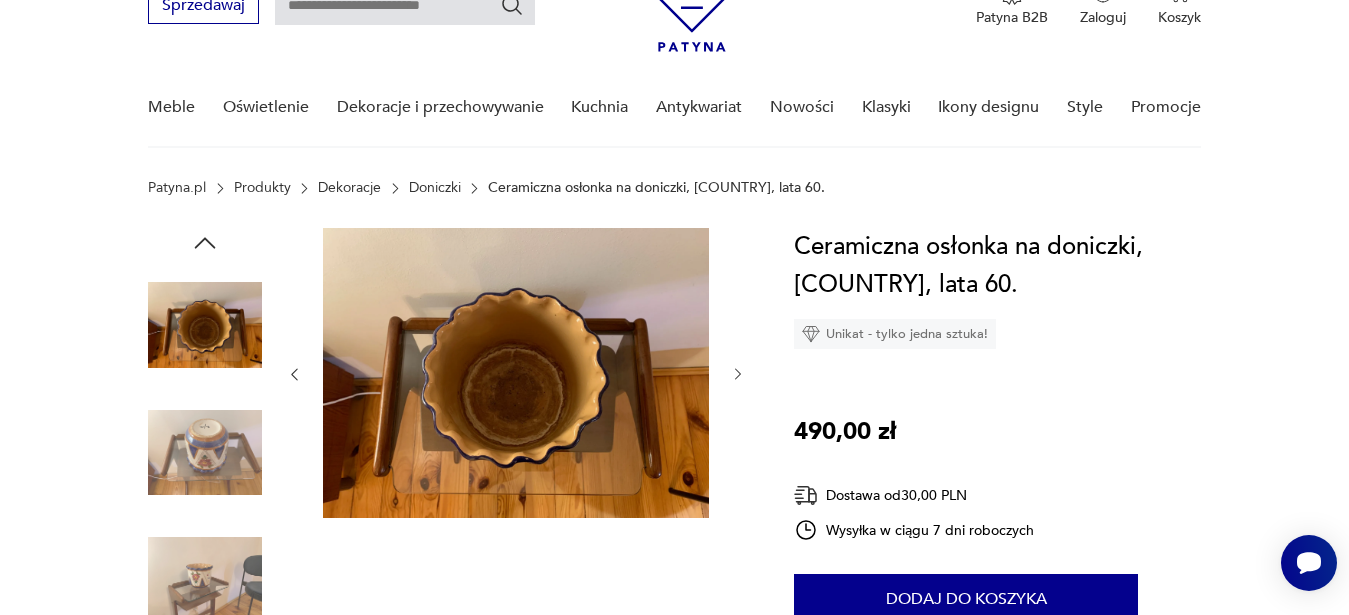 click 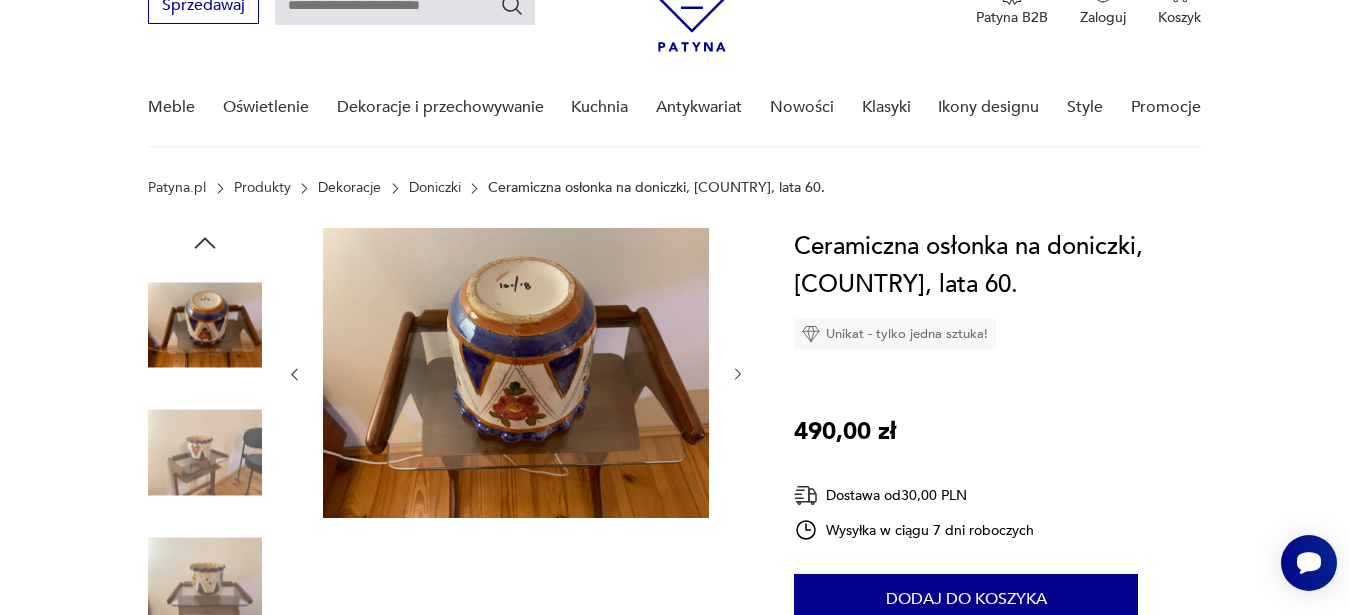 click 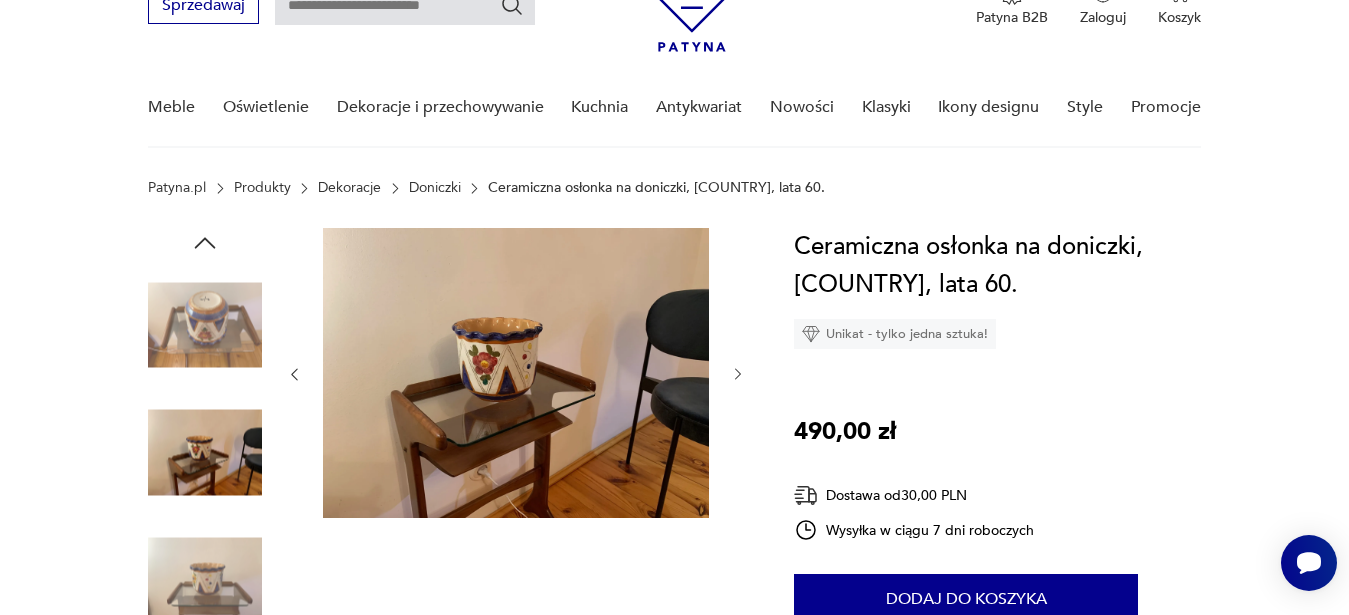 click 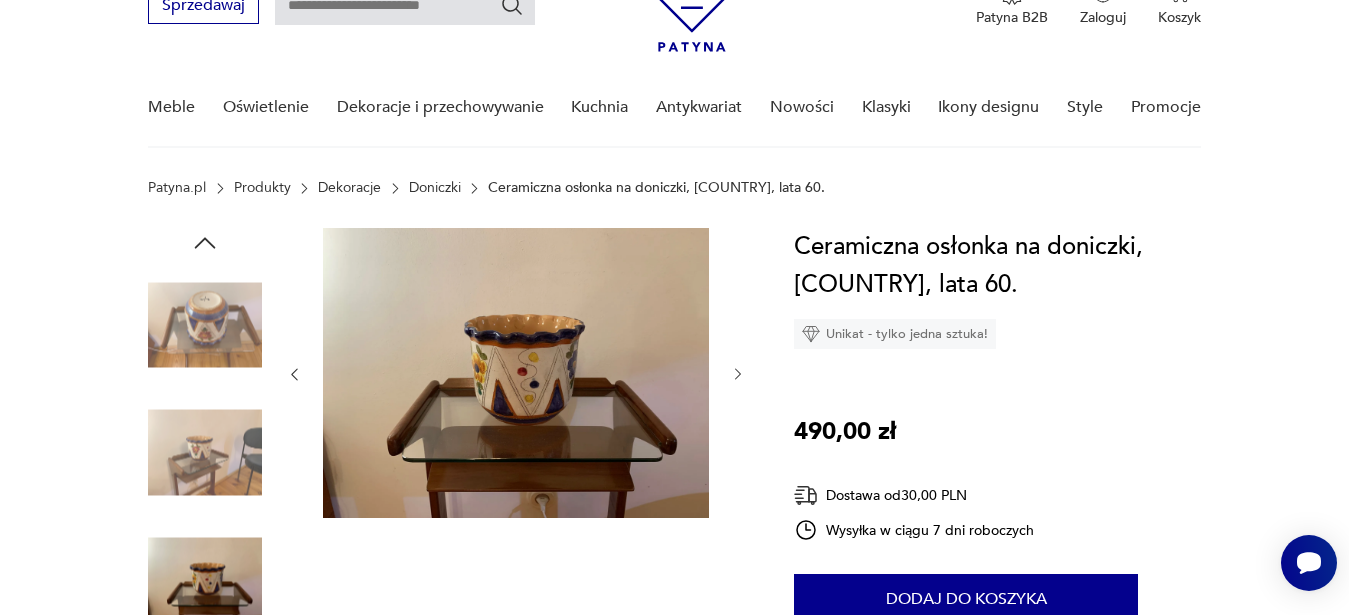 click 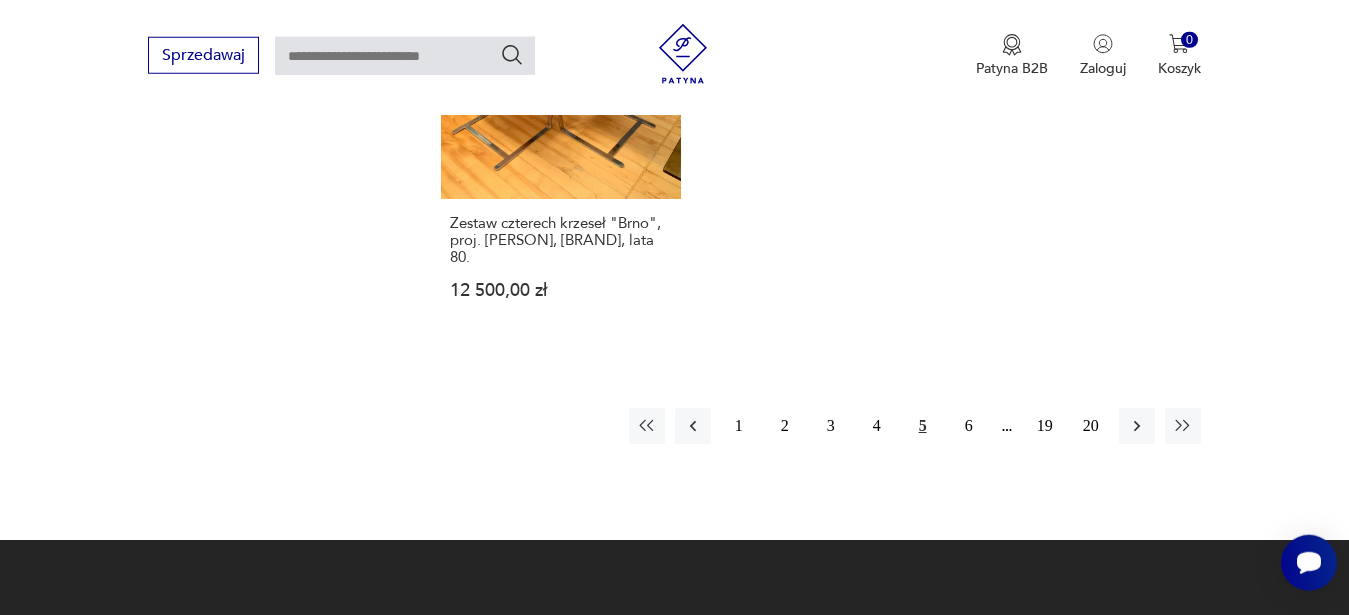scroll, scrollTop: 2963, scrollLeft: 0, axis: vertical 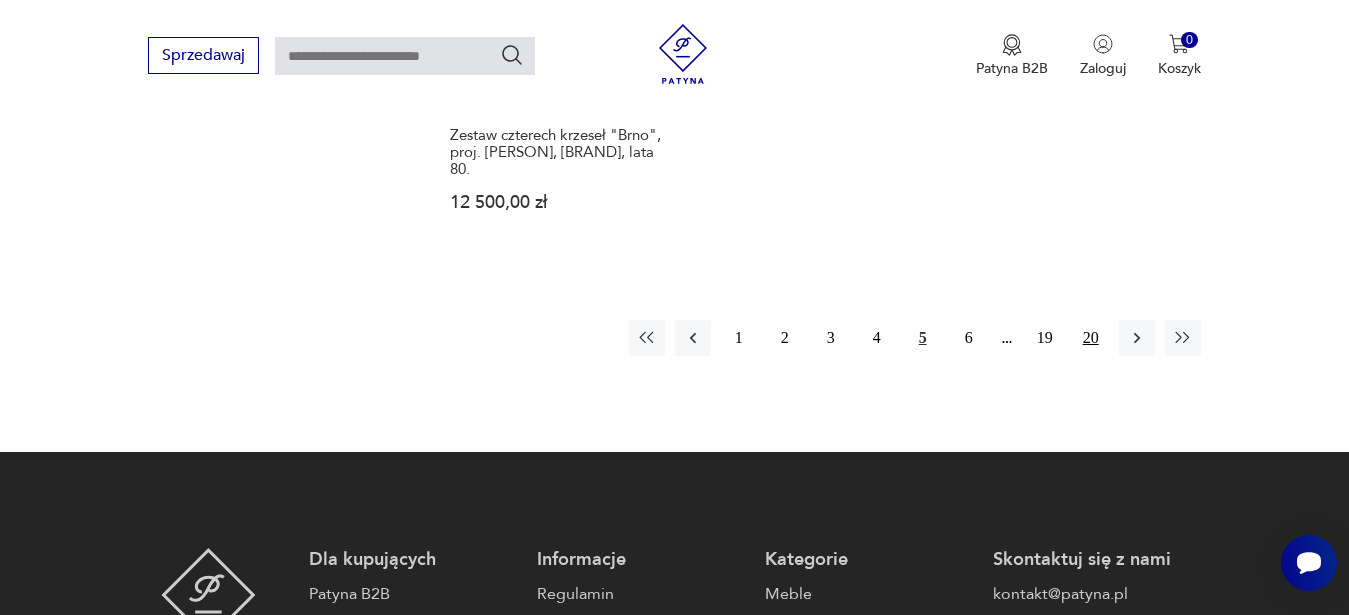click on "20" at bounding box center (1091, 338) 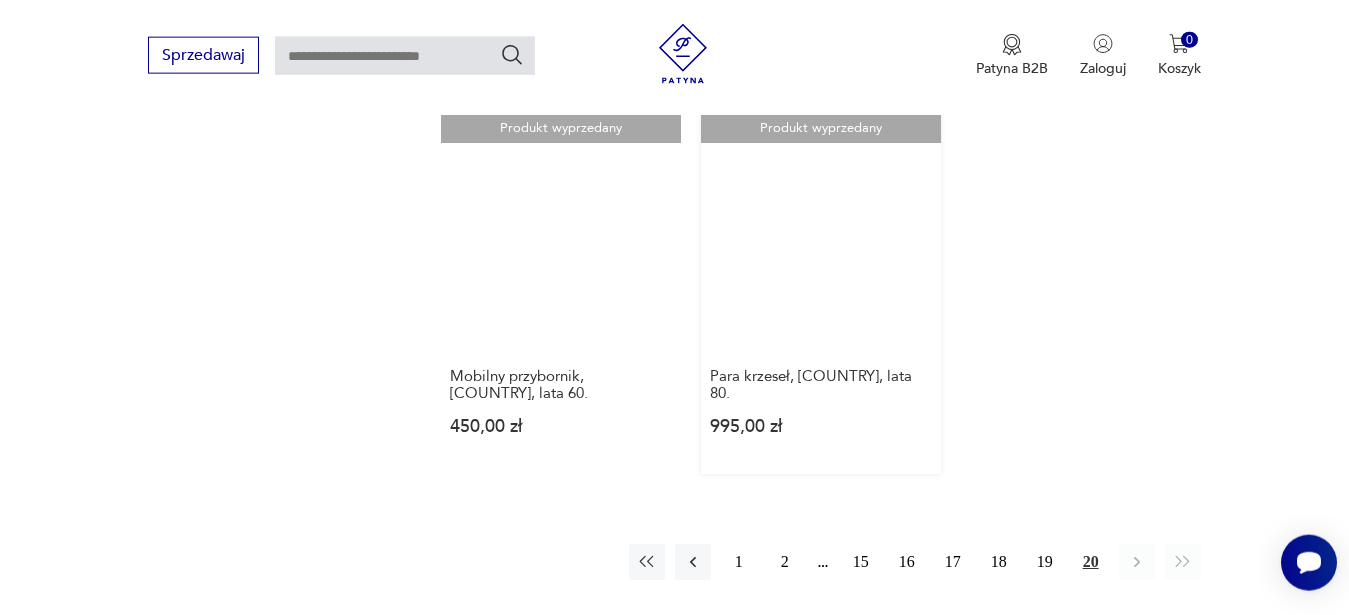 scroll, scrollTop: 1635, scrollLeft: 0, axis: vertical 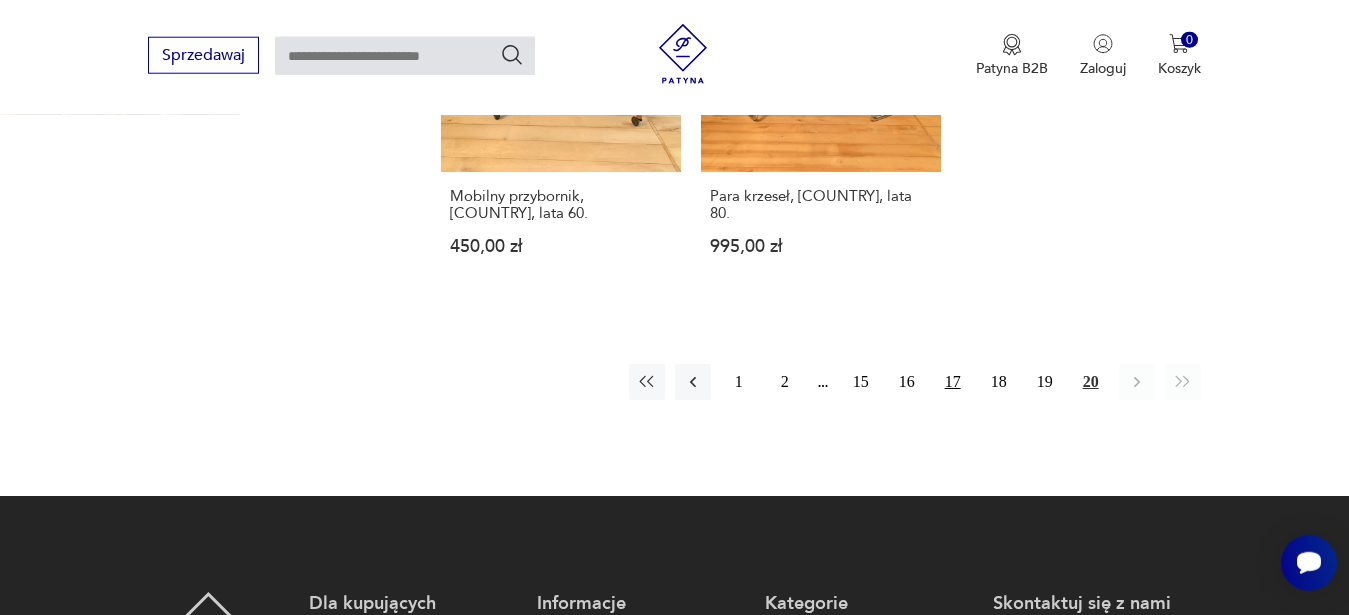 click on "17" at bounding box center (953, 382) 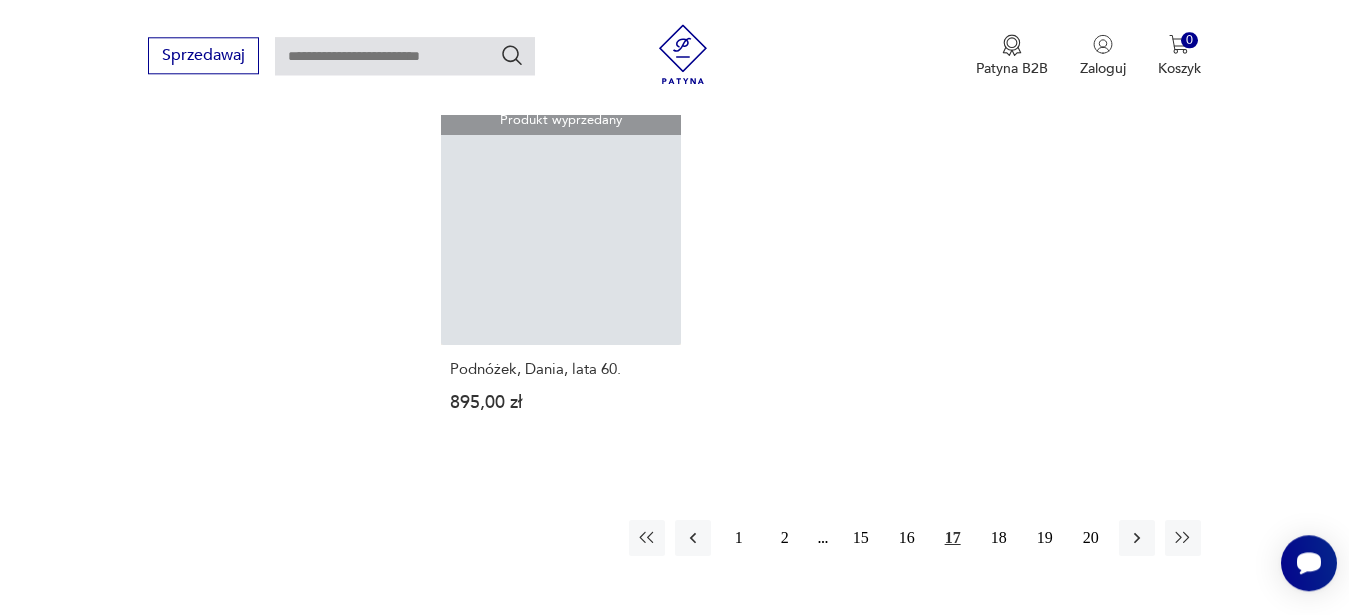 scroll, scrollTop: 2758, scrollLeft: 0, axis: vertical 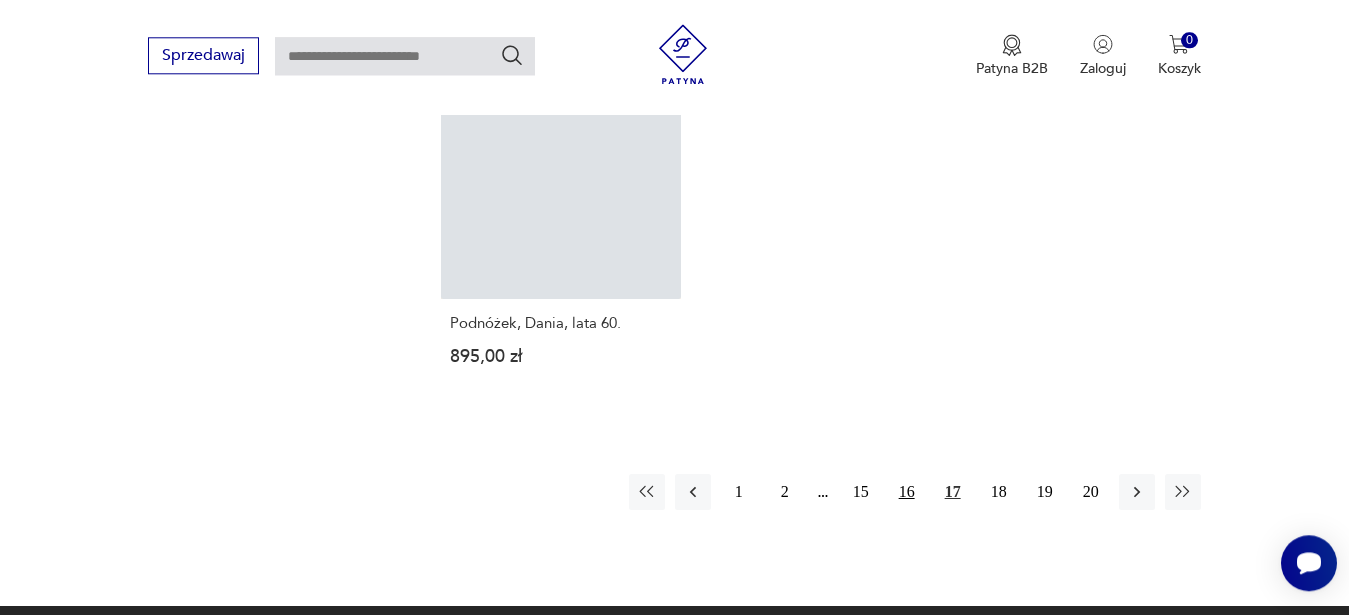 click on "16" at bounding box center [907, 492] 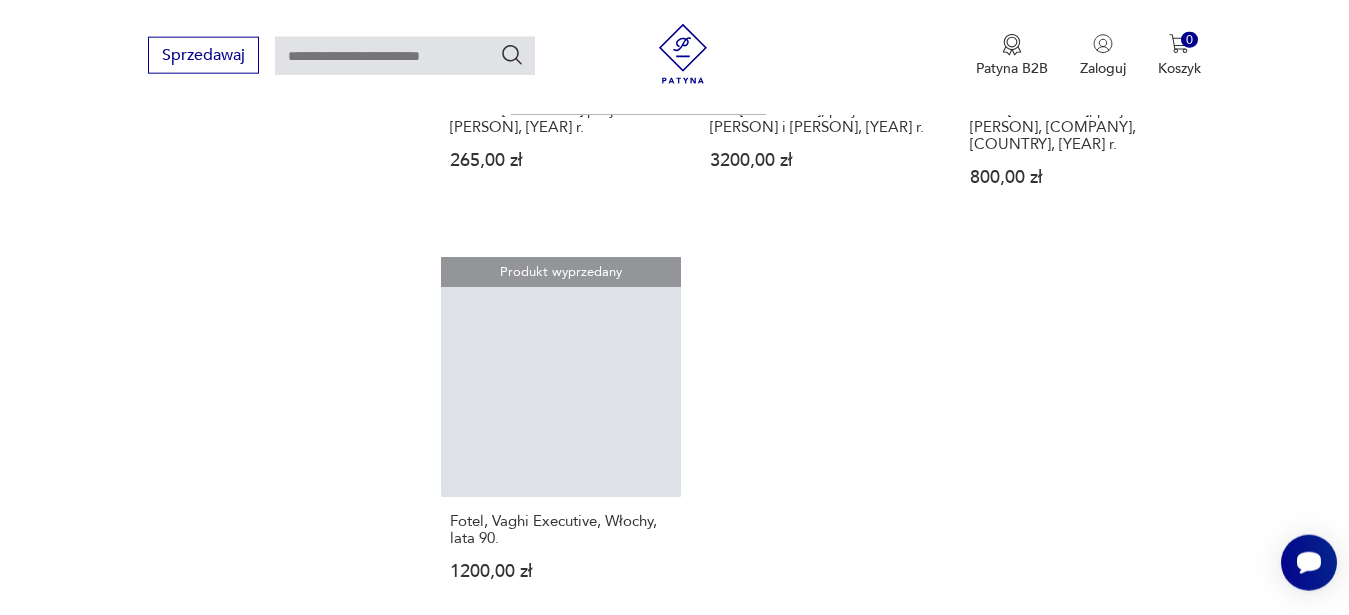 scroll, scrollTop: 2757, scrollLeft: 0, axis: vertical 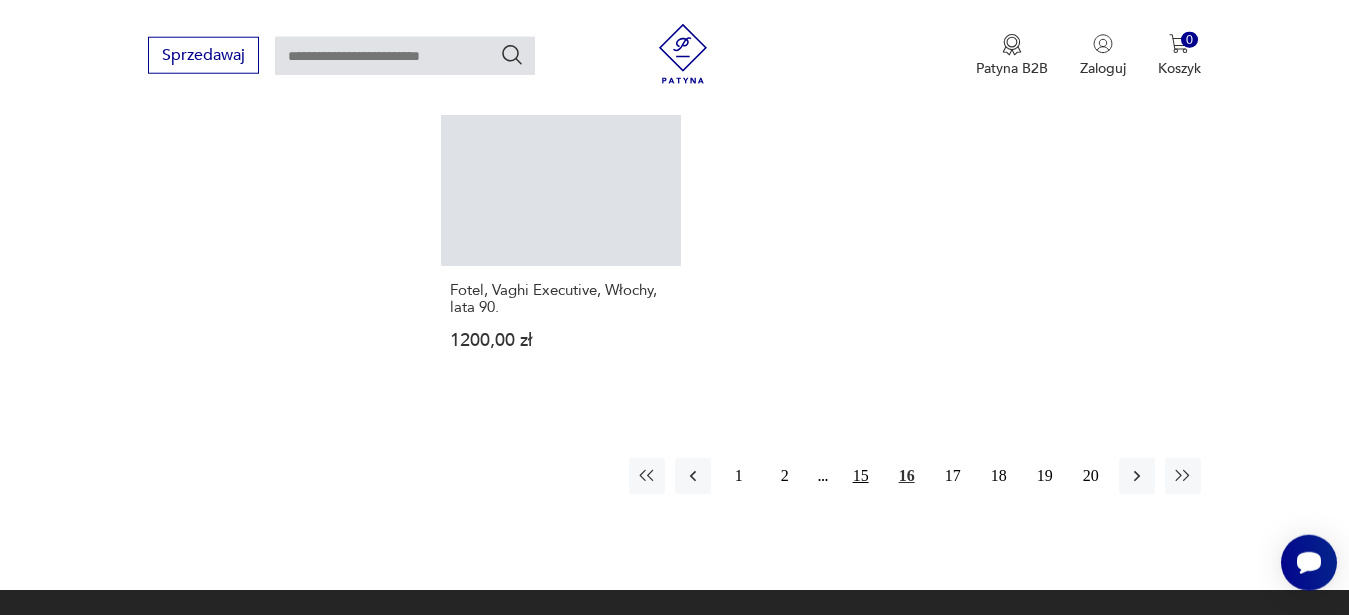 click on "15" at bounding box center [861, 476] 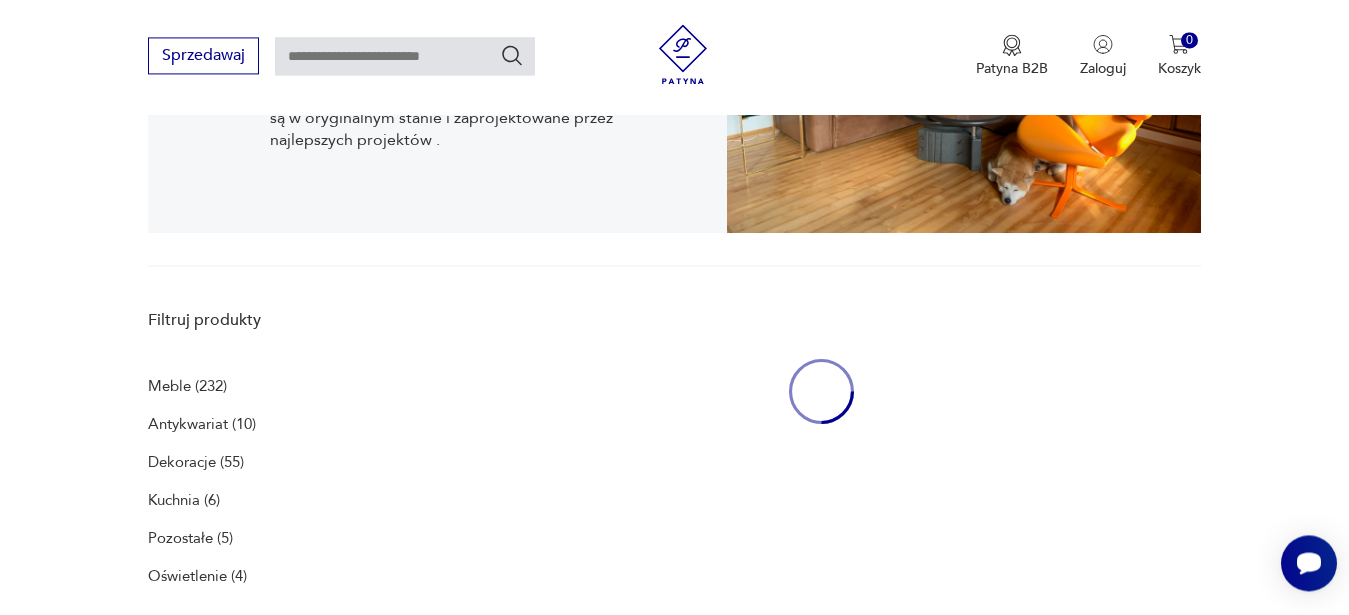 scroll, scrollTop: 411, scrollLeft: 0, axis: vertical 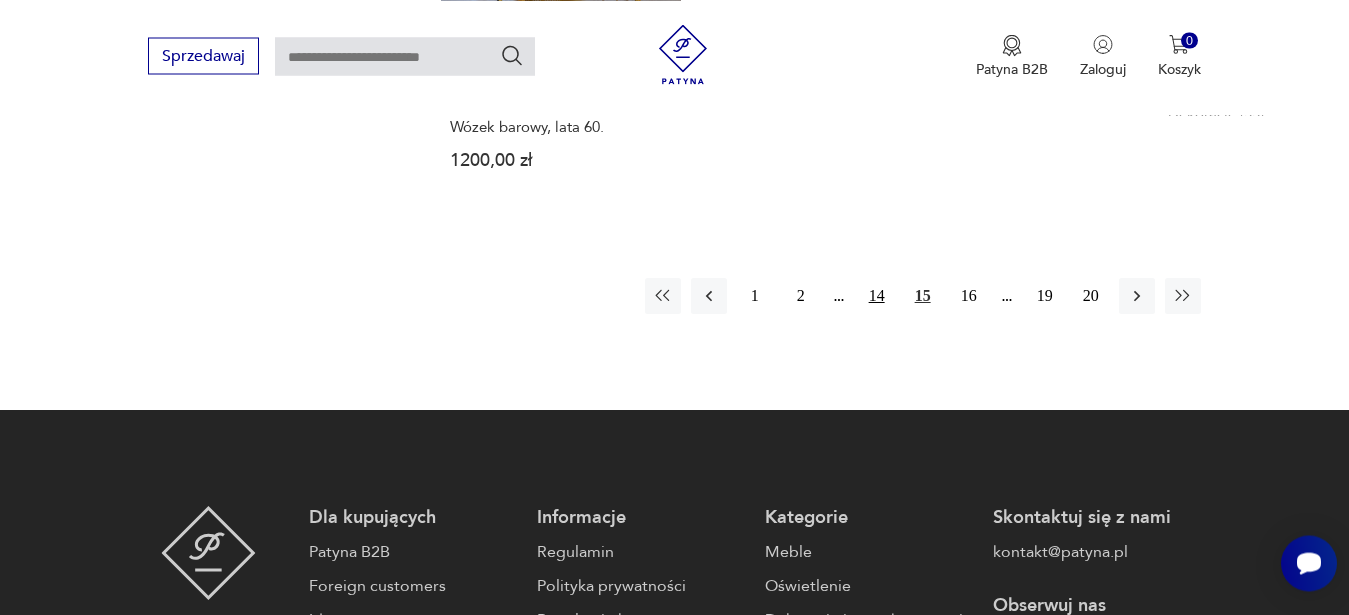 click on "14" at bounding box center (877, 296) 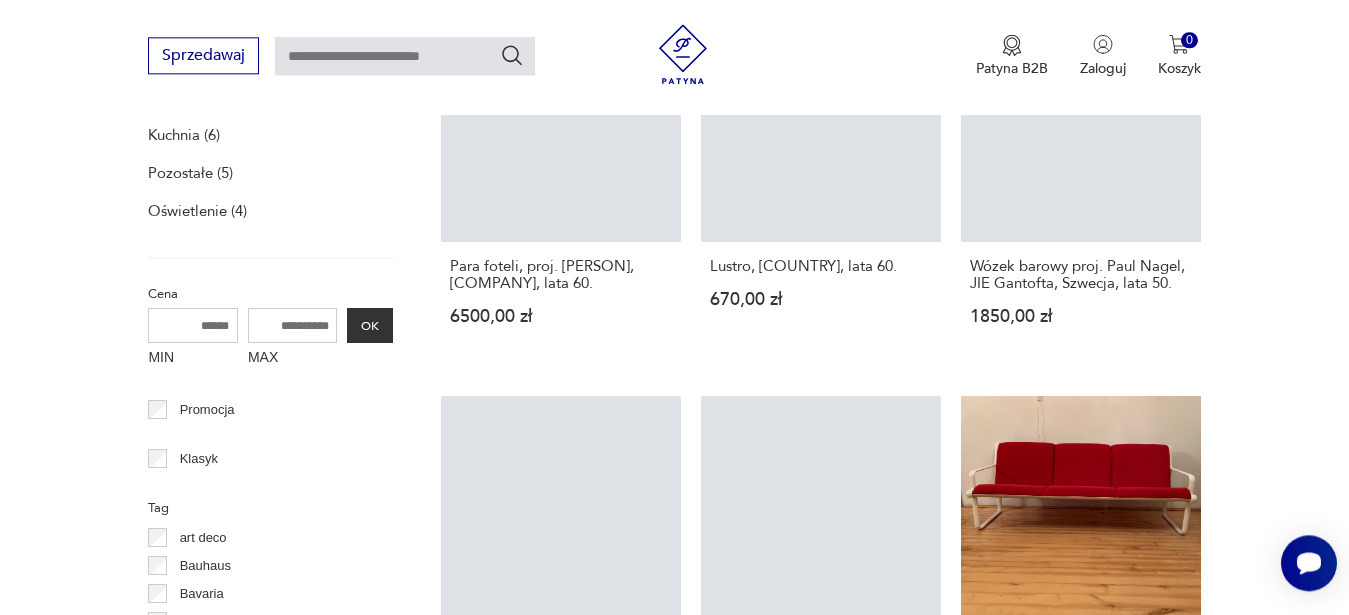 scroll, scrollTop: 819, scrollLeft: 0, axis: vertical 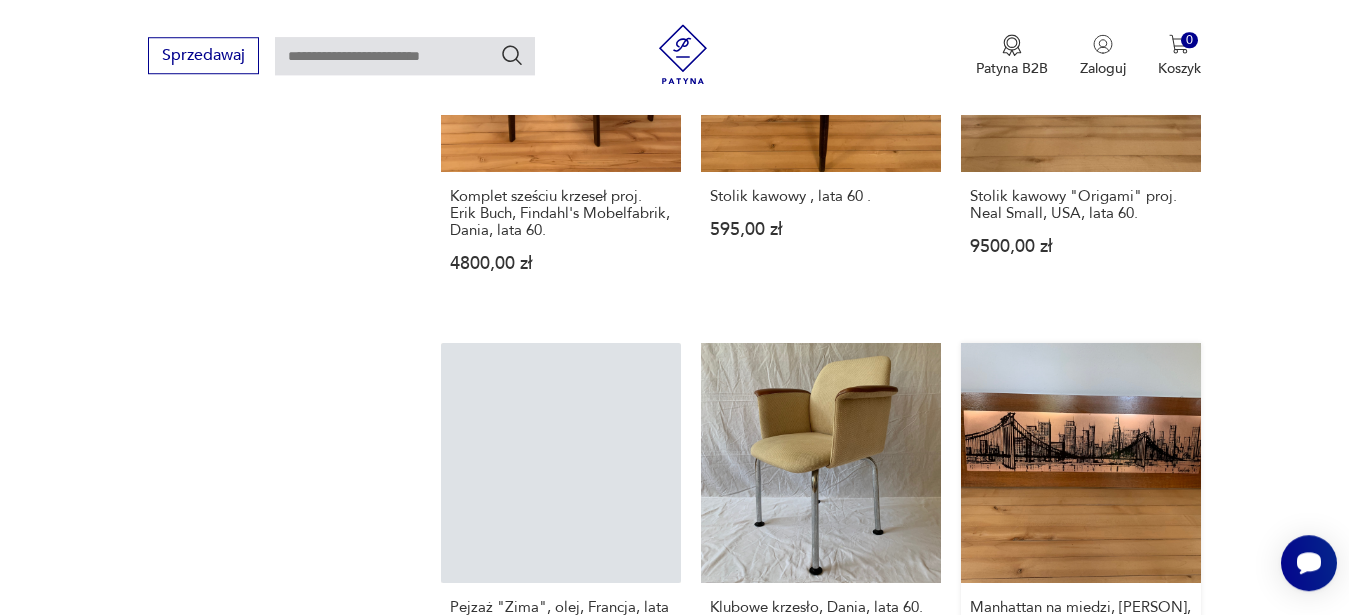 click on "Manhattan na miedzi, [PERSON], lata 70. 1100,00 zł" at bounding box center [1081, 524] 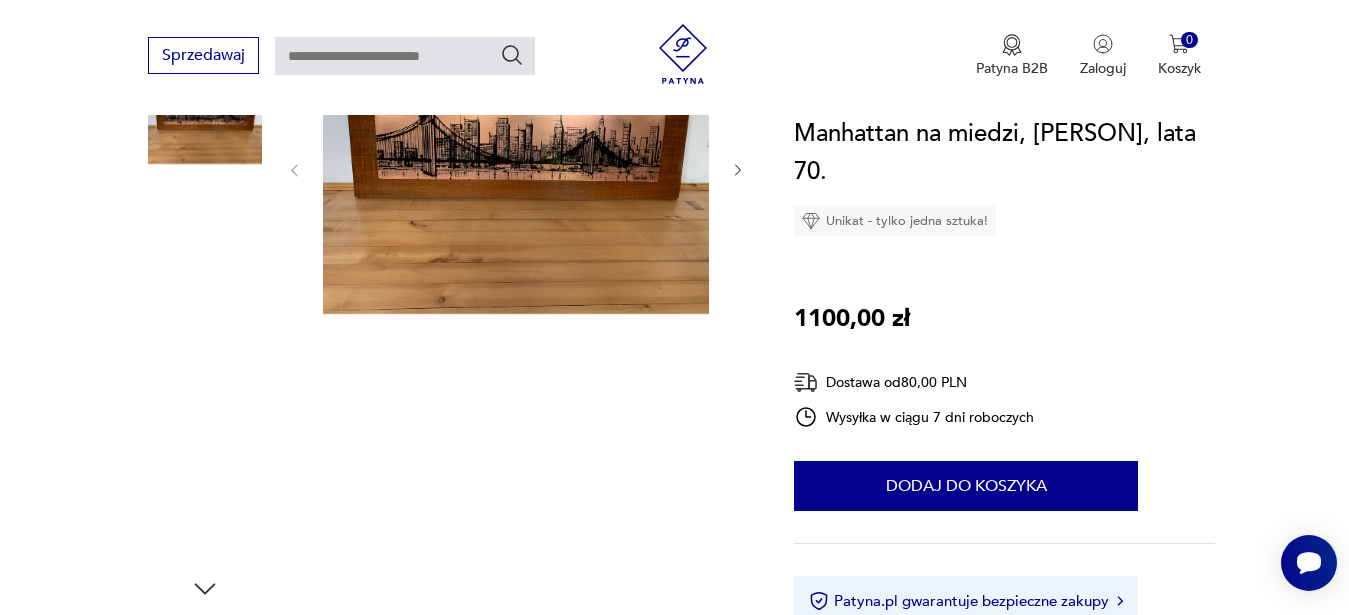 scroll, scrollTop: 102, scrollLeft: 0, axis: vertical 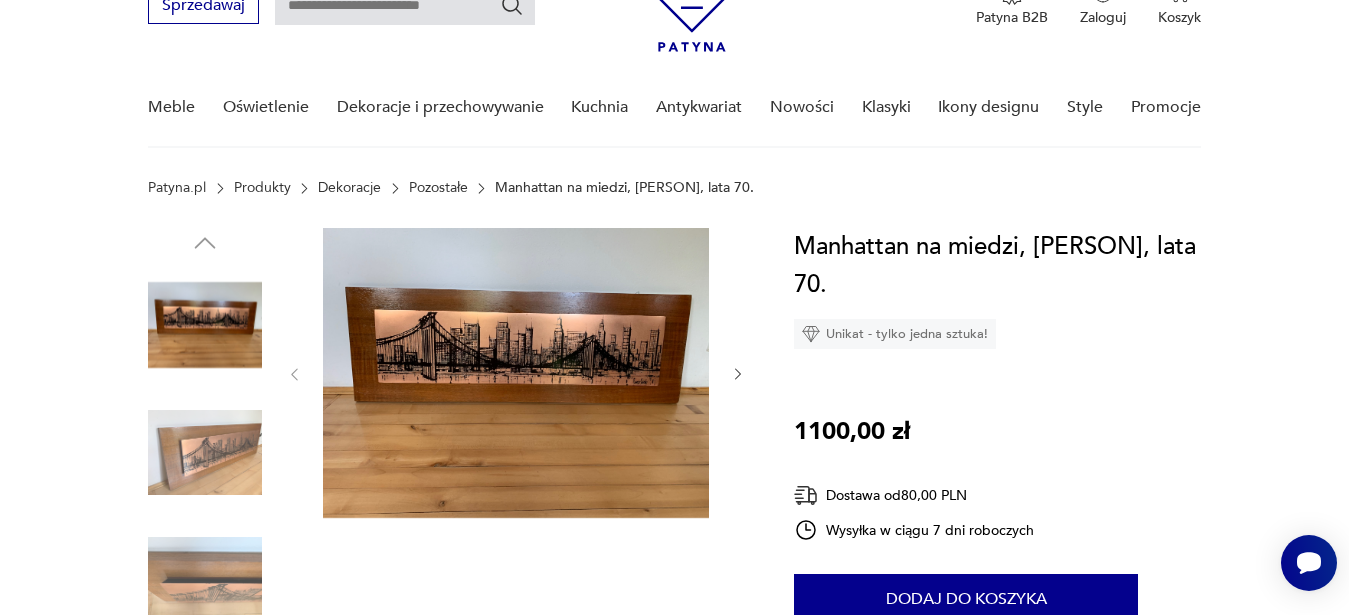 click 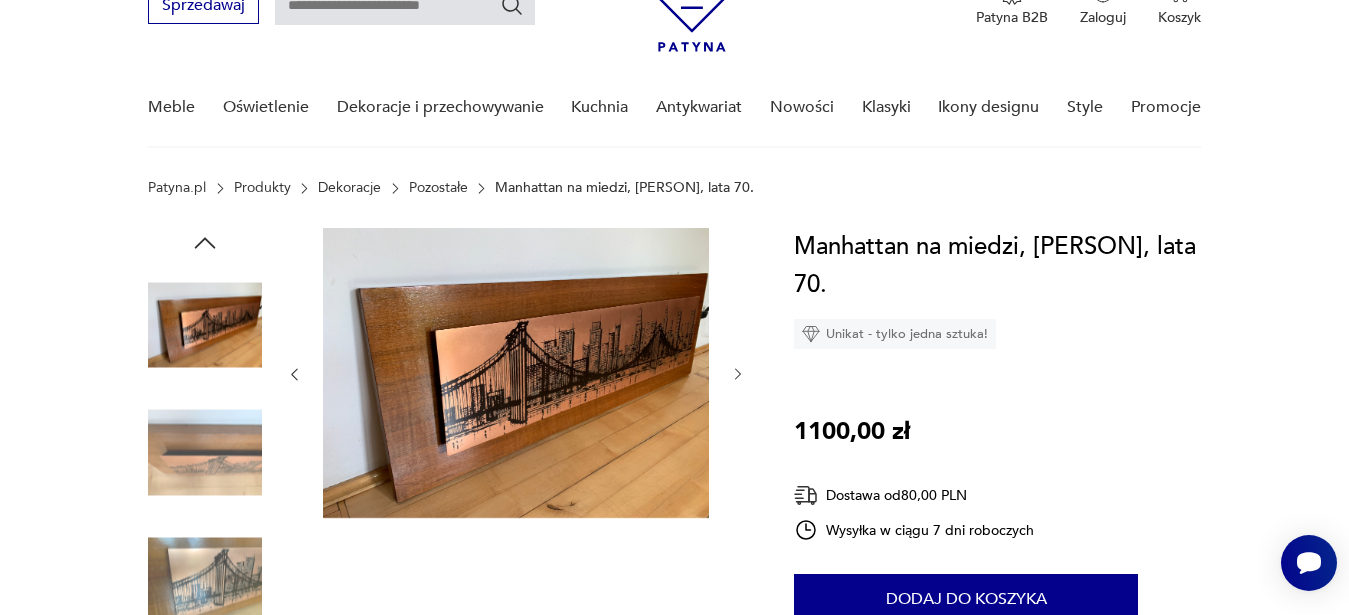 click 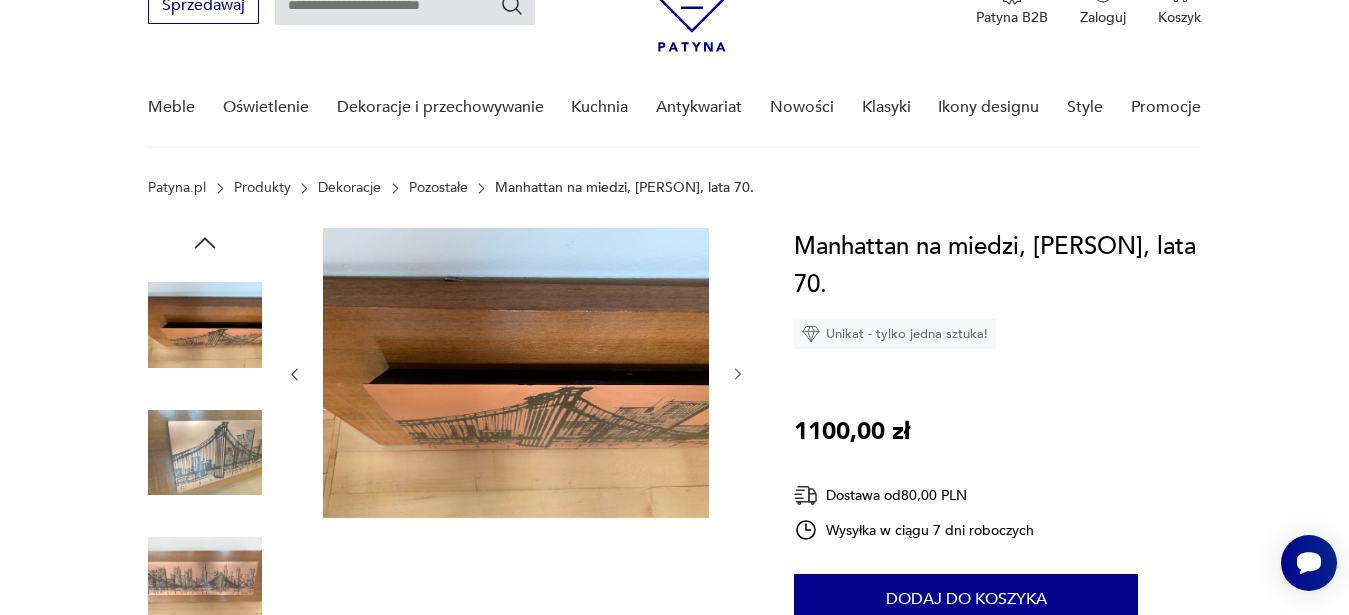 click 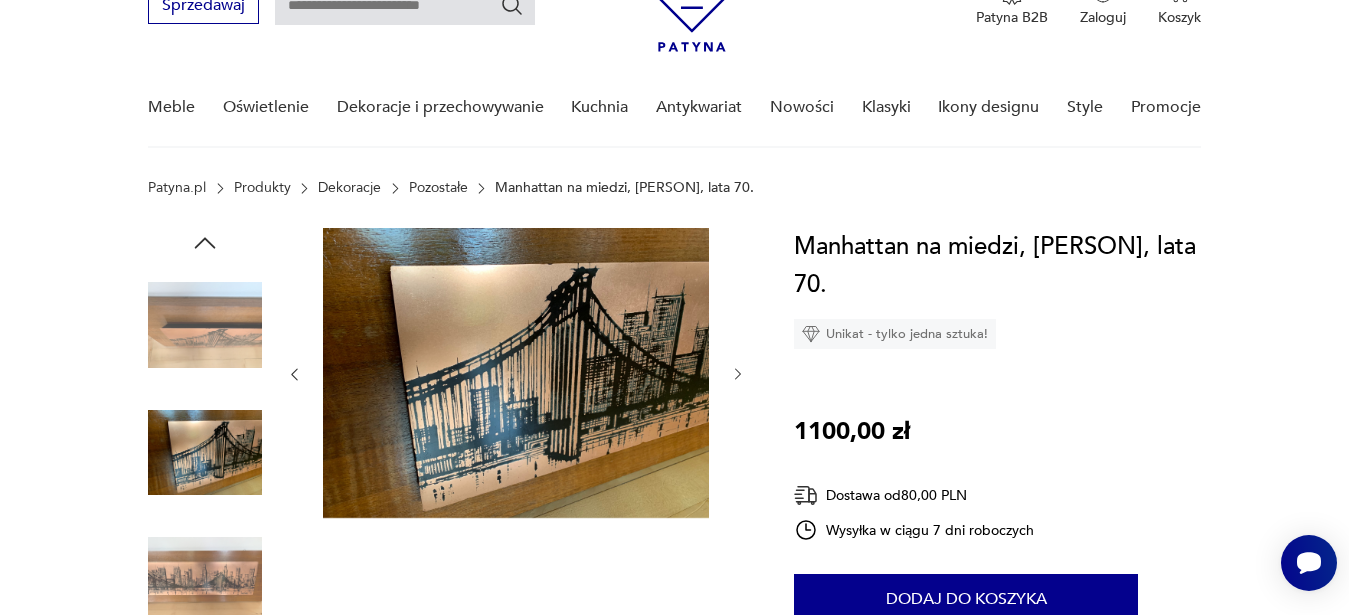 click 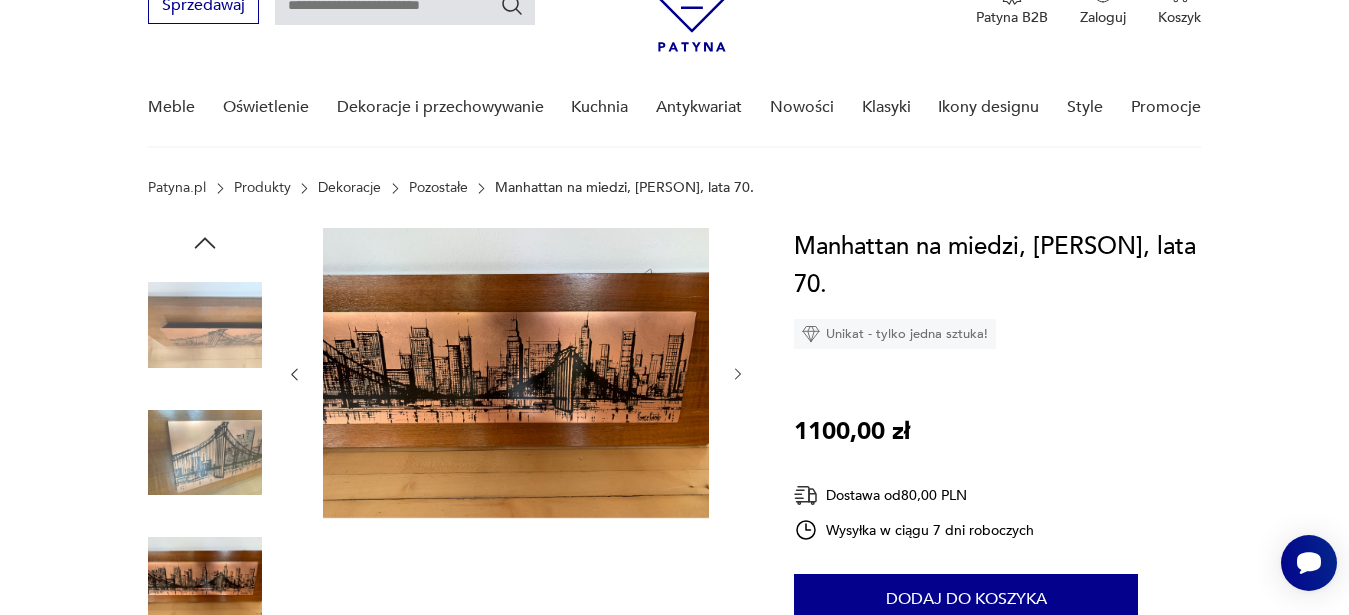 click 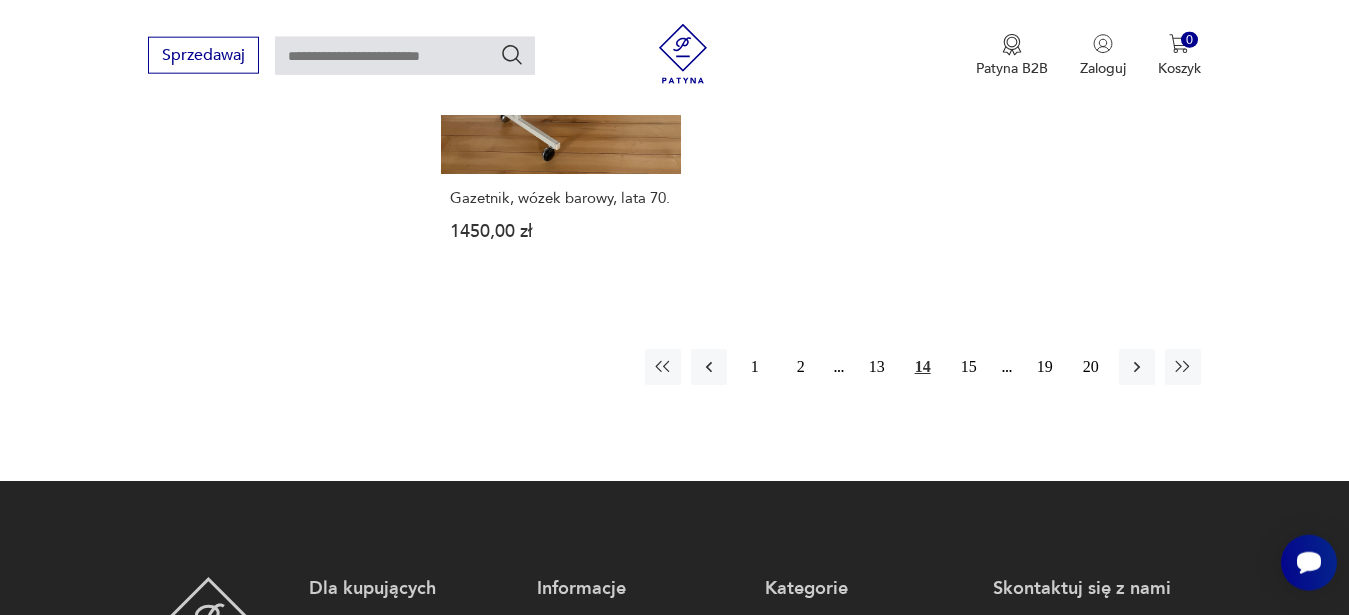 scroll, scrollTop: 3088, scrollLeft: 0, axis: vertical 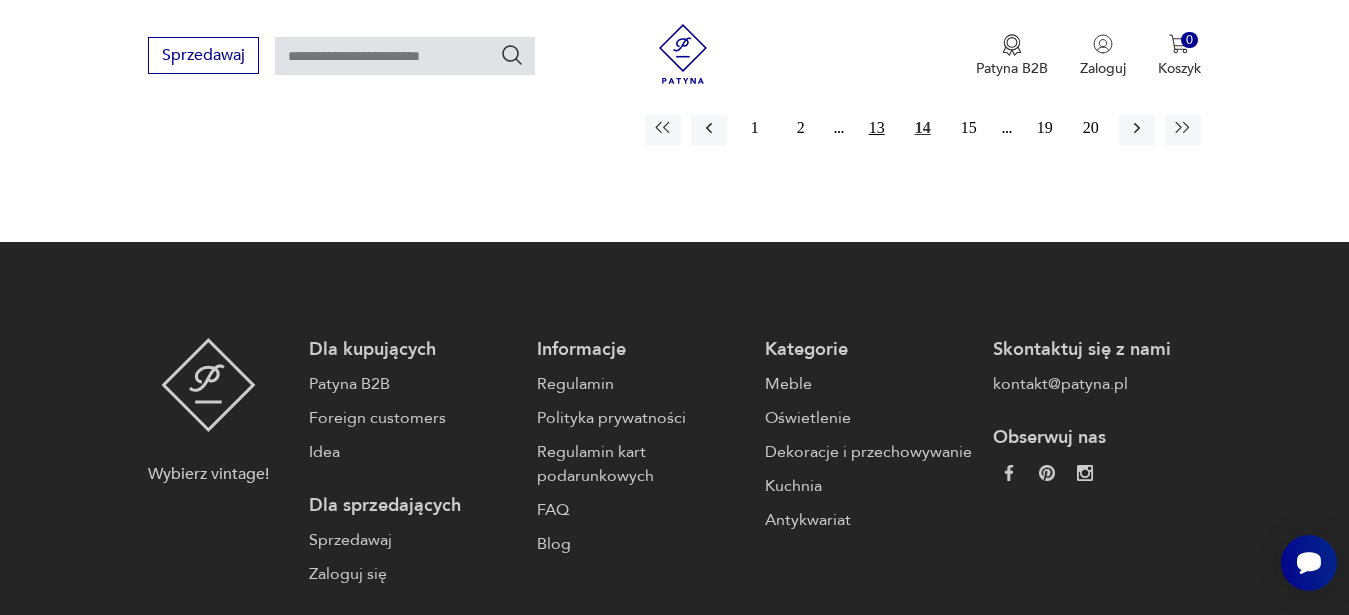 click on "13" at bounding box center (877, 128) 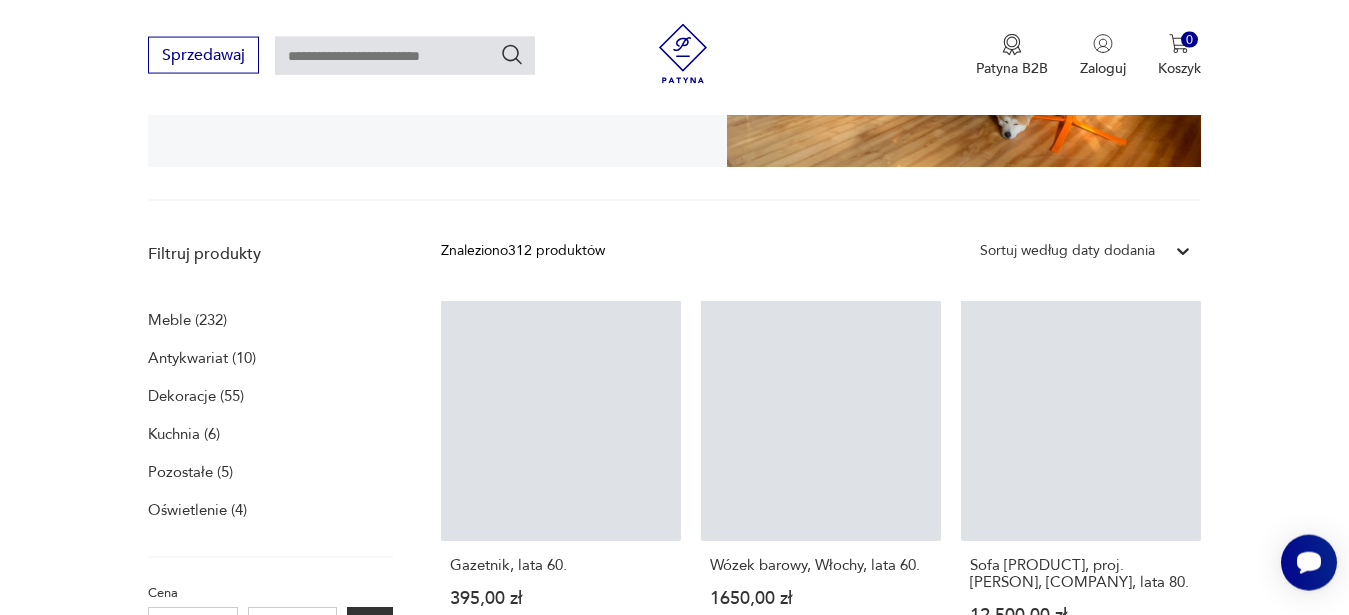 scroll, scrollTop: 513, scrollLeft: 0, axis: vertical 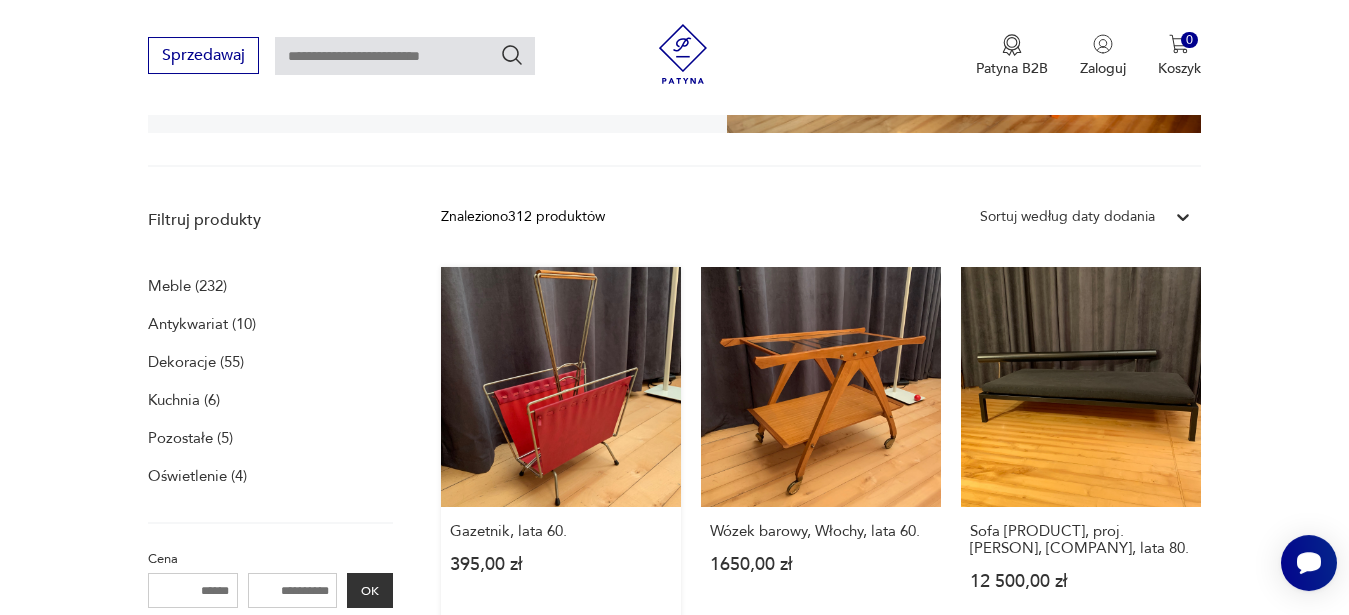 click on "Gazetnik, lata 60. 395,00 zł" at bounding box center (561, 448) 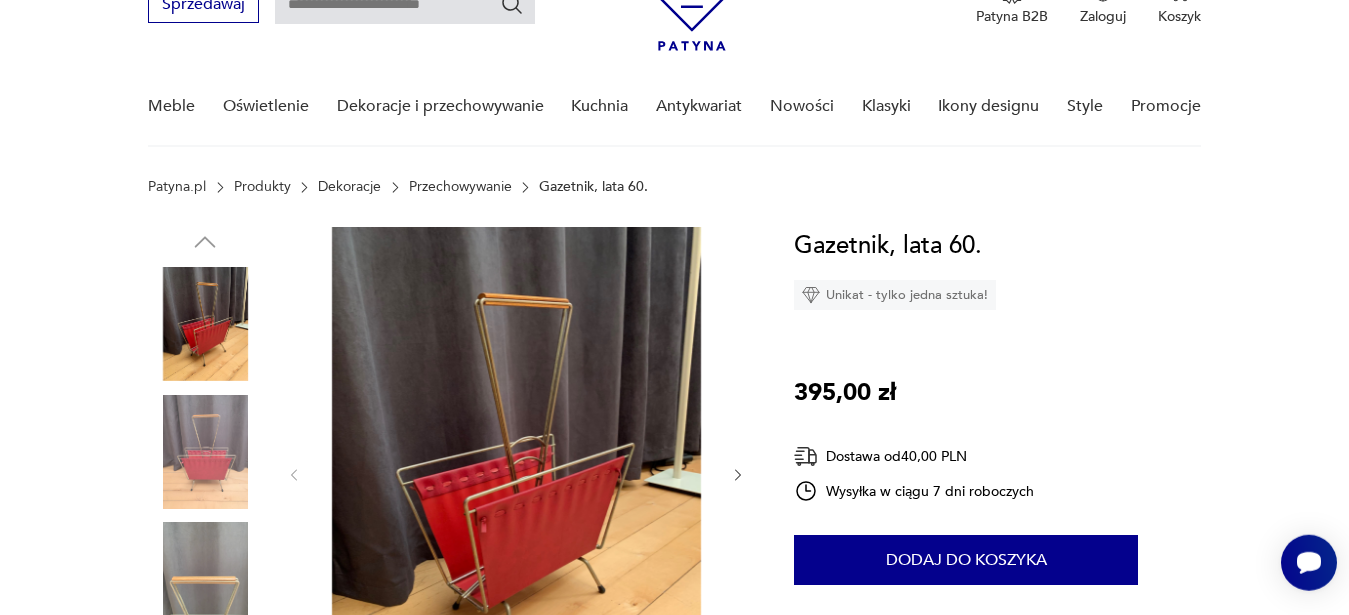 scroll, scrollTop: 204, scrollLeft: 0, axis: vertical 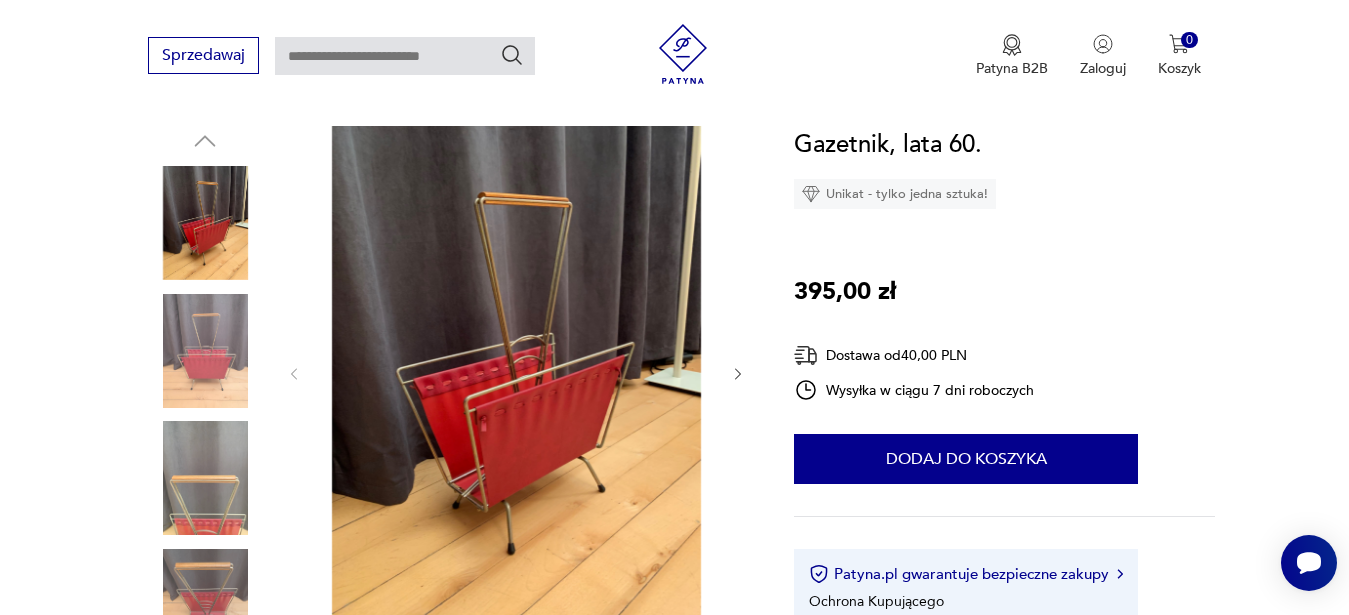 click 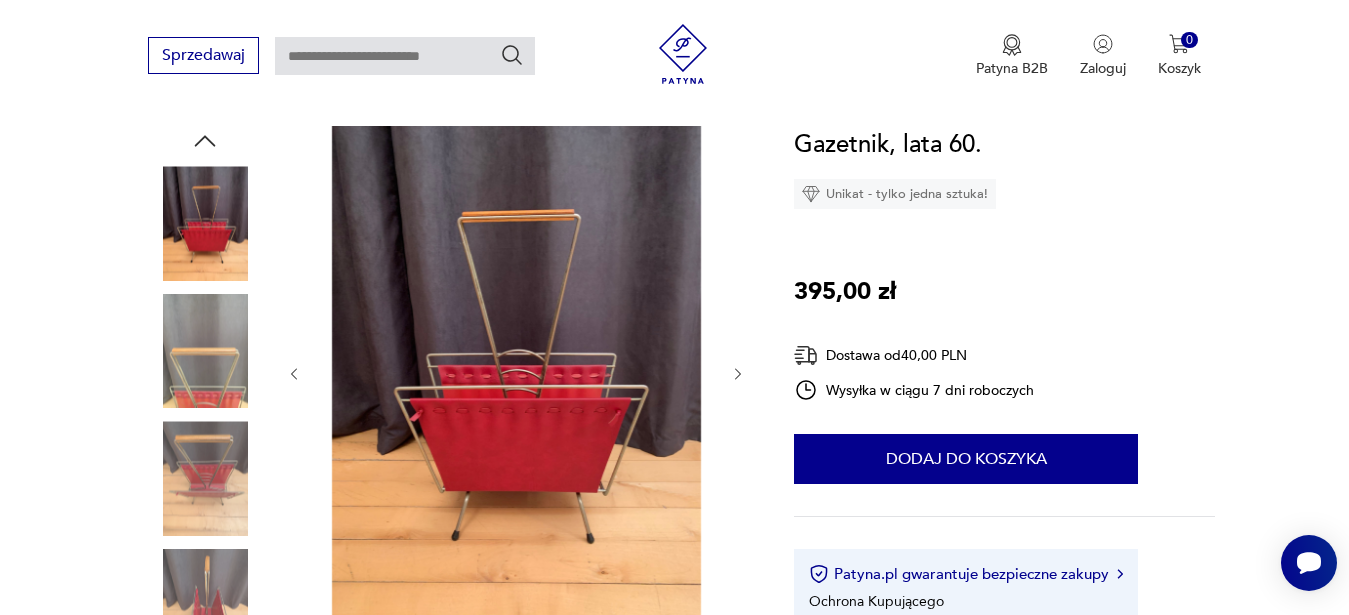 click 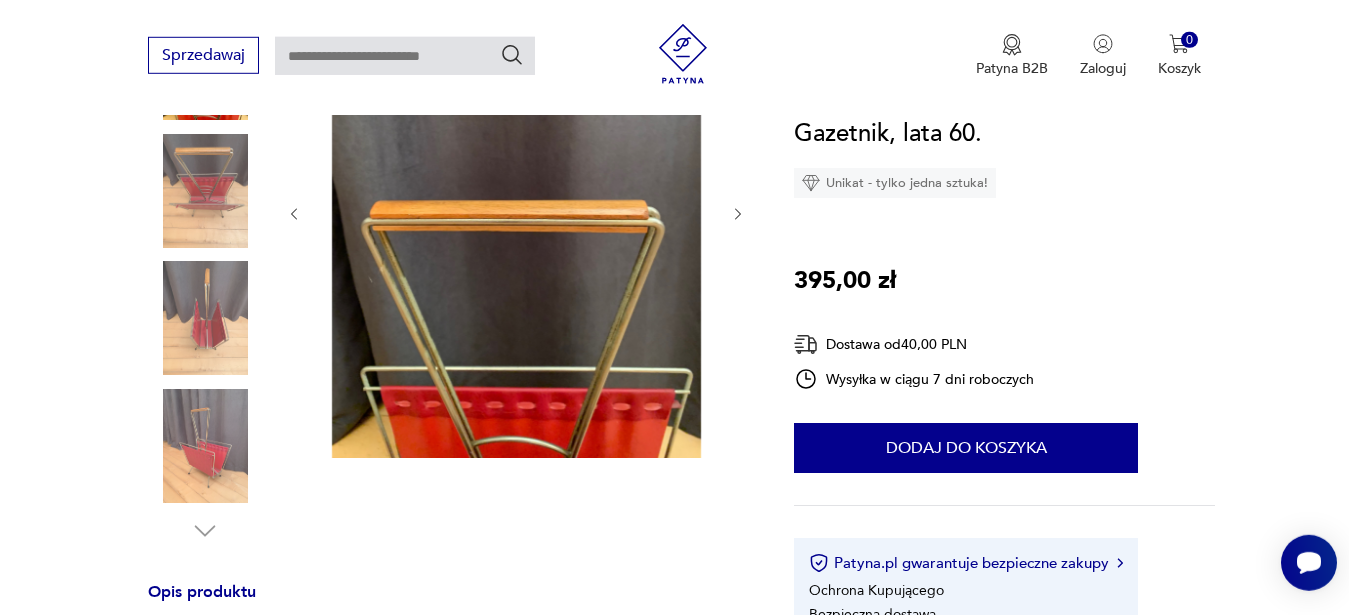 scroll, scrollTop: 408, scrollLeft: 0, axis: vertical 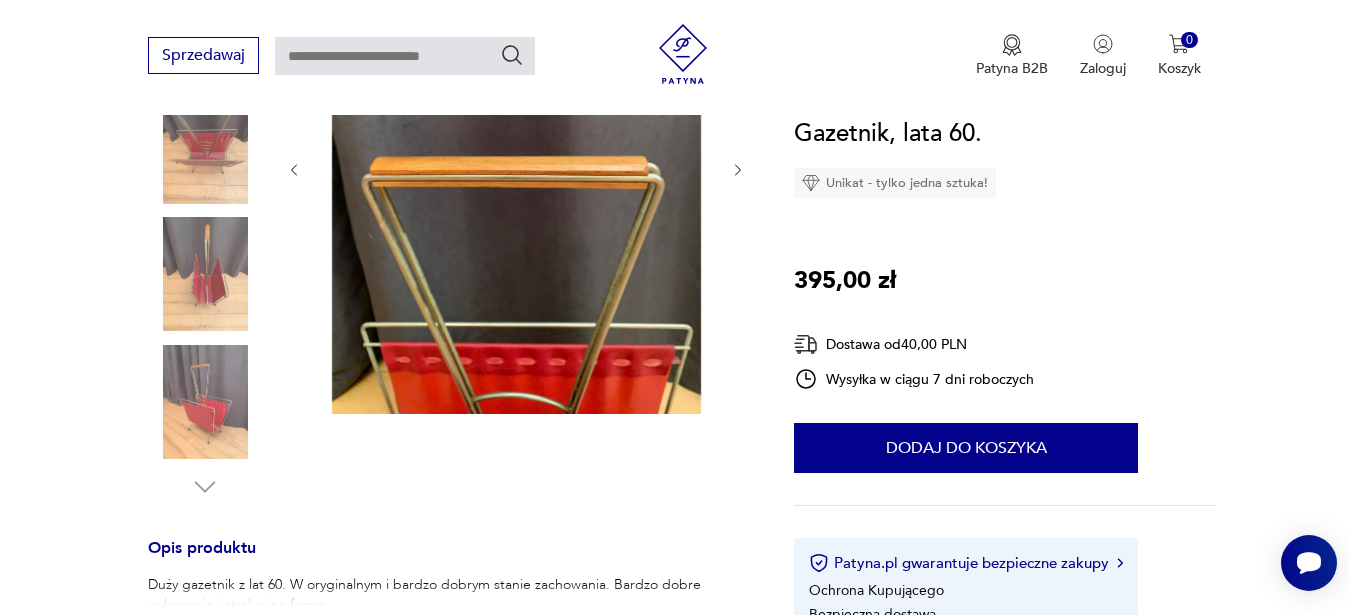 click 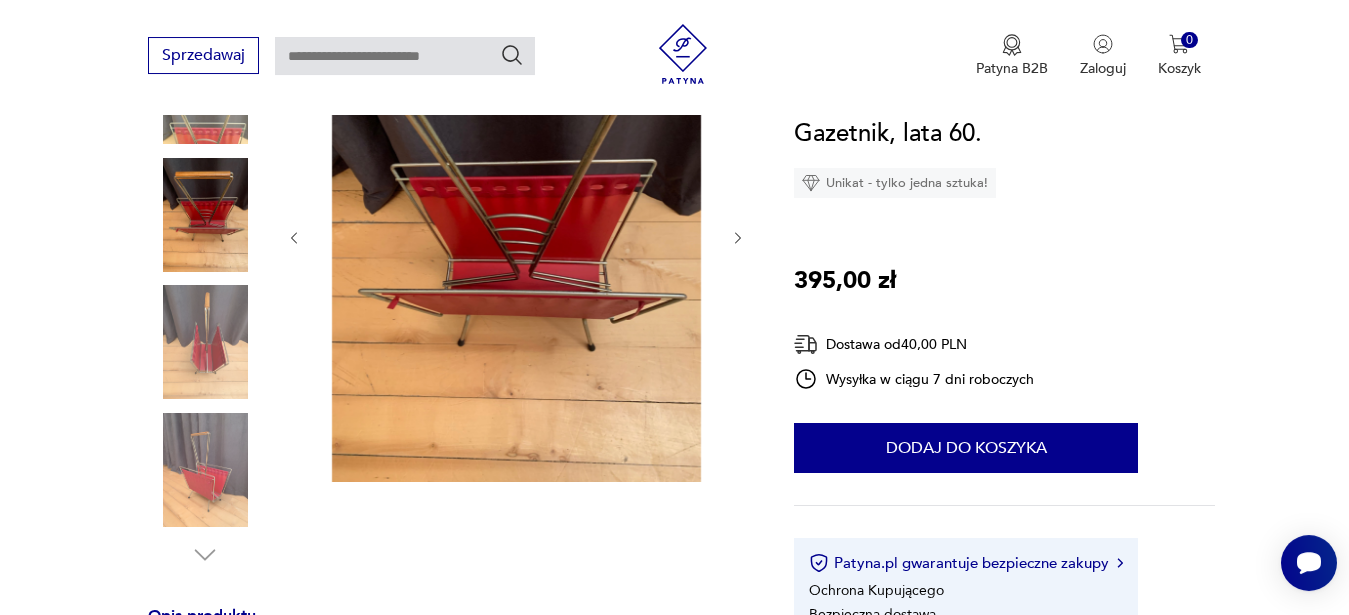 scroll, scrollTop: 306, scrollLeft: 0, axis: vertical 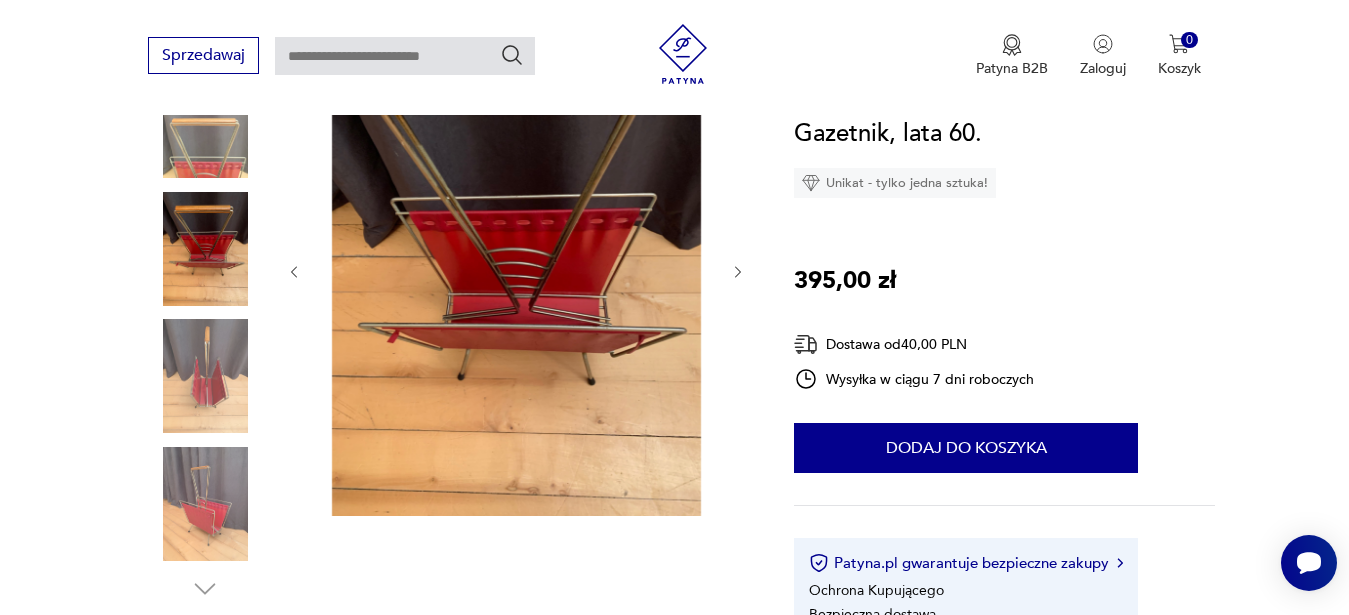 click 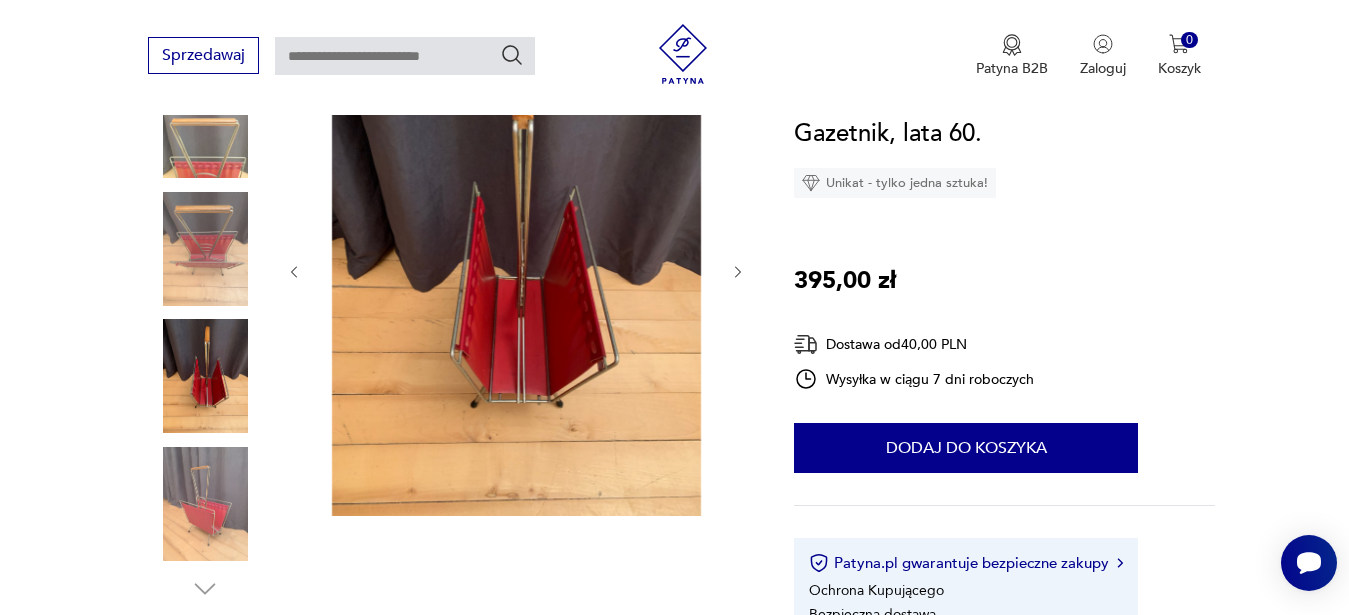 click 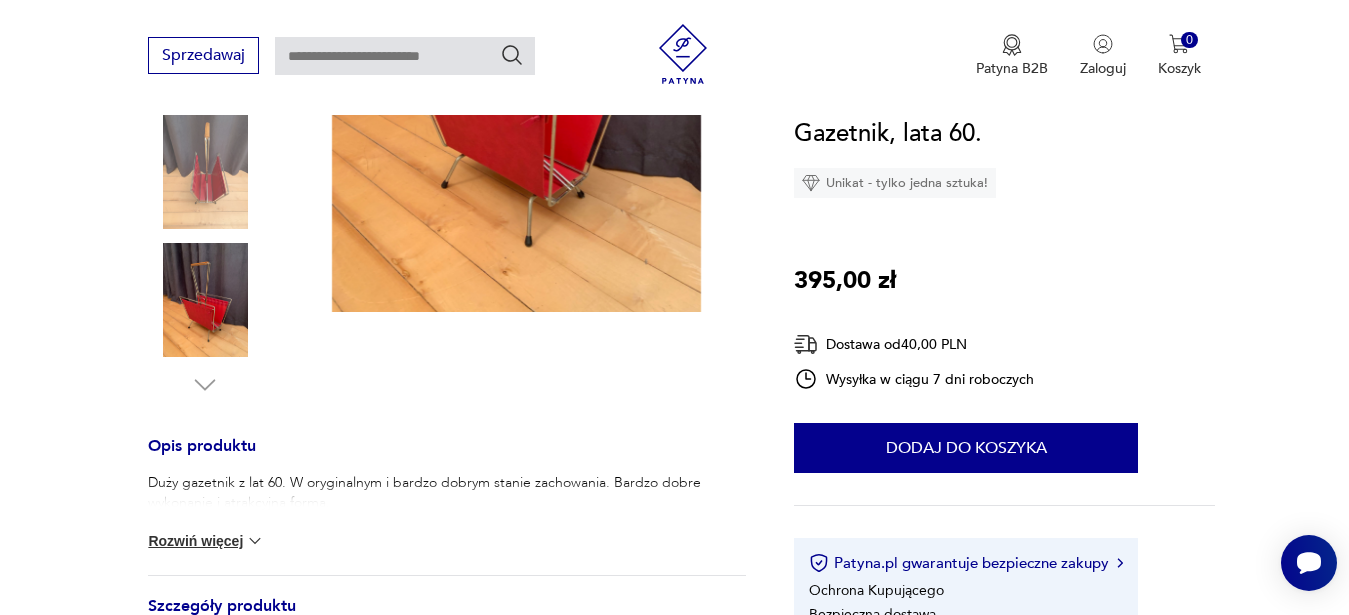 scroll, scrollTop: 612, scrollLeft: 0, axis: vertical 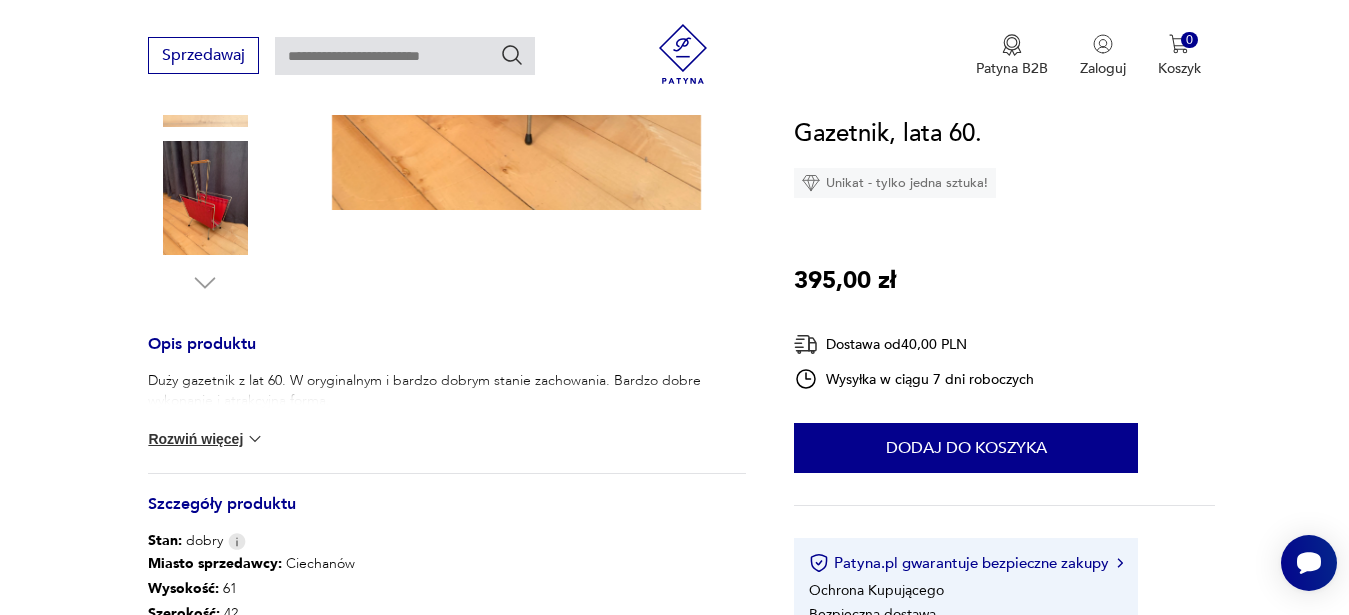 click on "Duży gazetnik z lat 60. W oryginalnym i bardzo dobrym stanie zachowania. Bardzo dobre wykonanie i atrakcyjna forma. Rozwiń więcej" at bounding box center (447, 422) 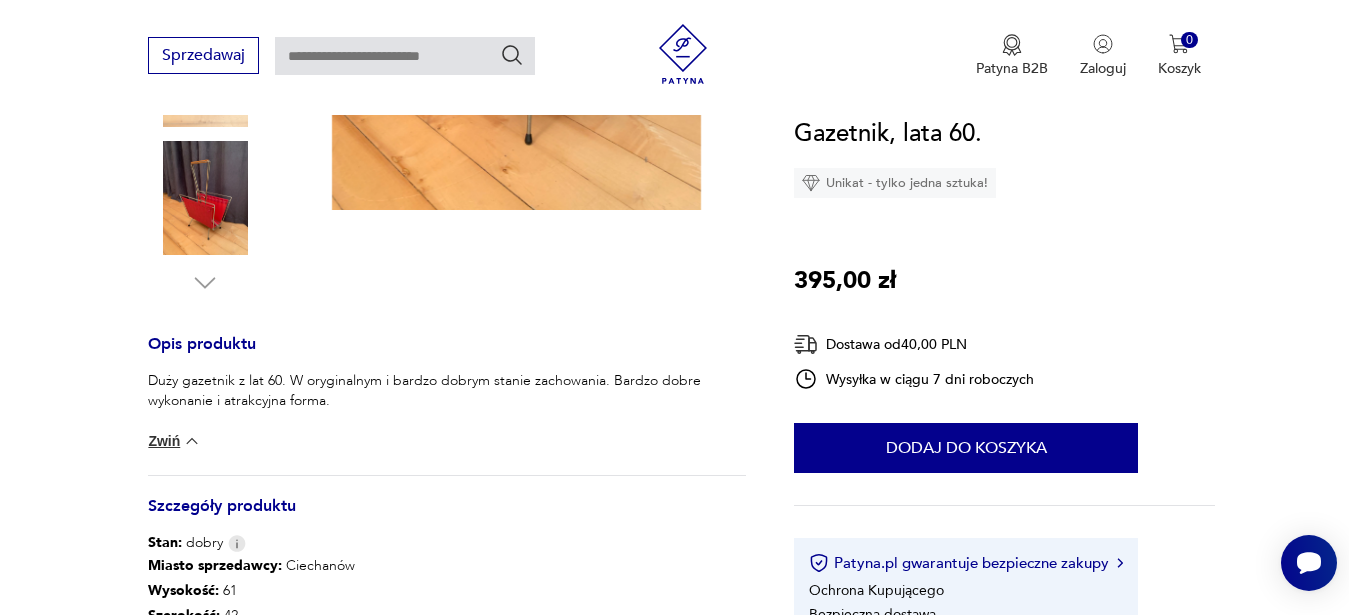 click at bounding box center (192, 441) 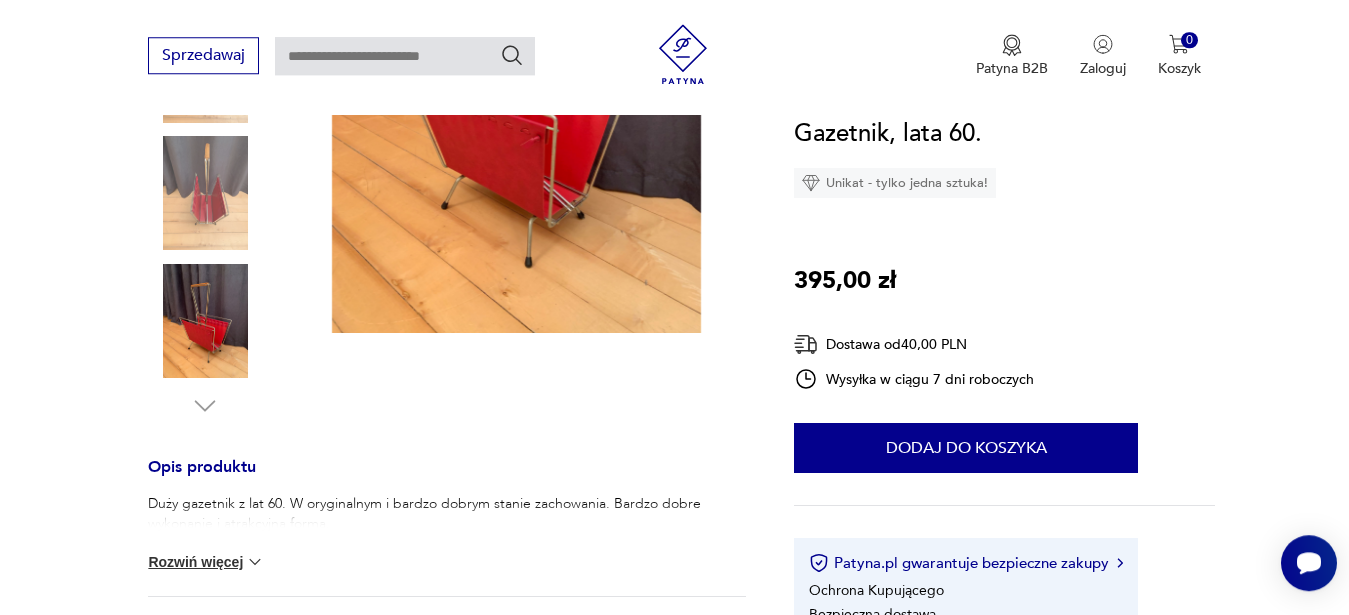 scroll, scrollTop: 510, scrollLeft: 0, axis: vertical 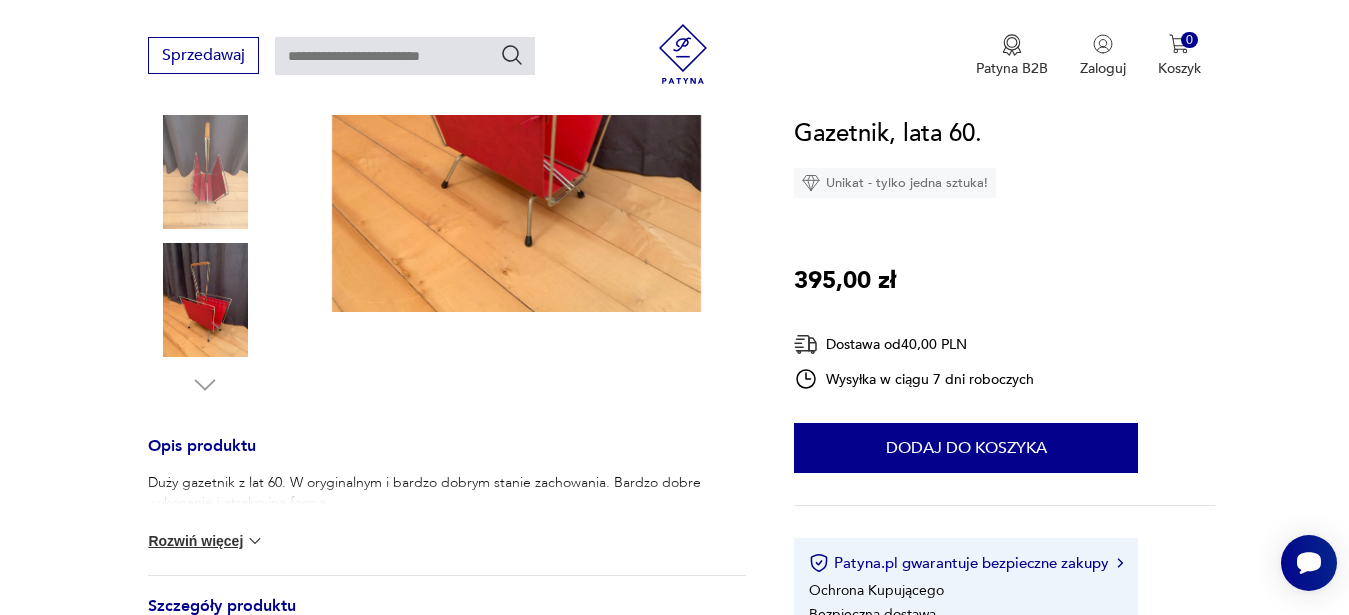 click at bounding box center (205, 300) 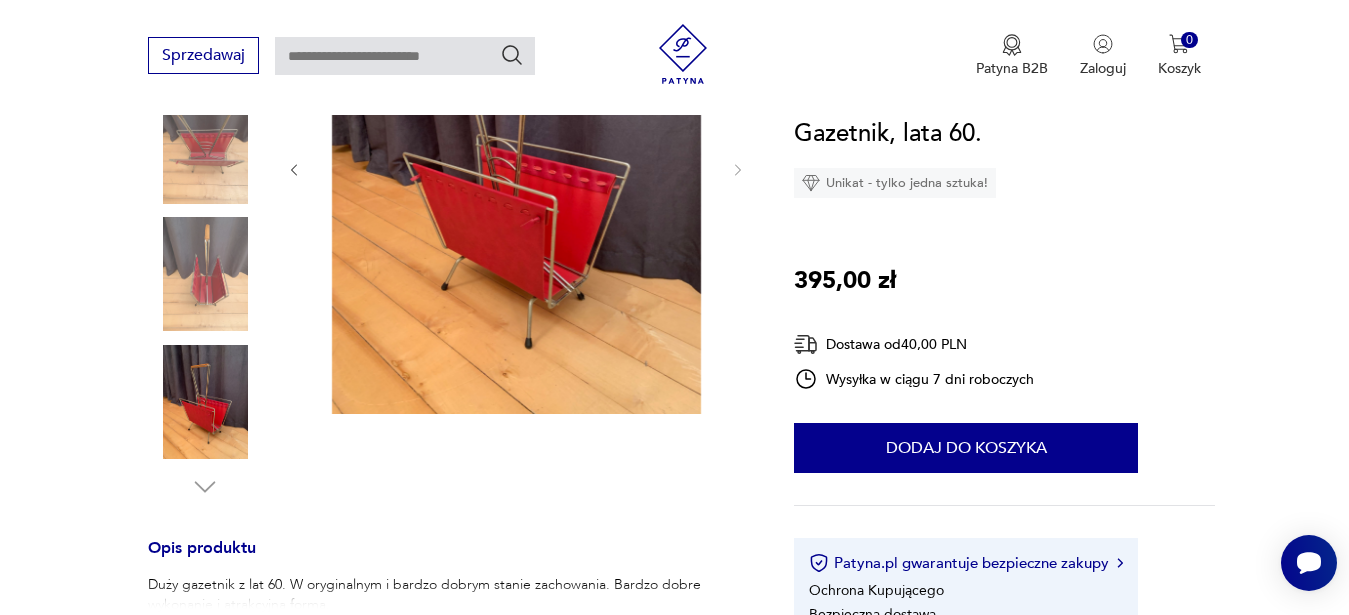 click at bounding box center (205, 274) 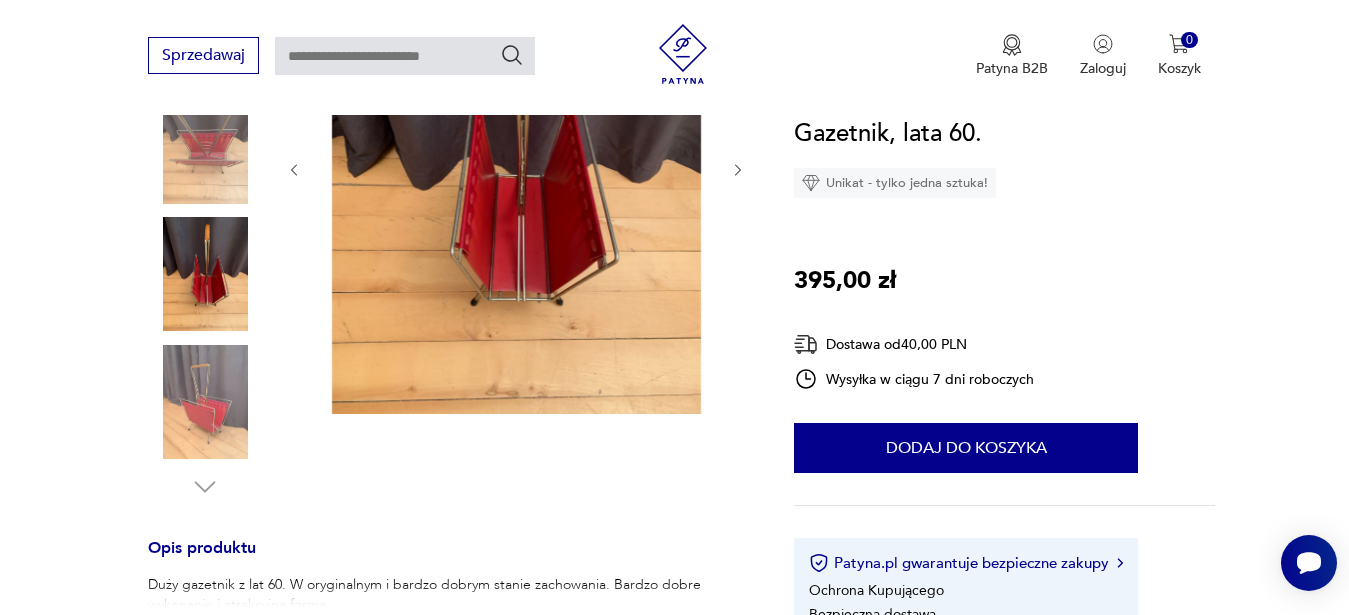 scroll, scrollTop: 102, scrollLeft: 0, axis: vertical 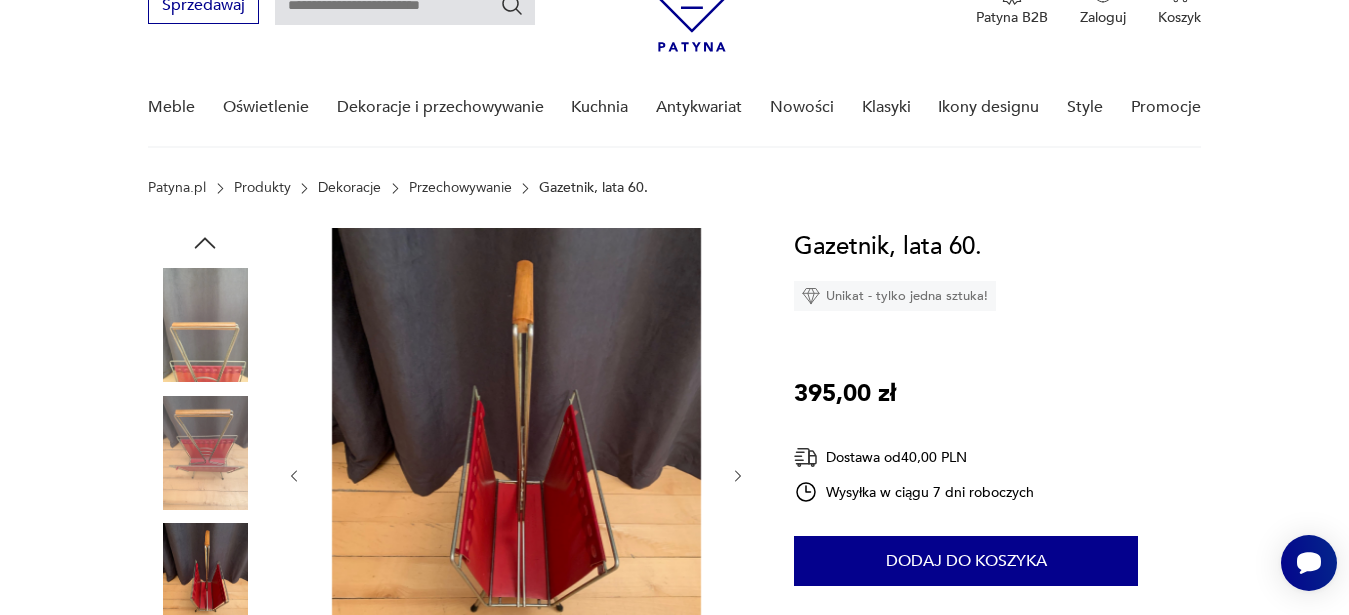 click at bounding box center [205, 325] 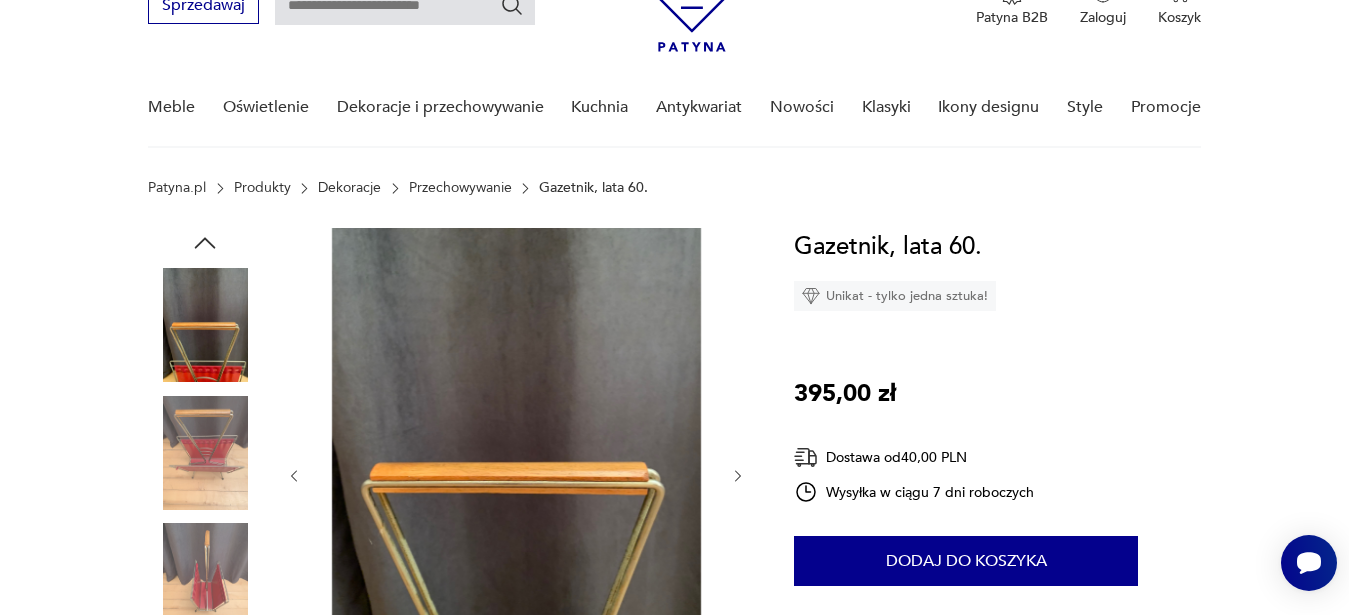 click at bounding box center (205, 453) 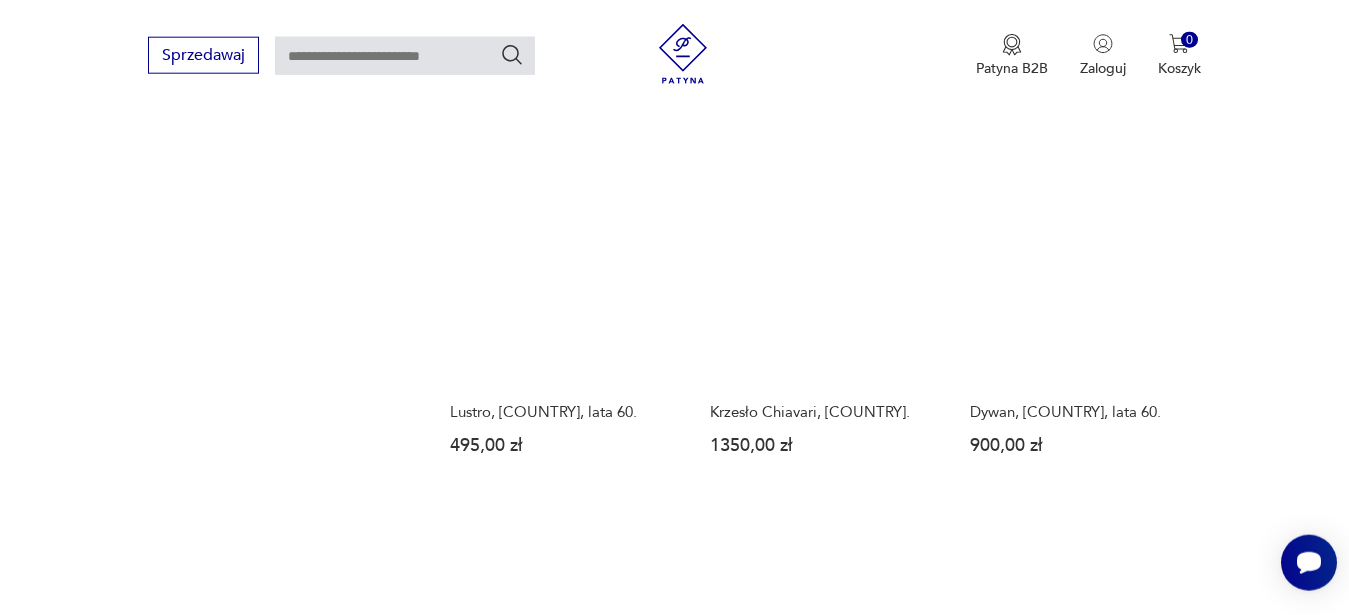scroll, scrollTop: 2260, scrollLeft: 0, axis: vertical 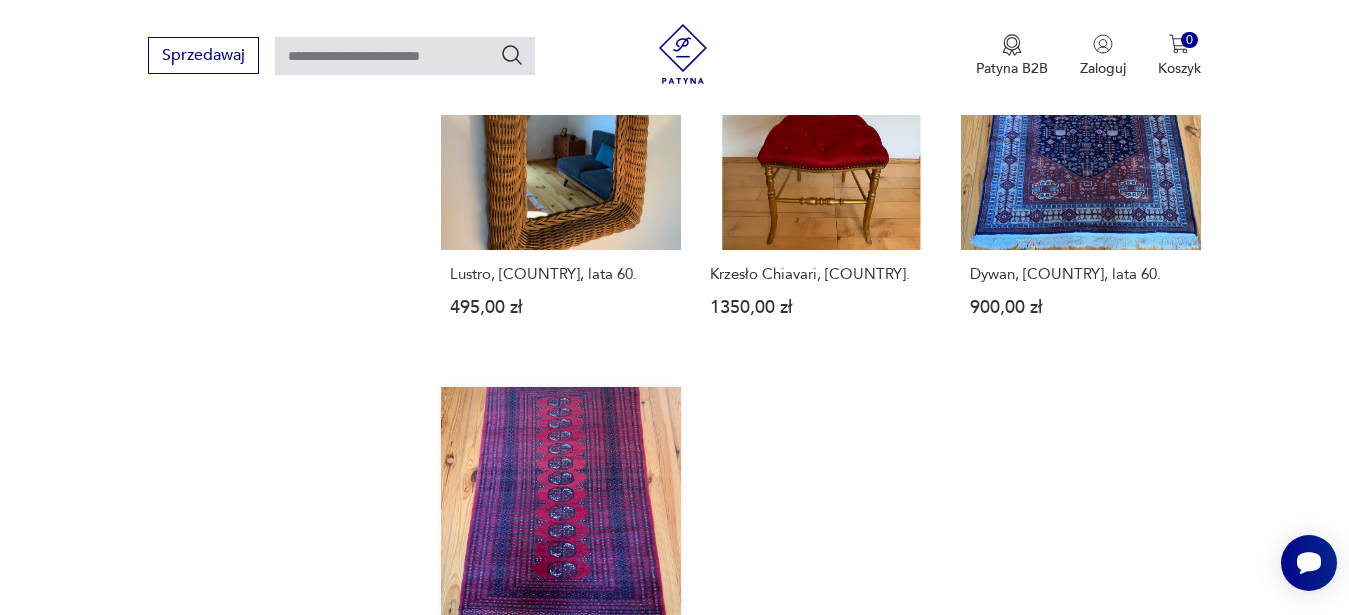 click on "Dywan Afgan, [COUNTRY], lata 60. 800,00 zł" at bounding box center (561, 568) 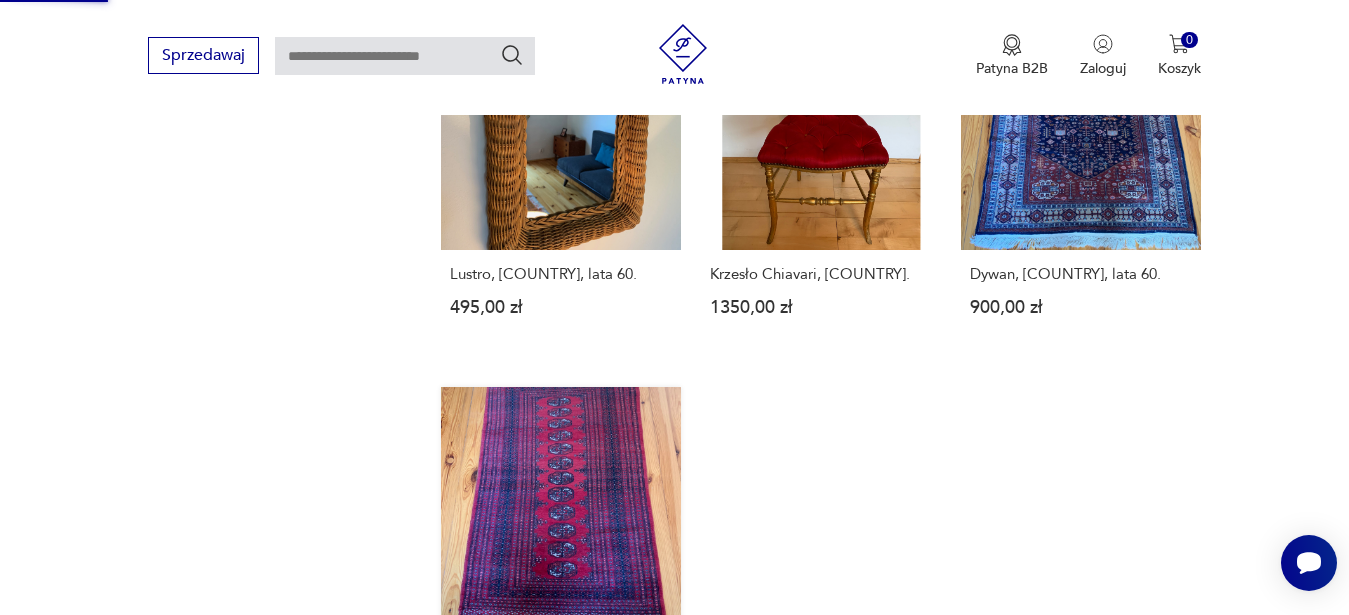 scroll, scrollTop: 436, scrollLeft: 0, axis: vertical 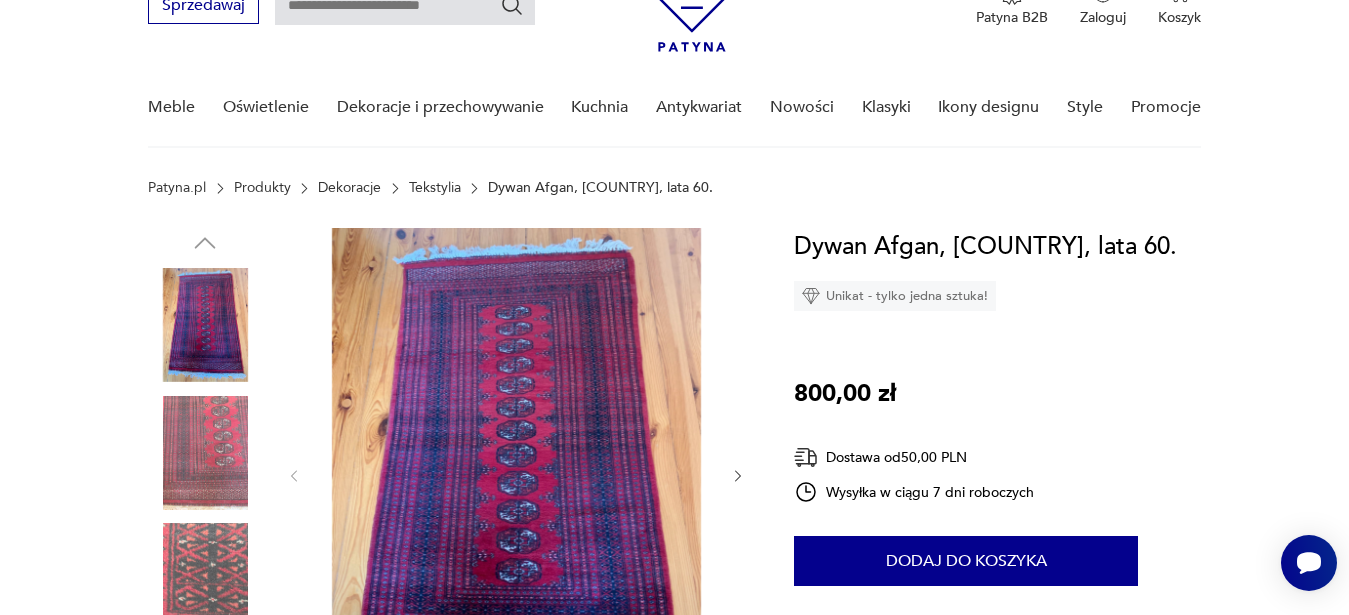 click 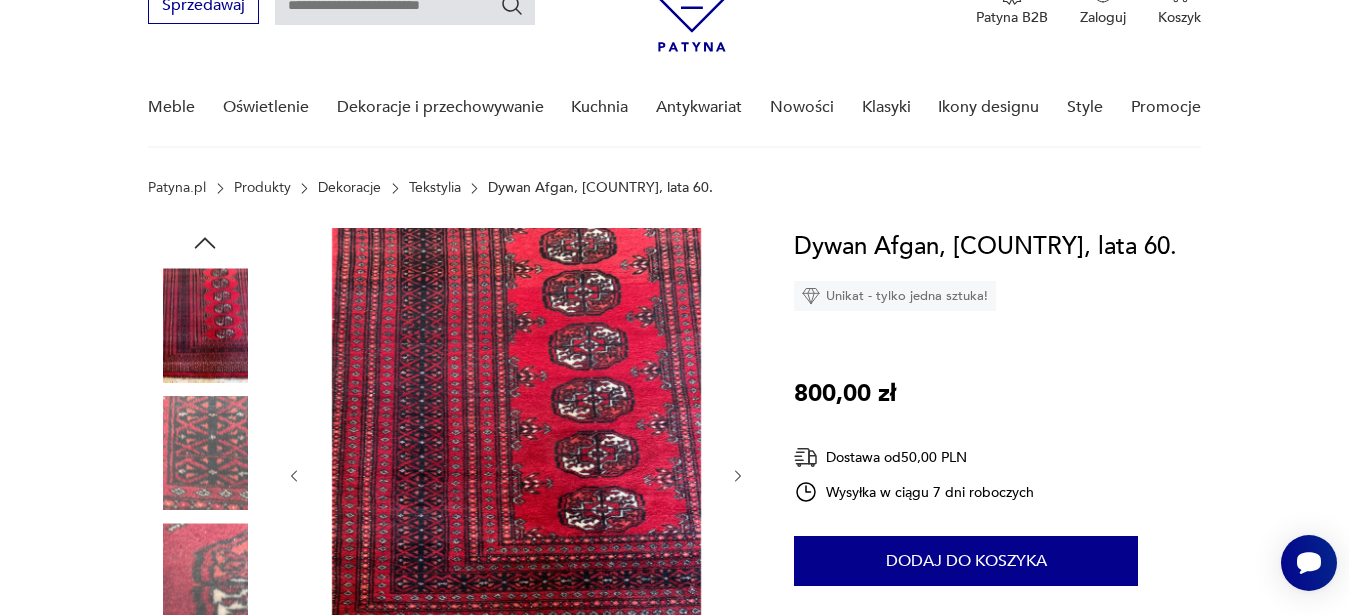 click 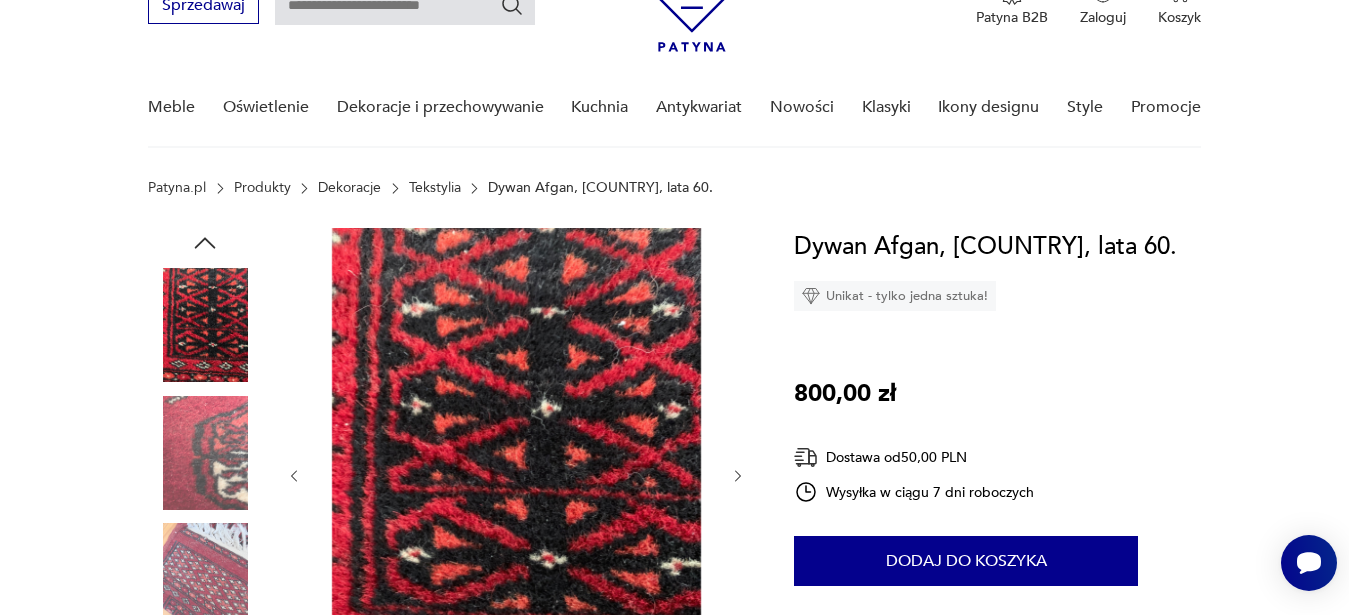 click 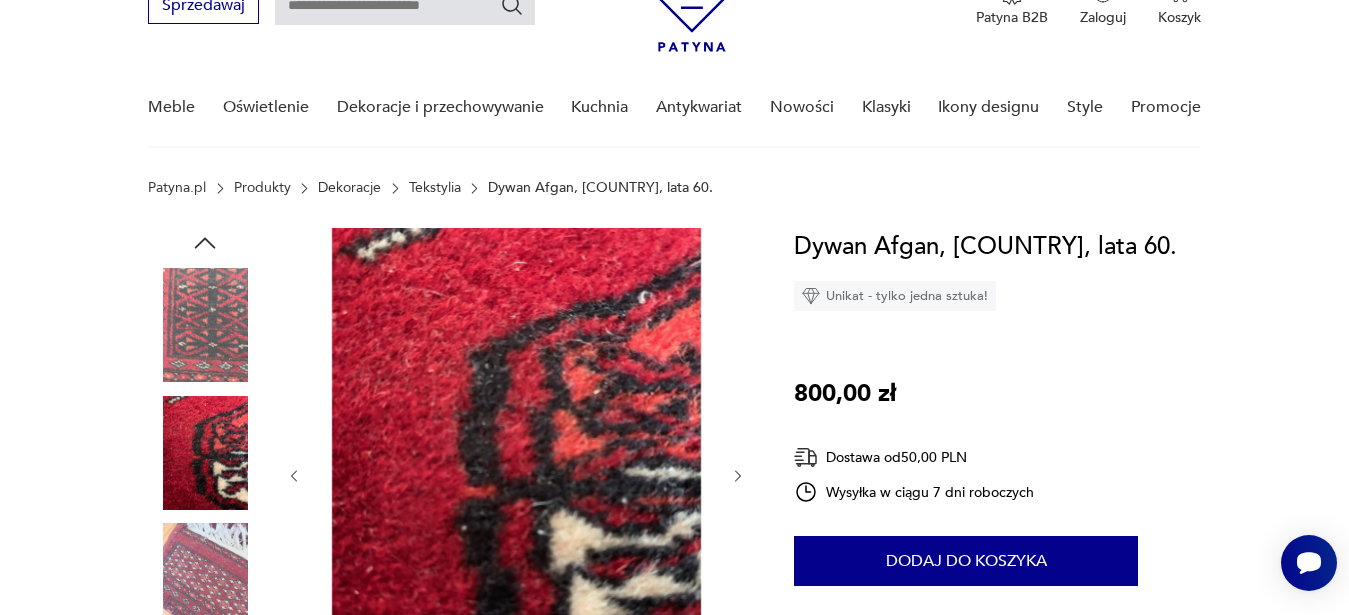click 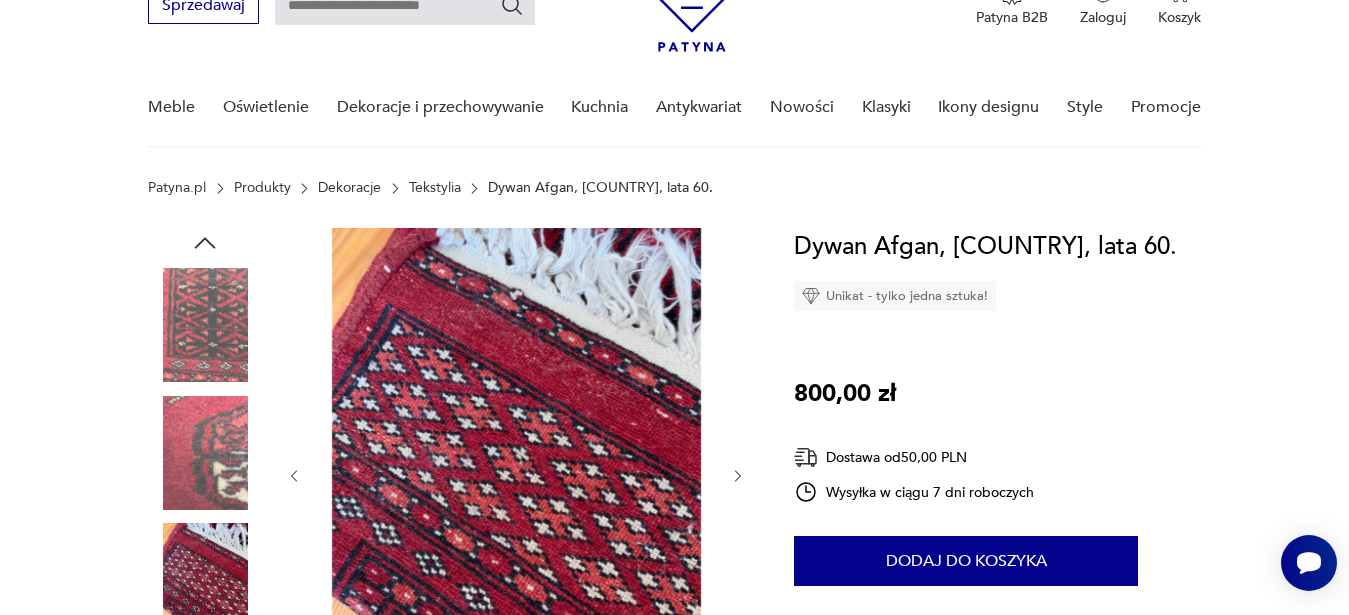 click 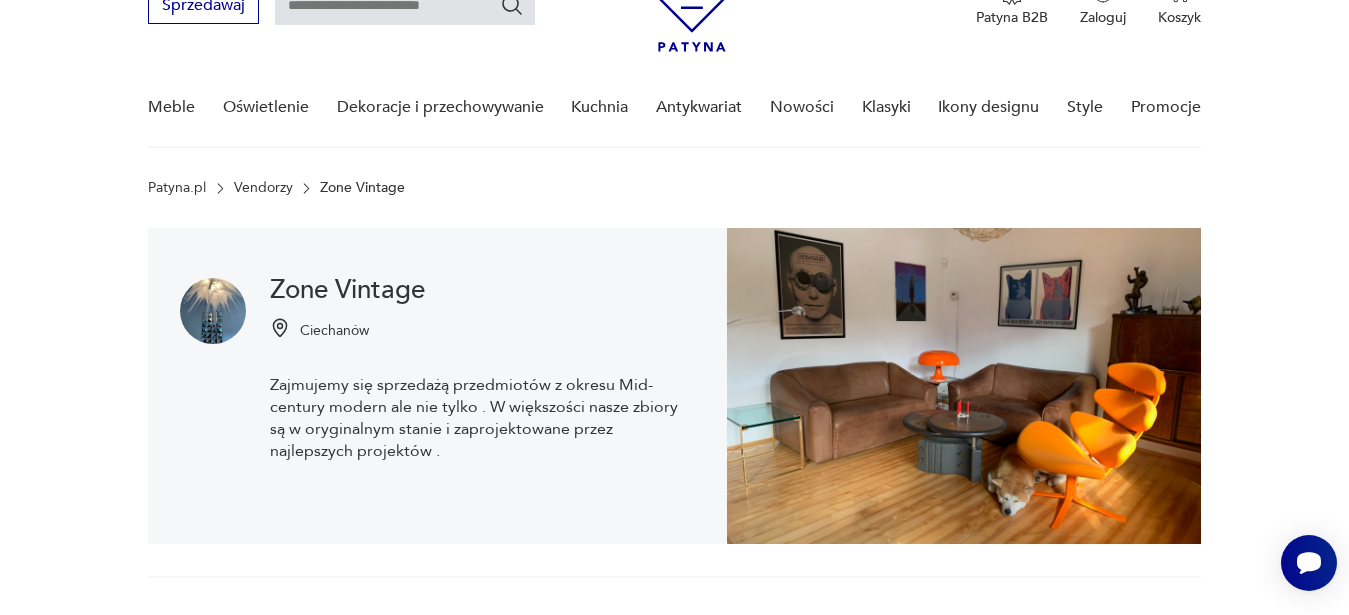 scroll, scrollTop: 1624, scrollLeft: 0, axis: vertical 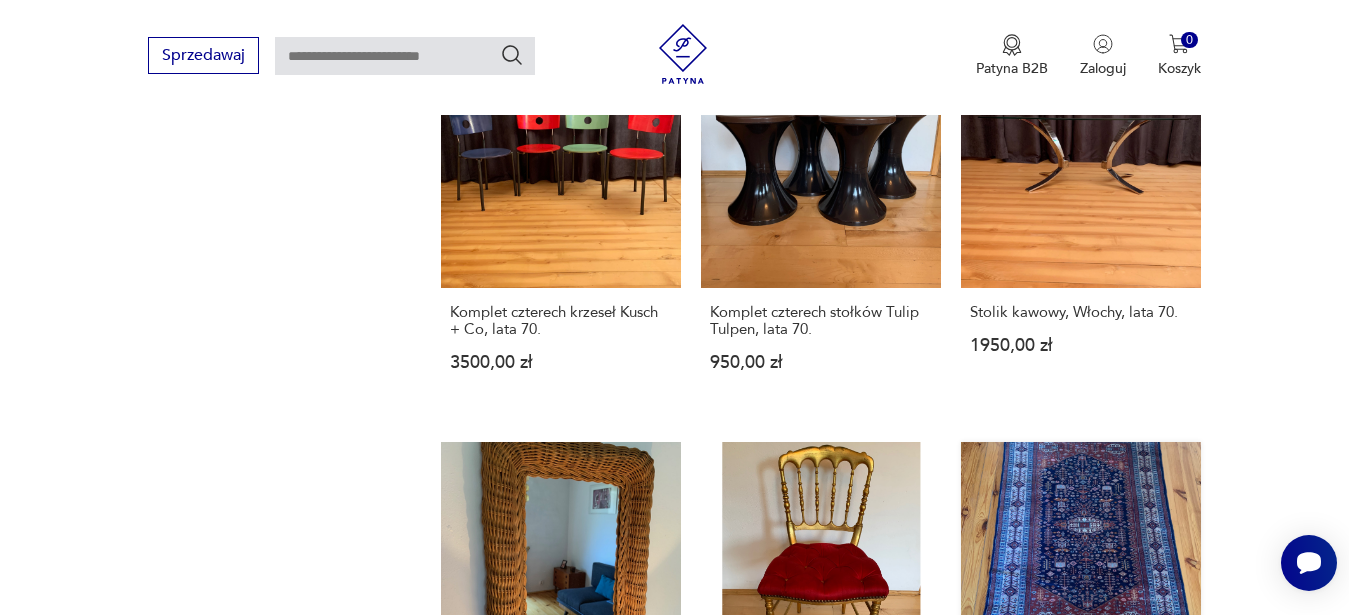 click on "Dywan, [COUNTRY], lata 60. 900,00 zł" at bounding box center [1081, 614] 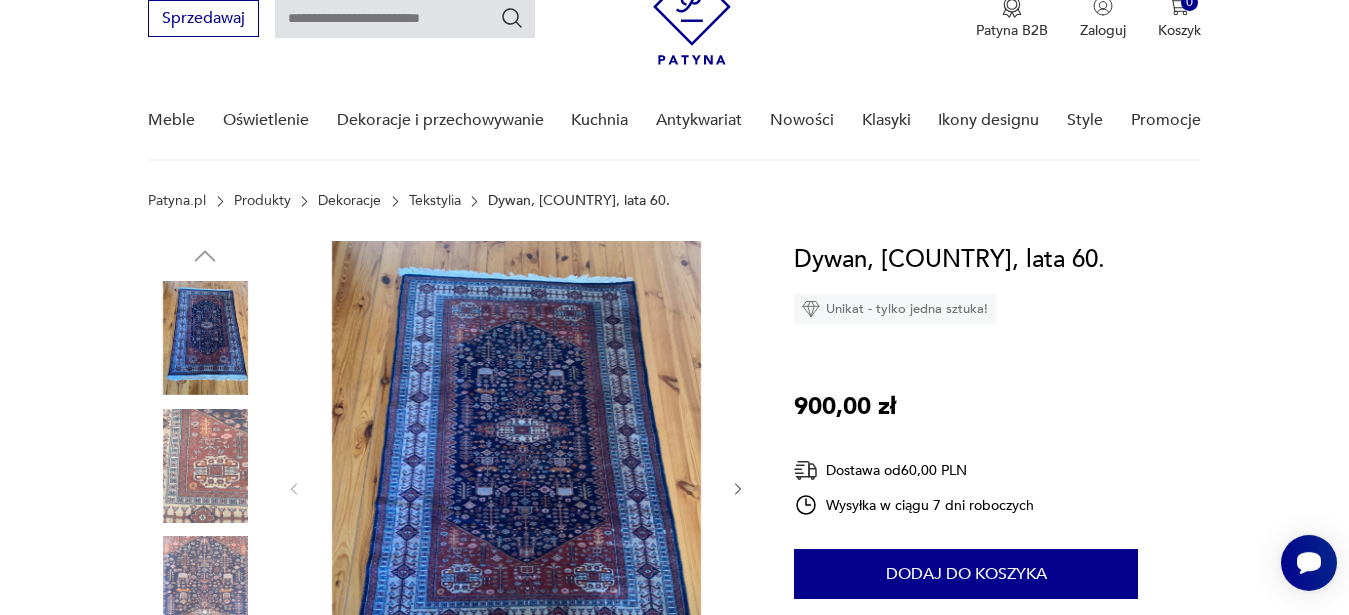 scroll, scrollTop: 102, scrollLeft: 0, axis: vertical 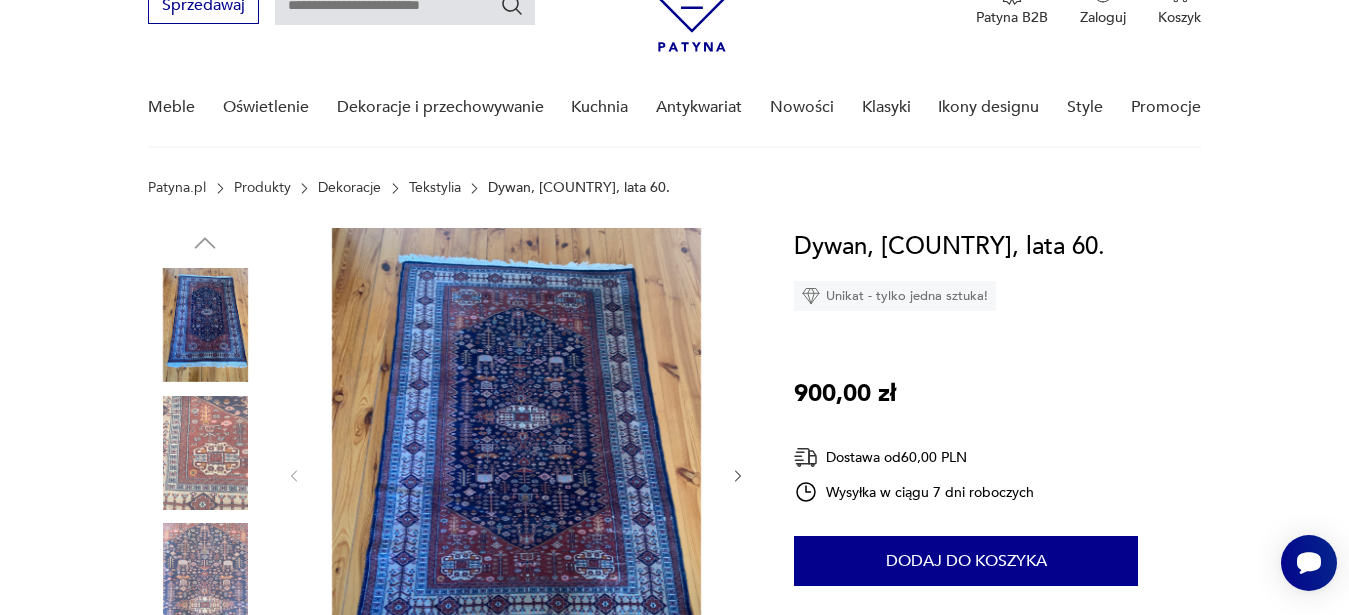 click 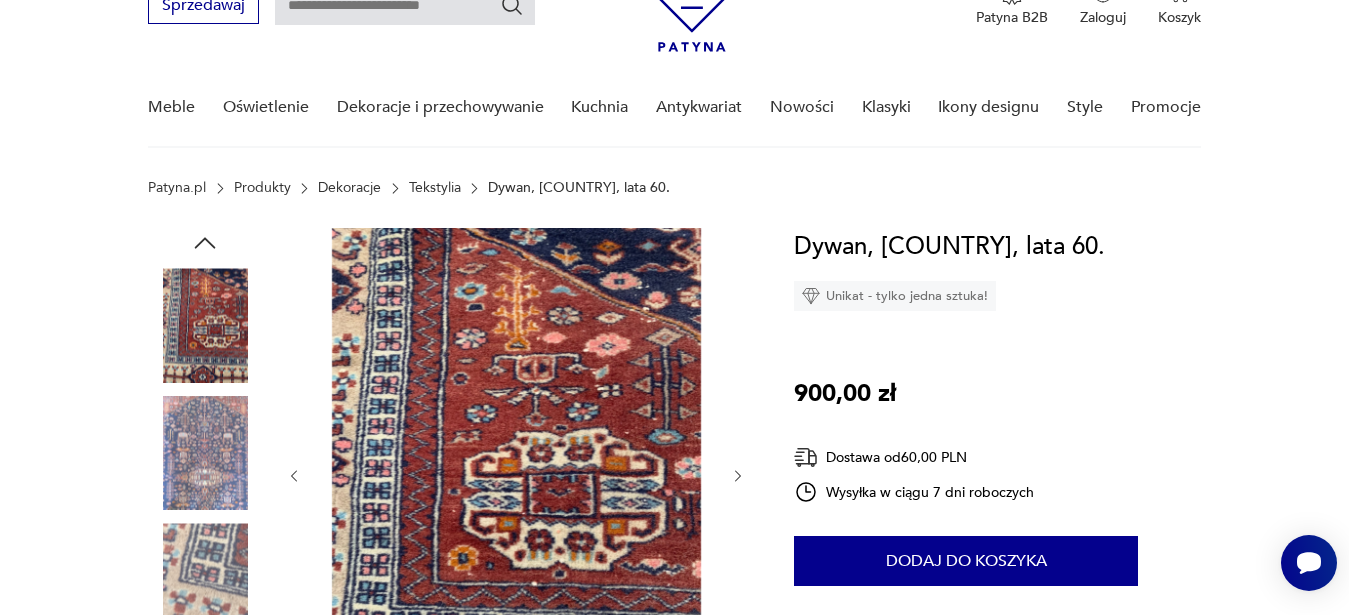 click 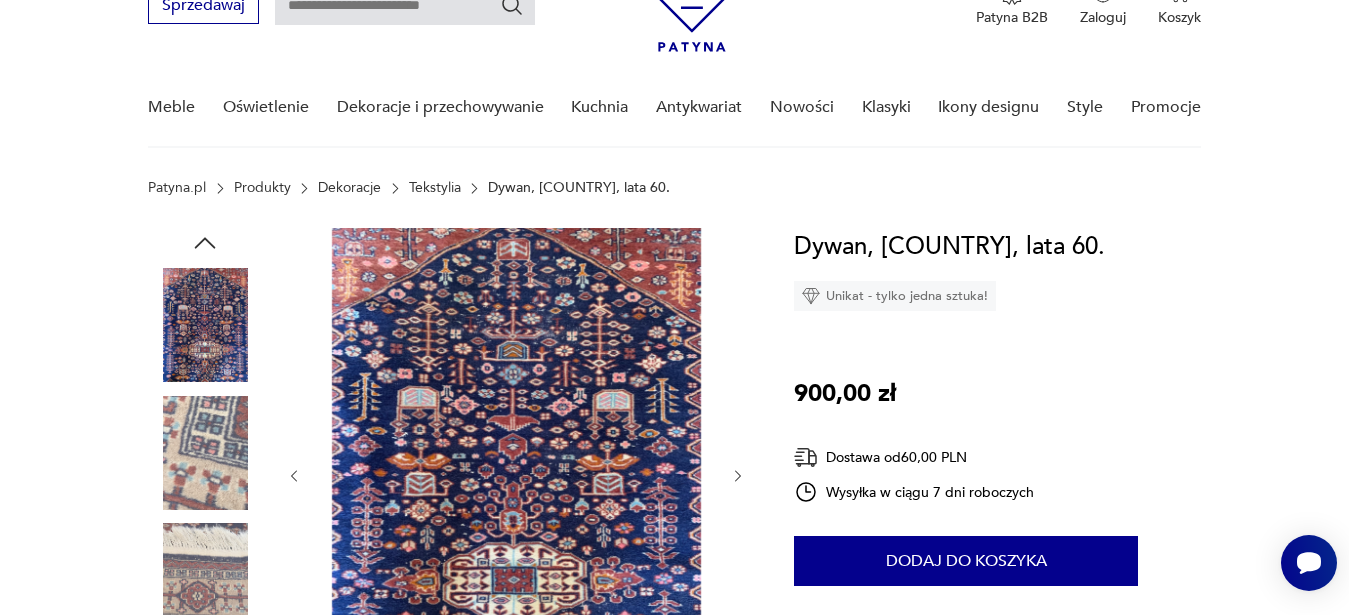 click 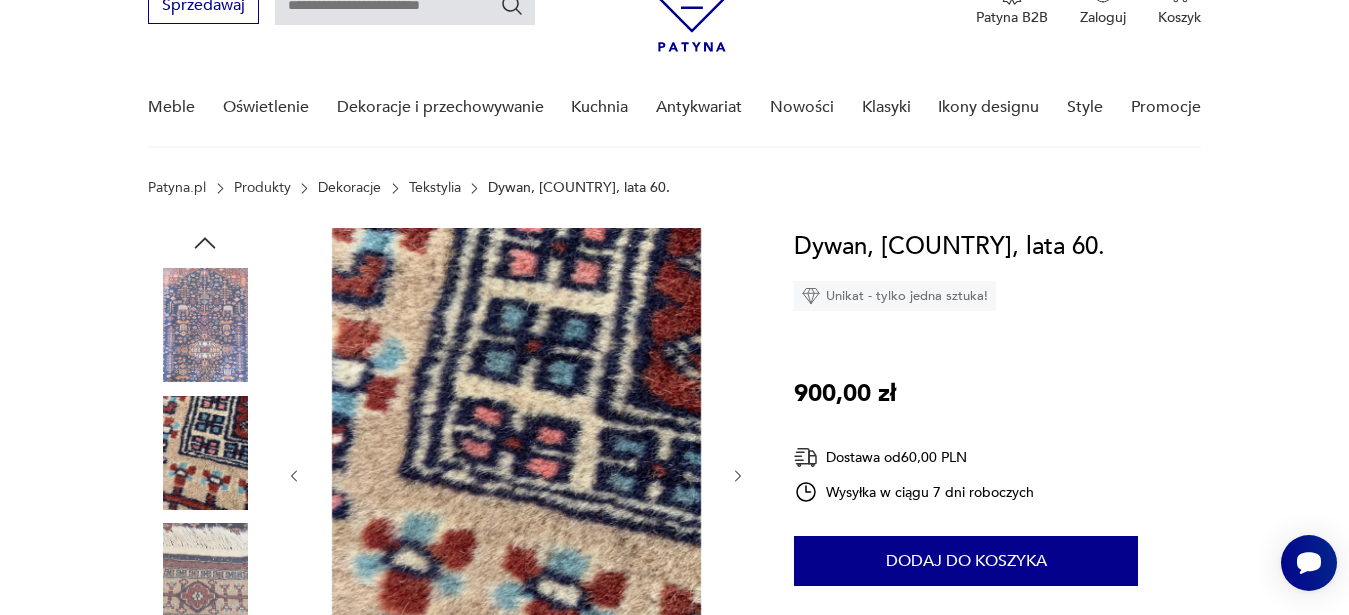 click 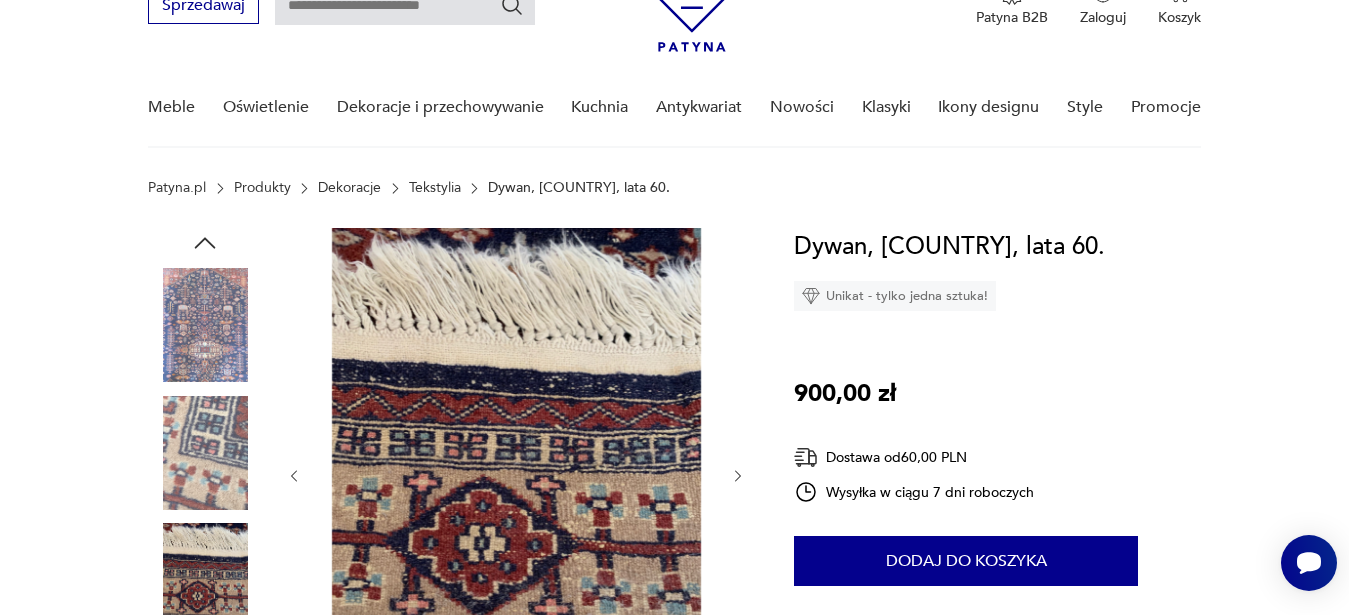 click 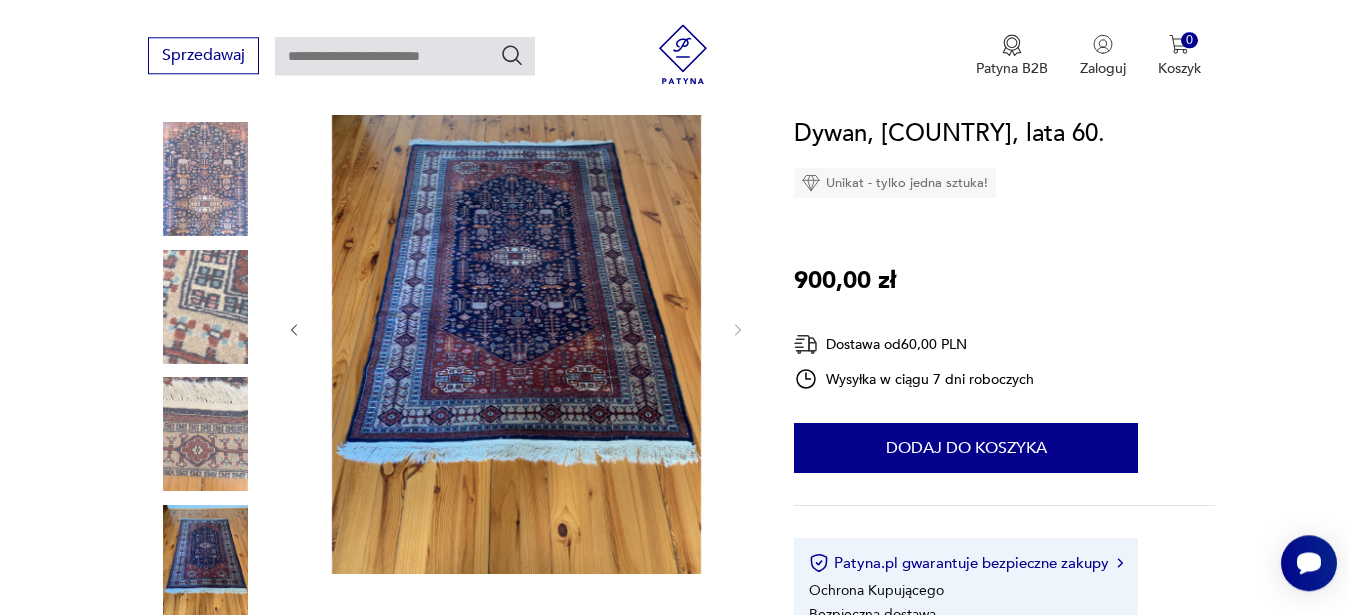 scroll, scrollTop: 306, scrollLeft: 0, axis: vertical 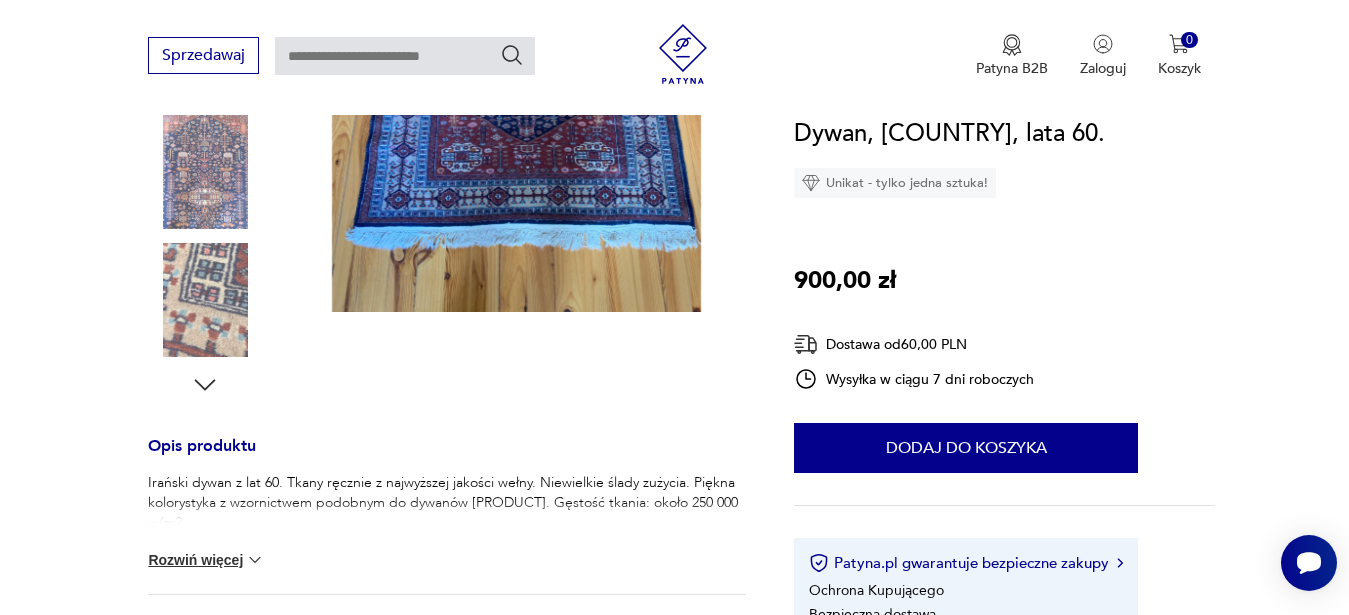 click at bounding box center [255, 560] 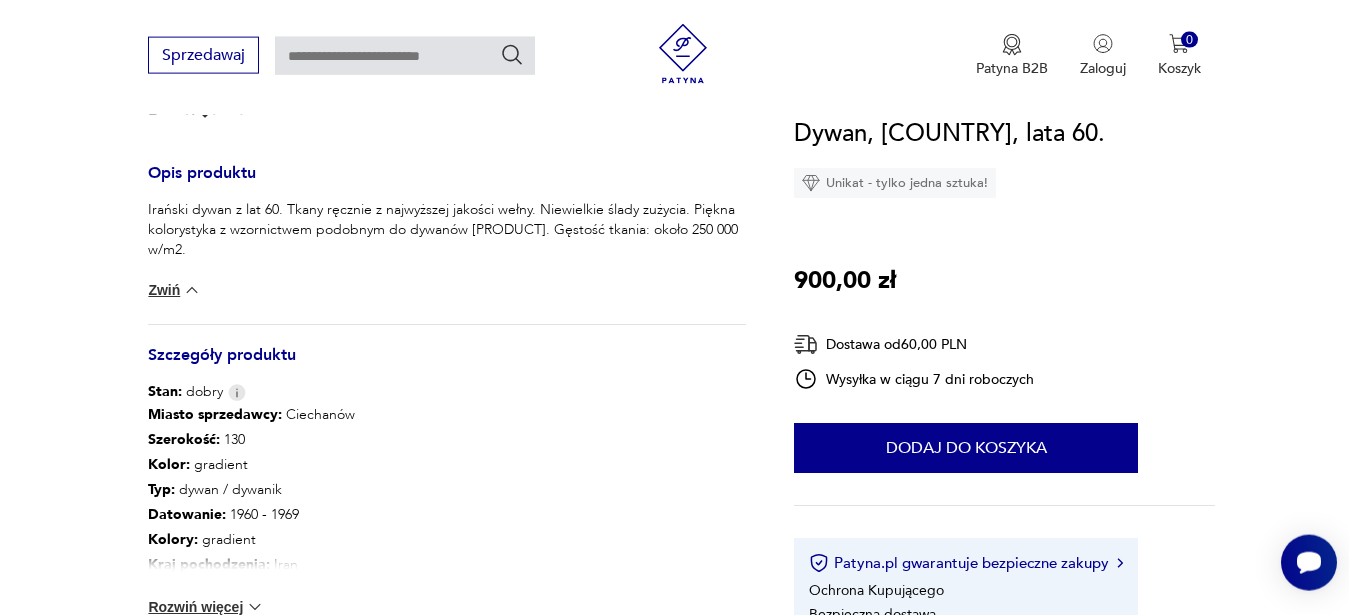 scroll, scrollTop: 816, scrollLeft: 0, axis: vertical 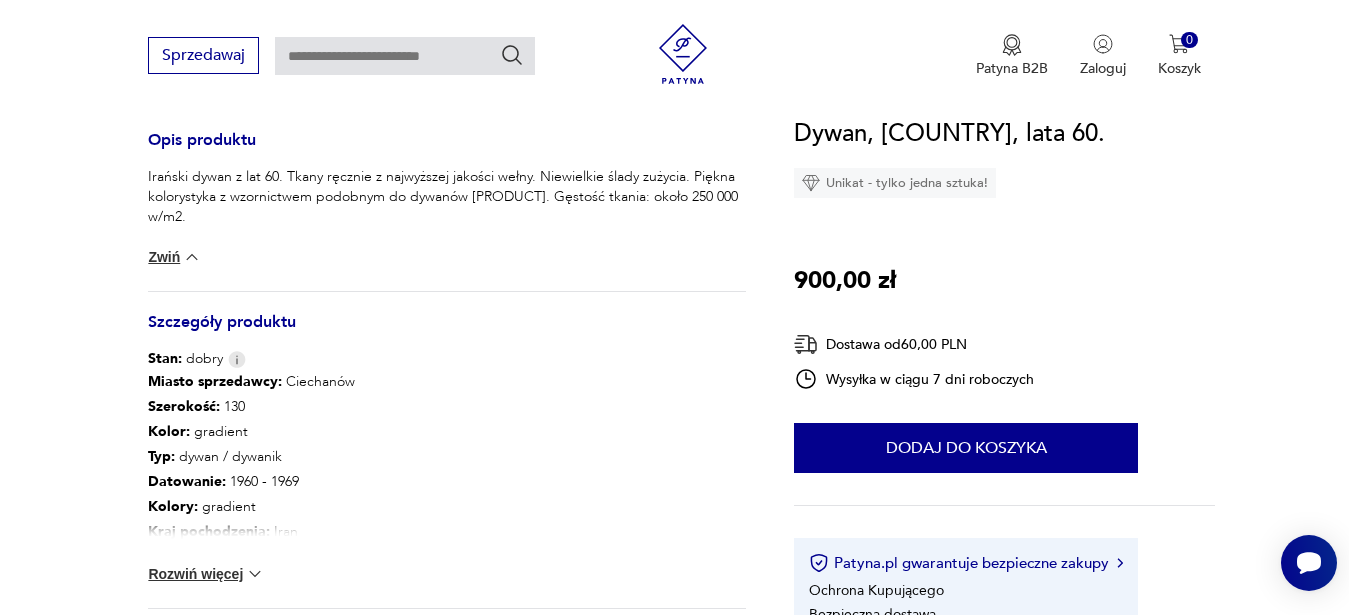 click at bounding box center (255, 574) 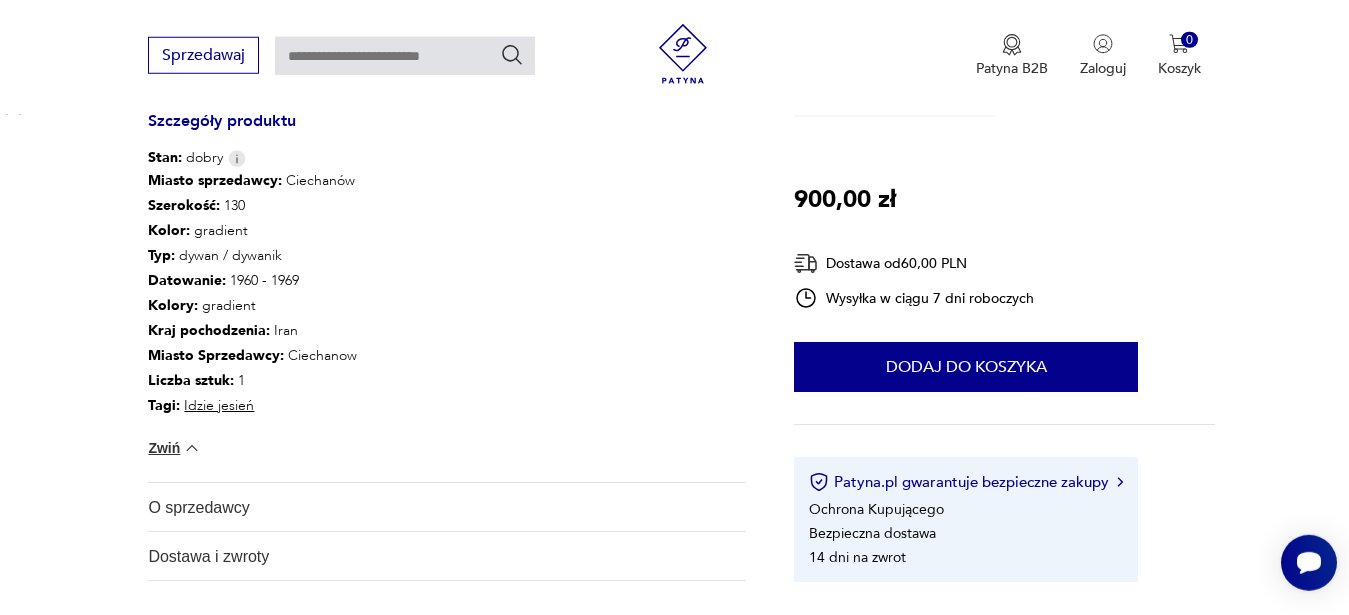 scroll, scrollTop: 1020, scrollLeft: 0, axis: vertical 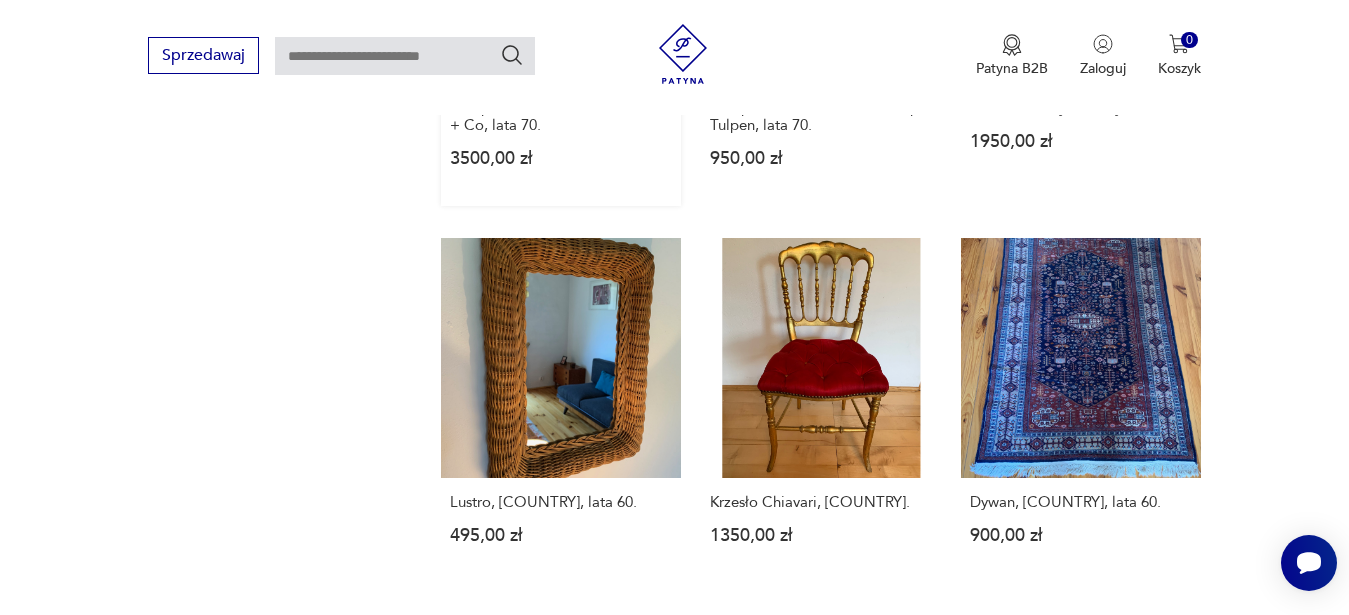 click on "Lustro, [COUNTRY], lata 60. 495,00 zł" at bounding box center [561, 410] 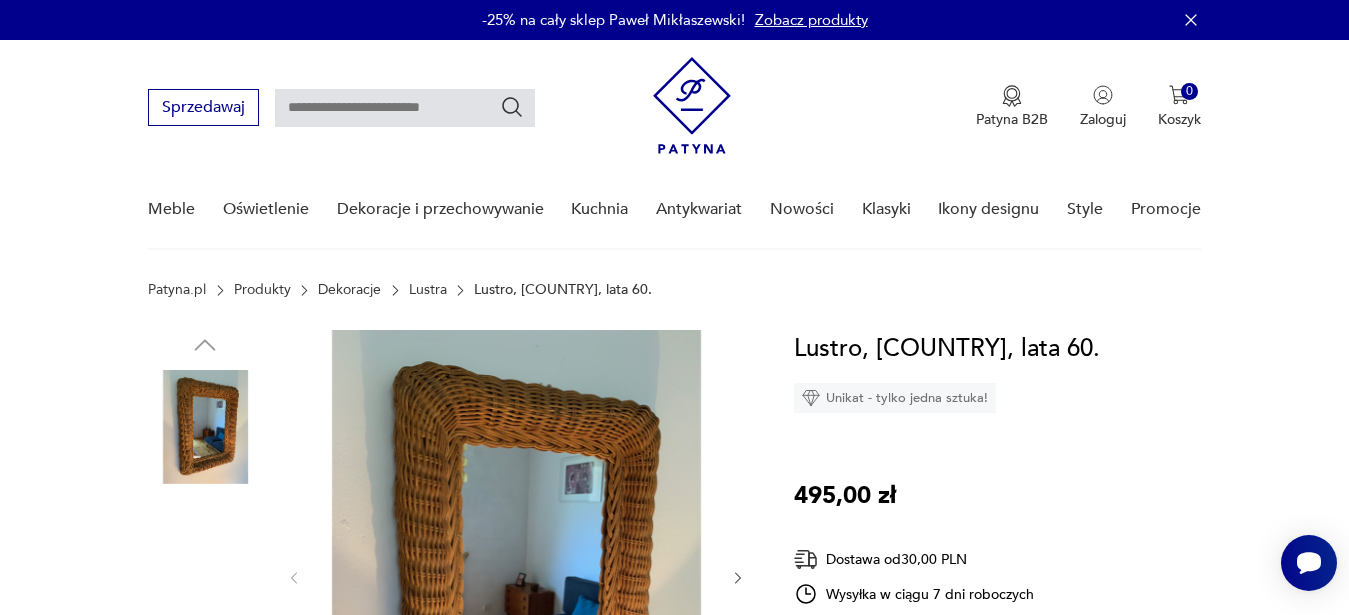 scroll, scrollTop: 306, scrollLeft: 0, axis: vertical 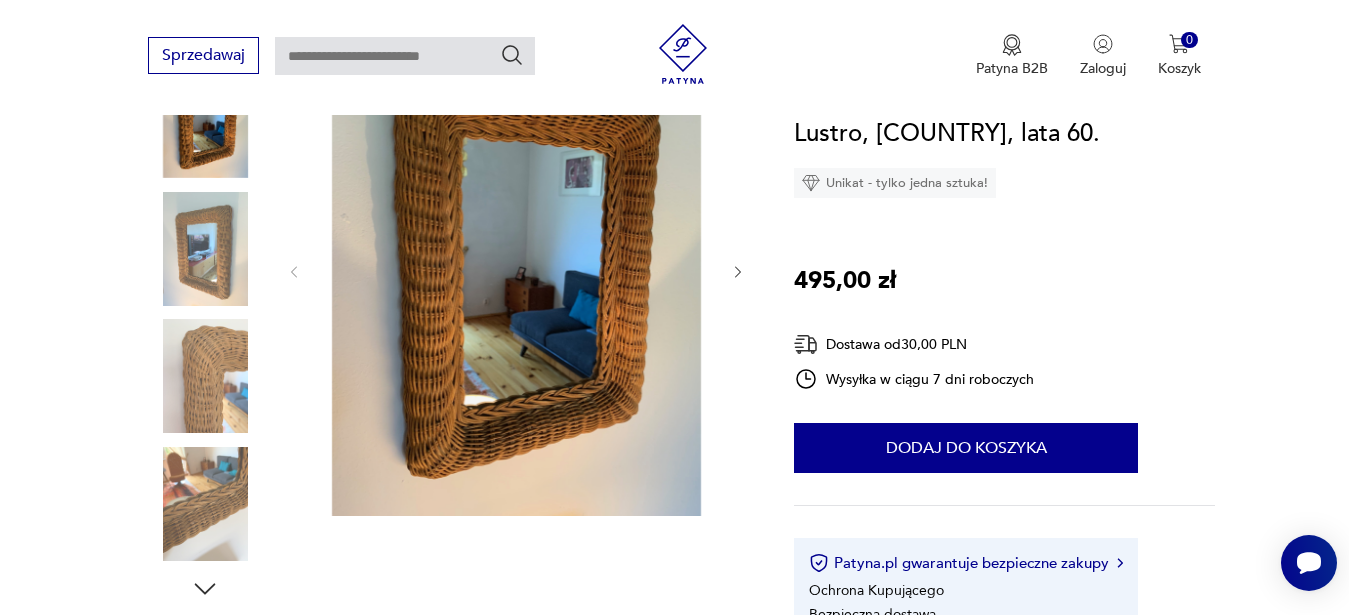 click 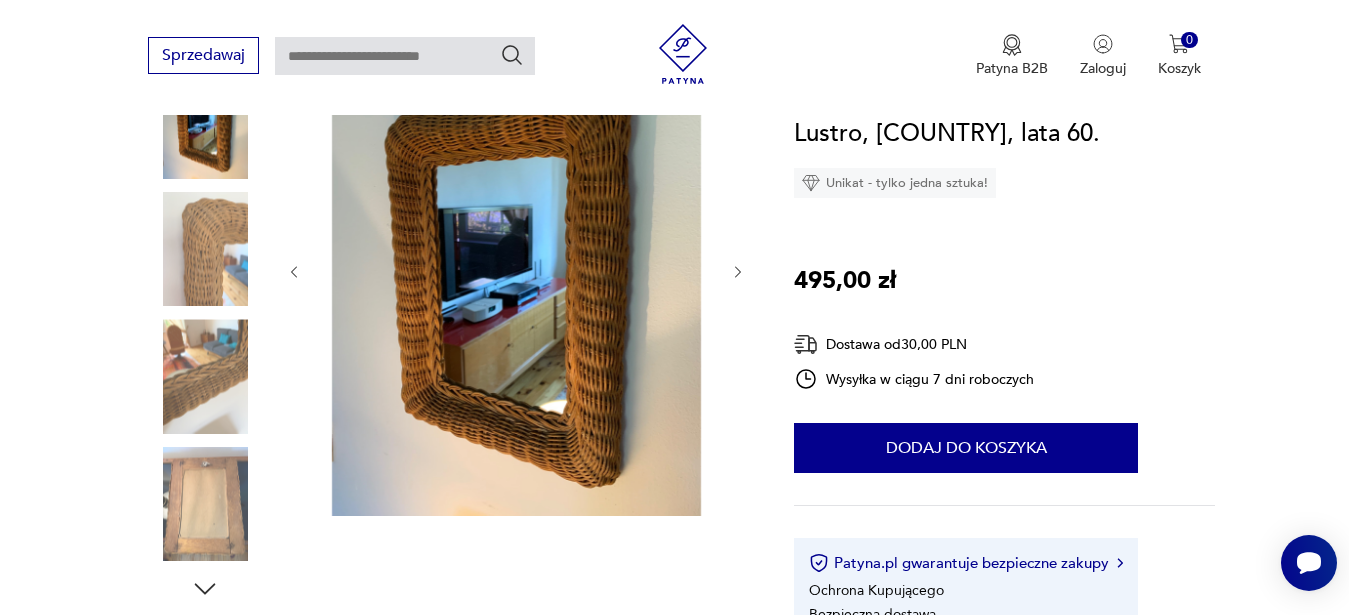 click 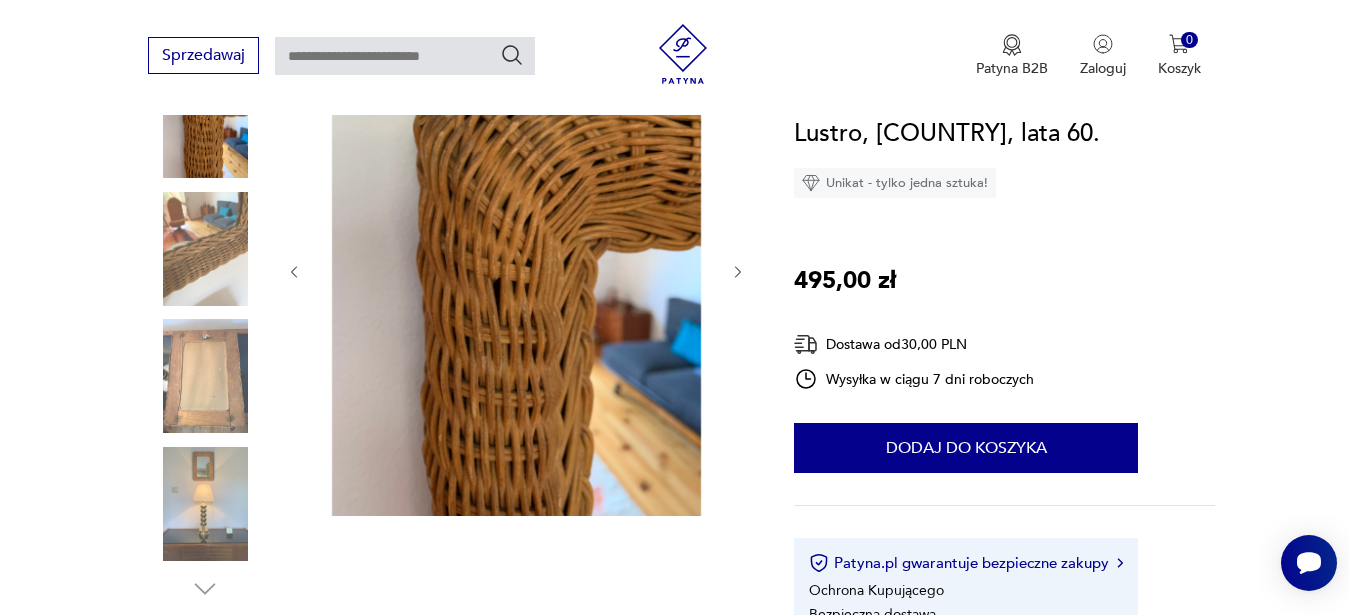 click 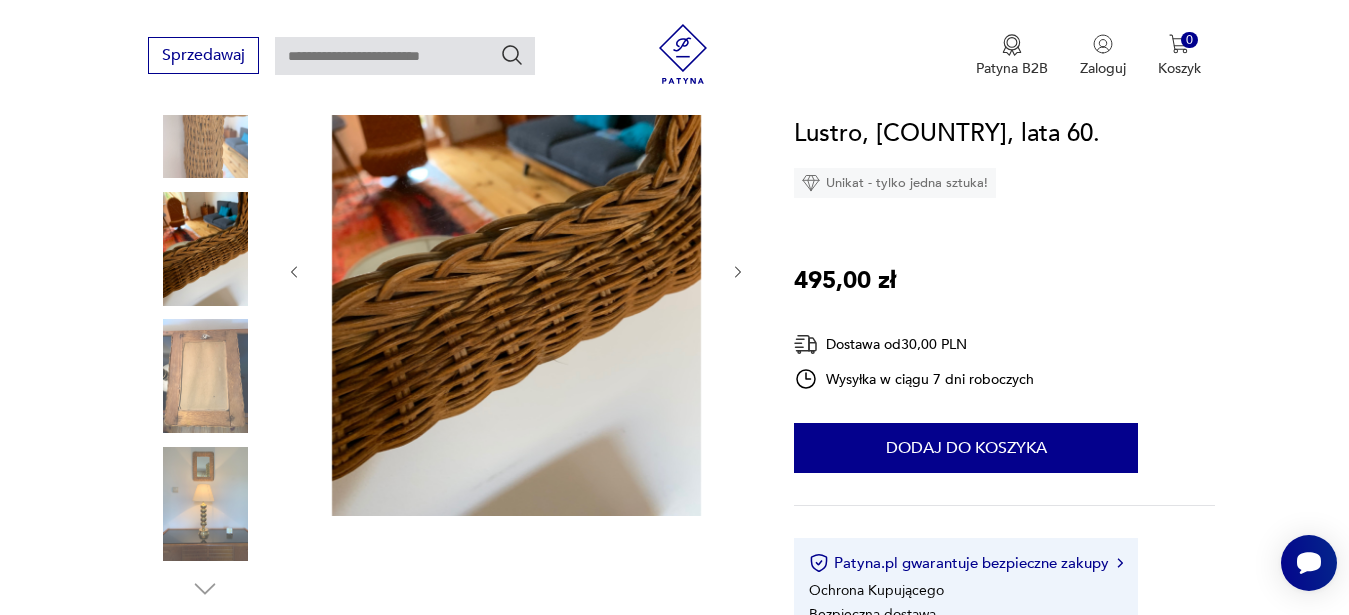 click 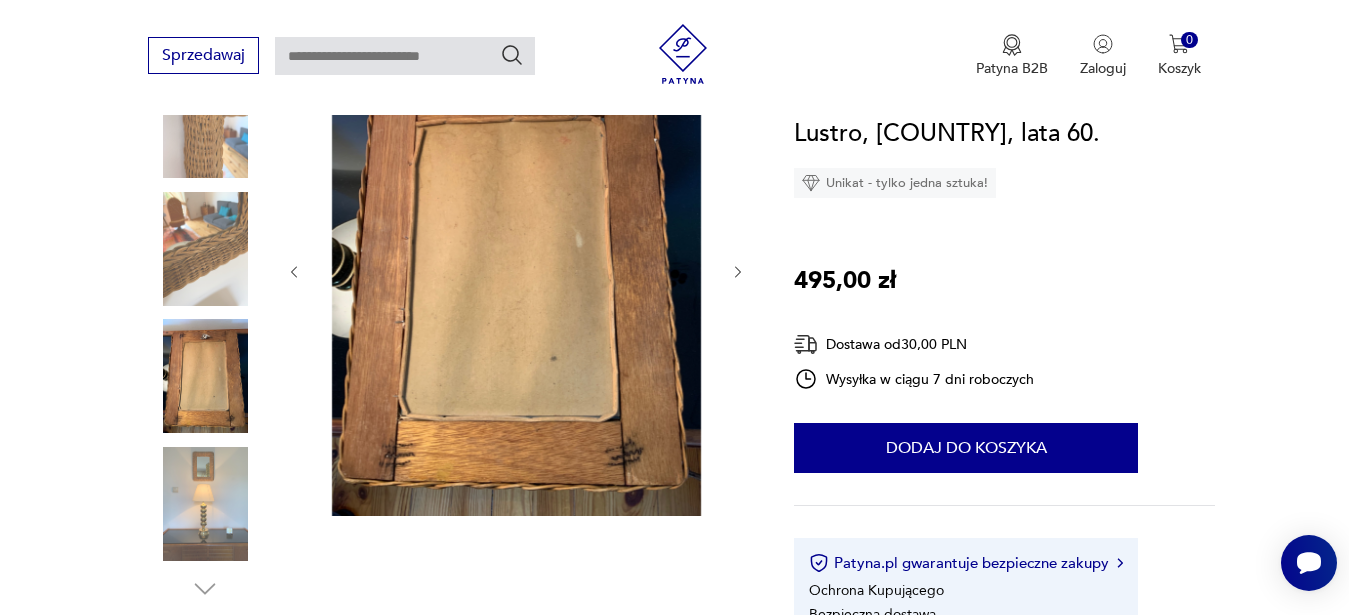 click 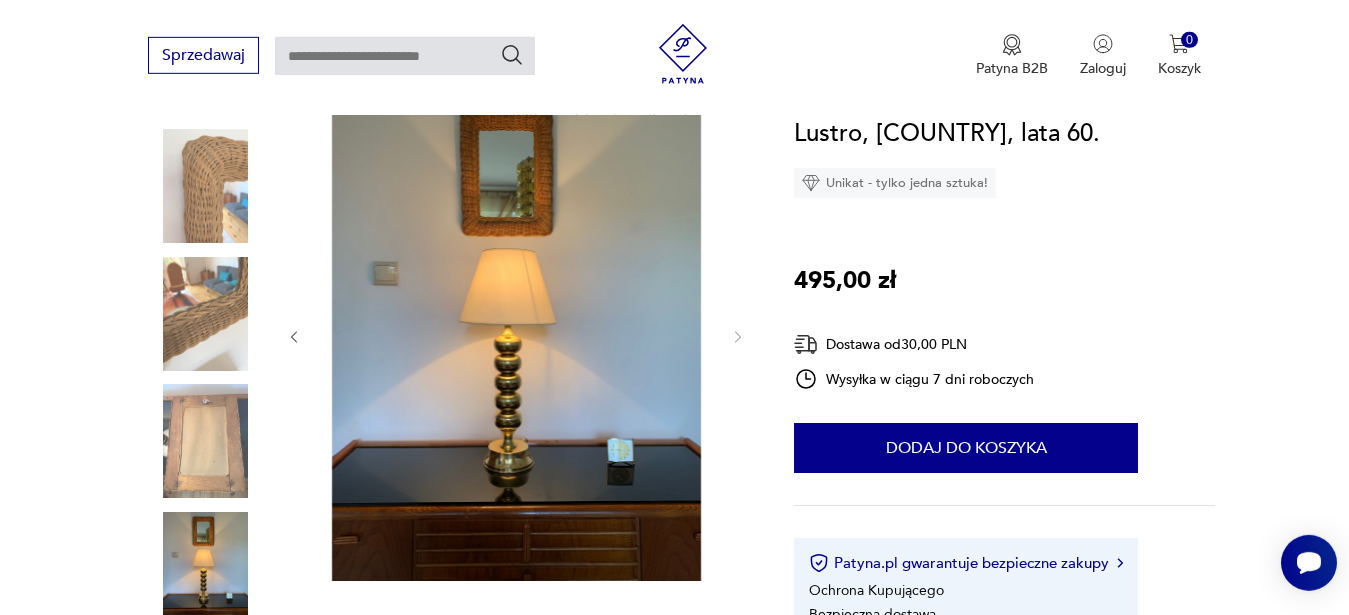 scroll, scrollTop: 204, scrollLeft: 0, axis: vertical 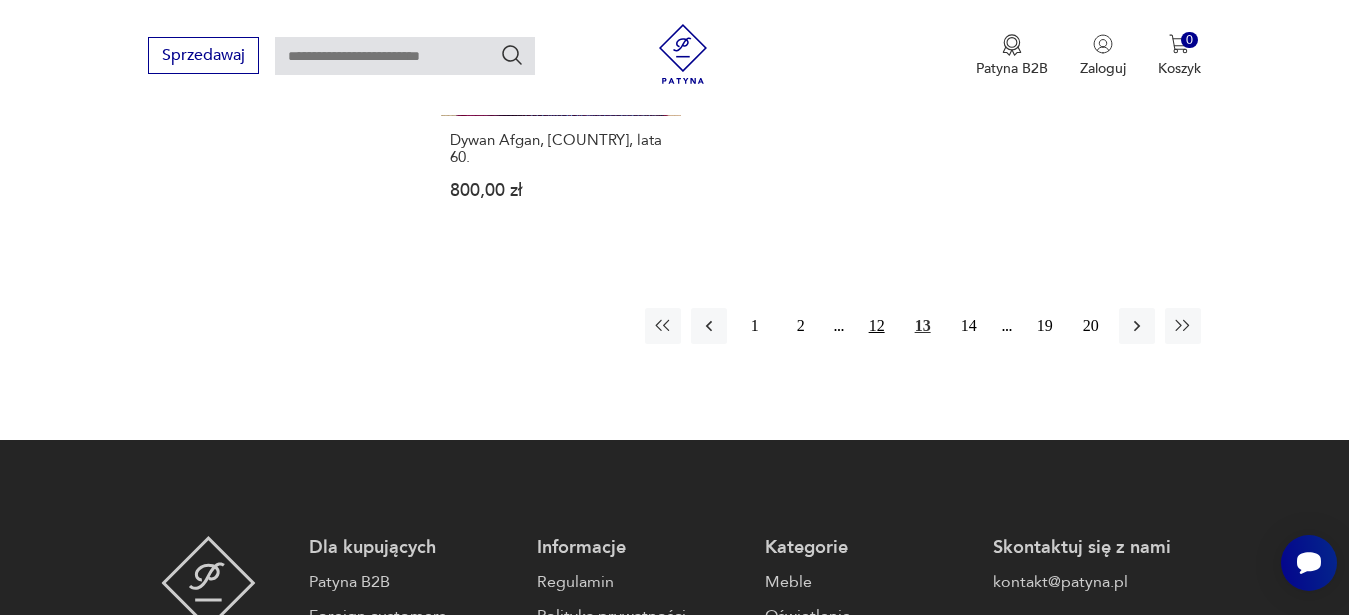 click on "12" at bounding box center [877, 326] 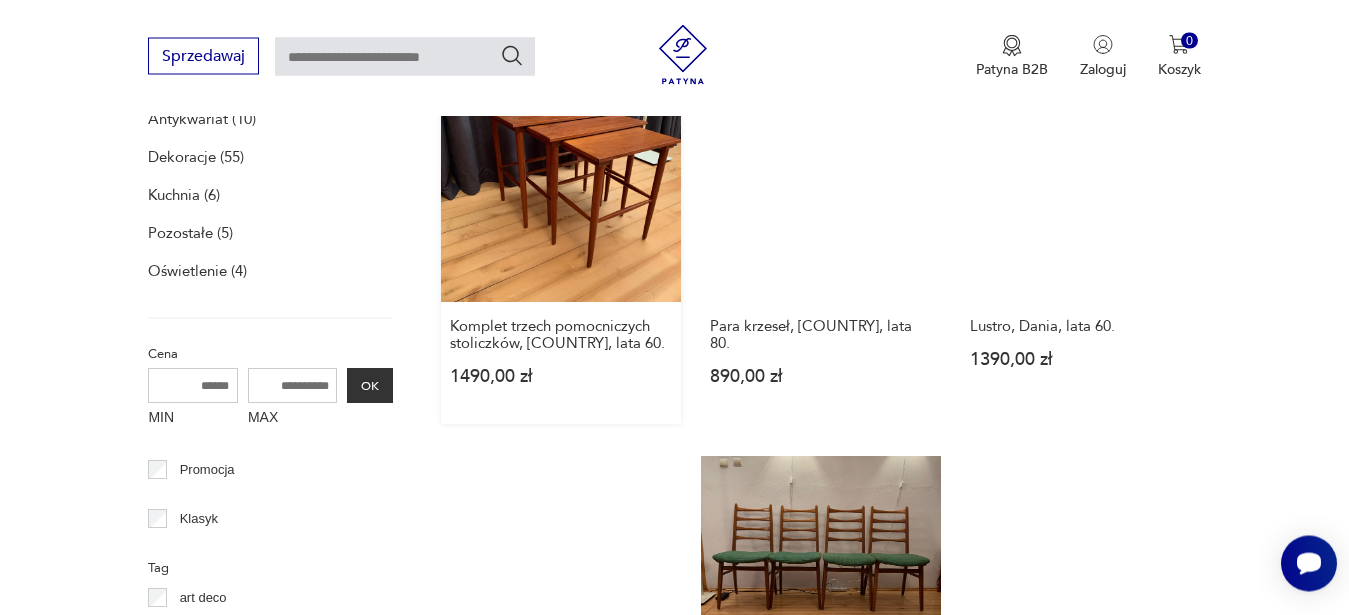 scroll, scrollTop: 1024, scrollLeft: 0, axis: vertical 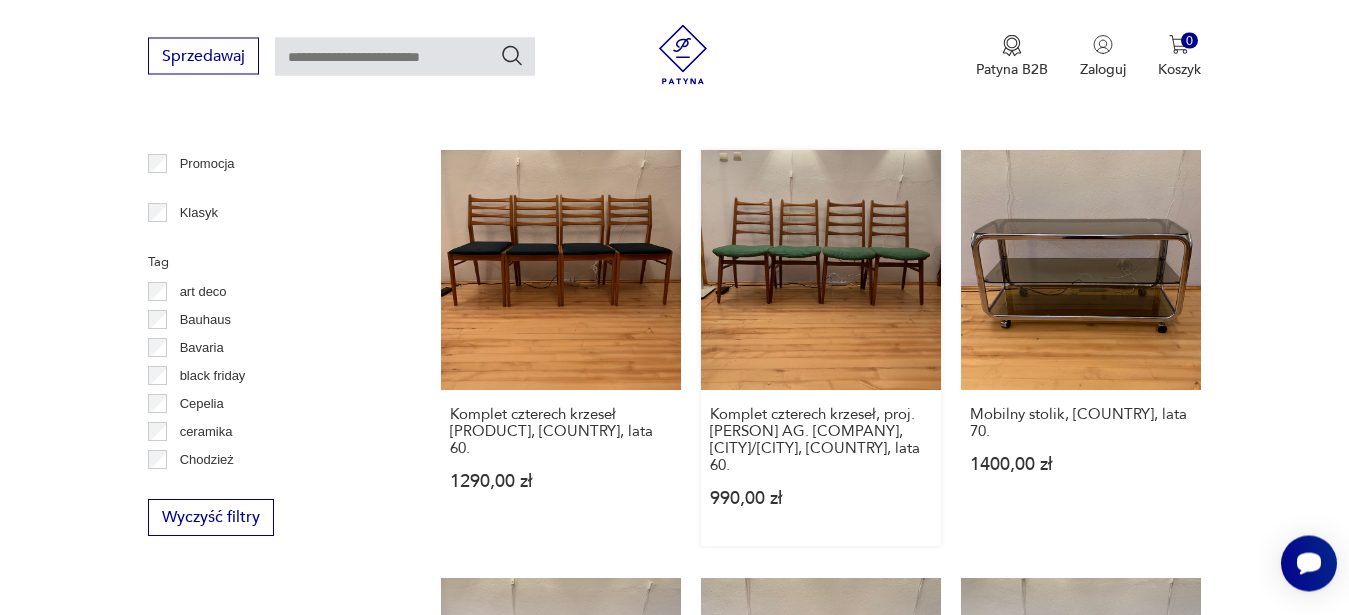 click on "Komplet czterech krzeseł, proj. [PERSON] AG. [COMPANY], [CITY]/[CITY], [COUNTRY], lata 60. 990,00 zł" at bounding box center (821, 348) 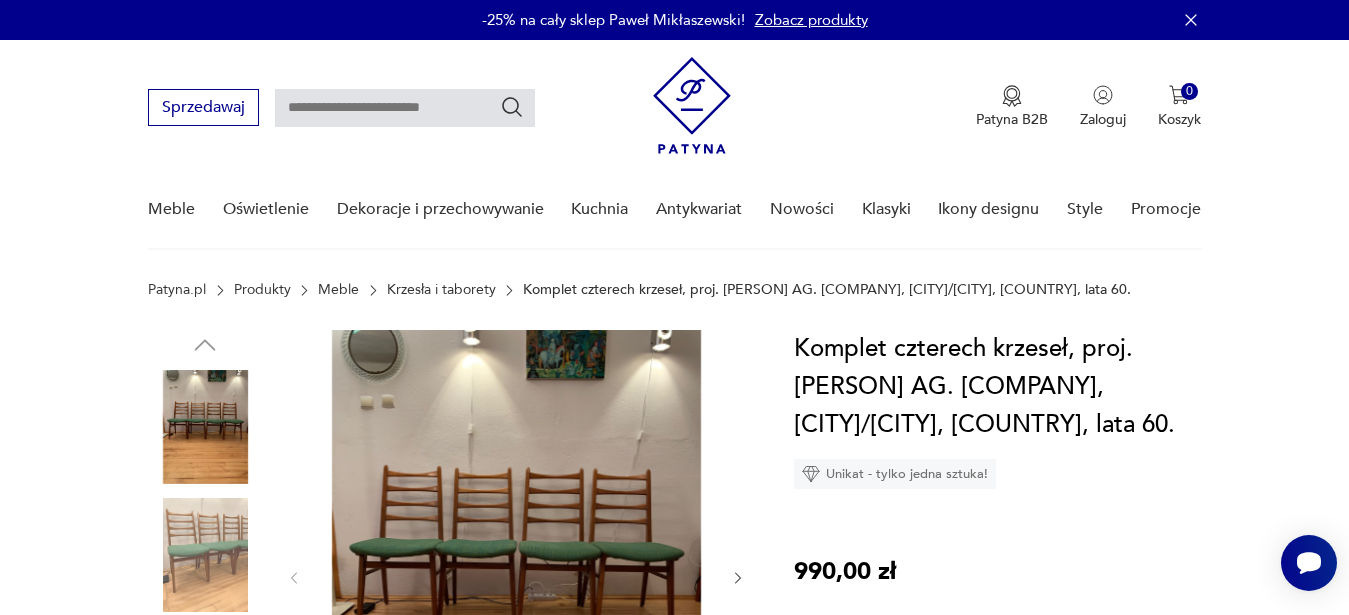scroll, scrollTop: 102, scrollLeft: 0, axis: vertical 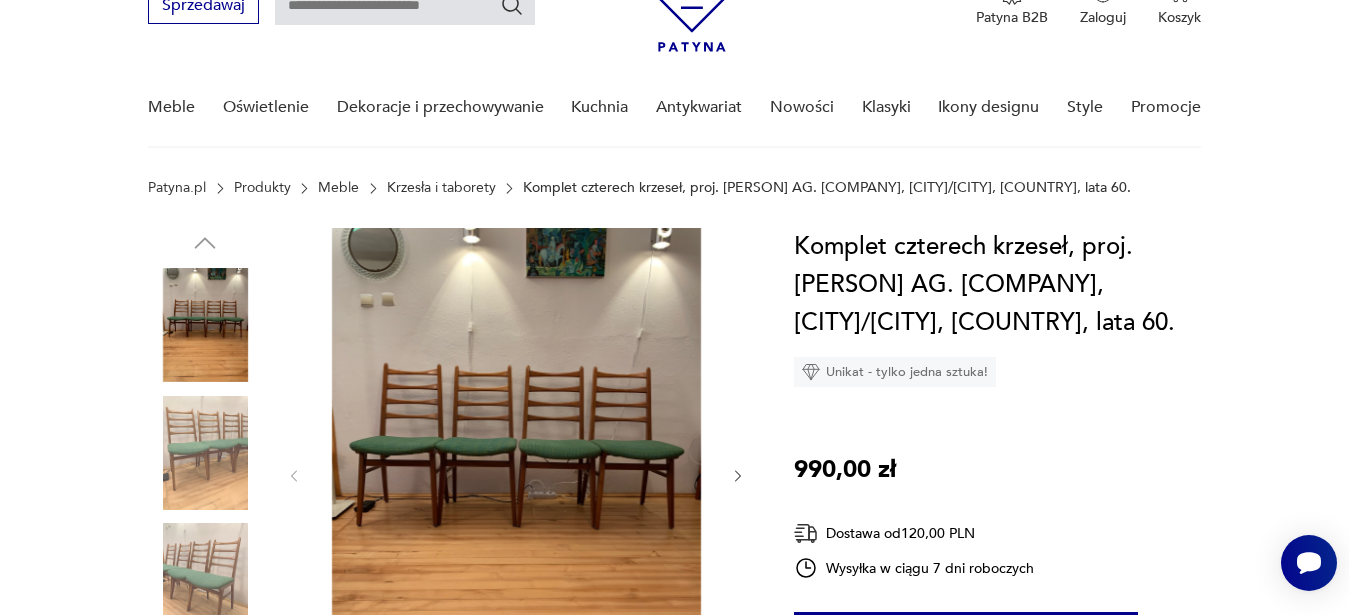 click 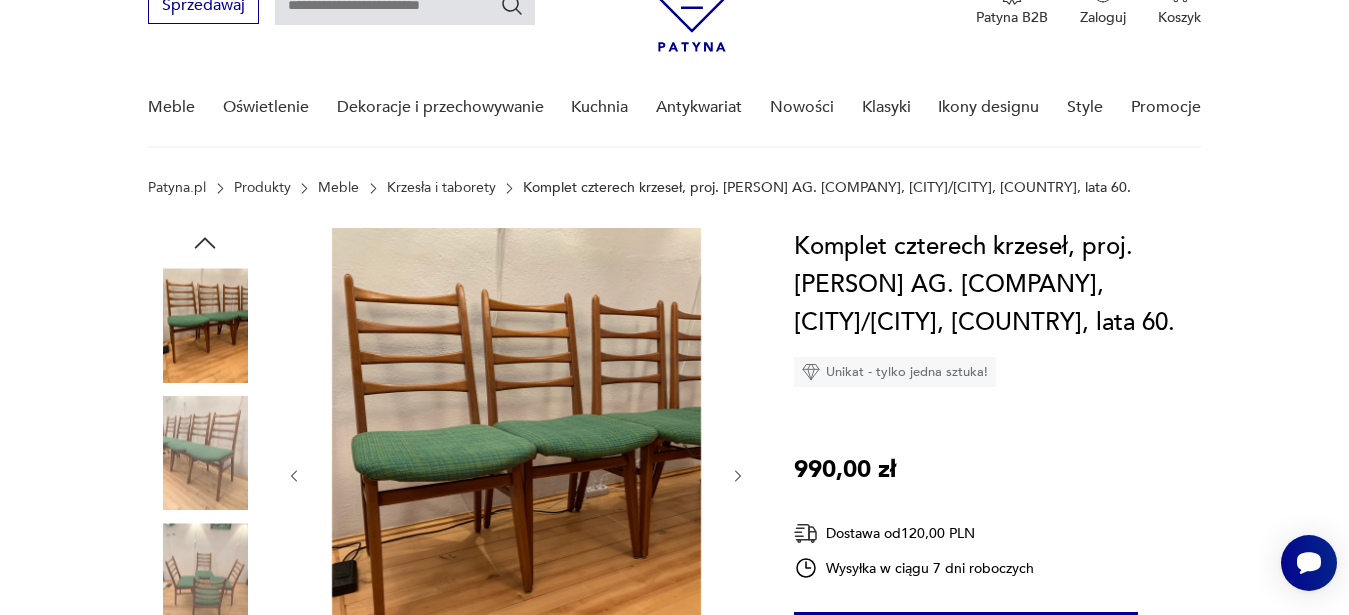 click 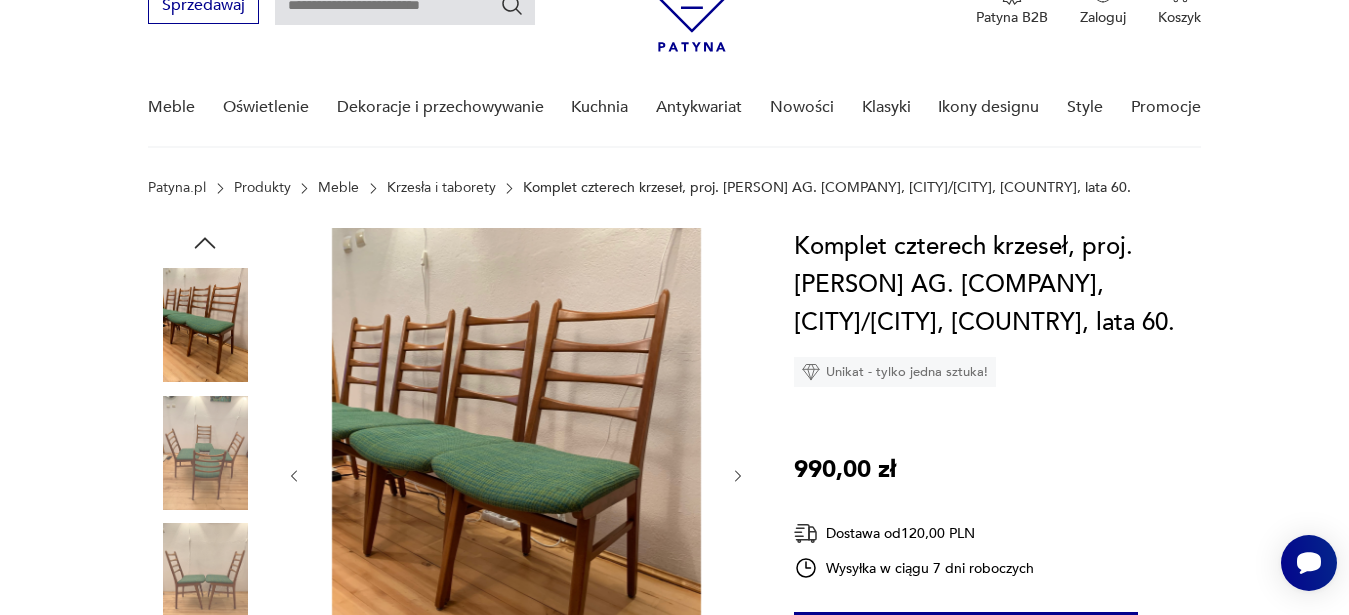 click 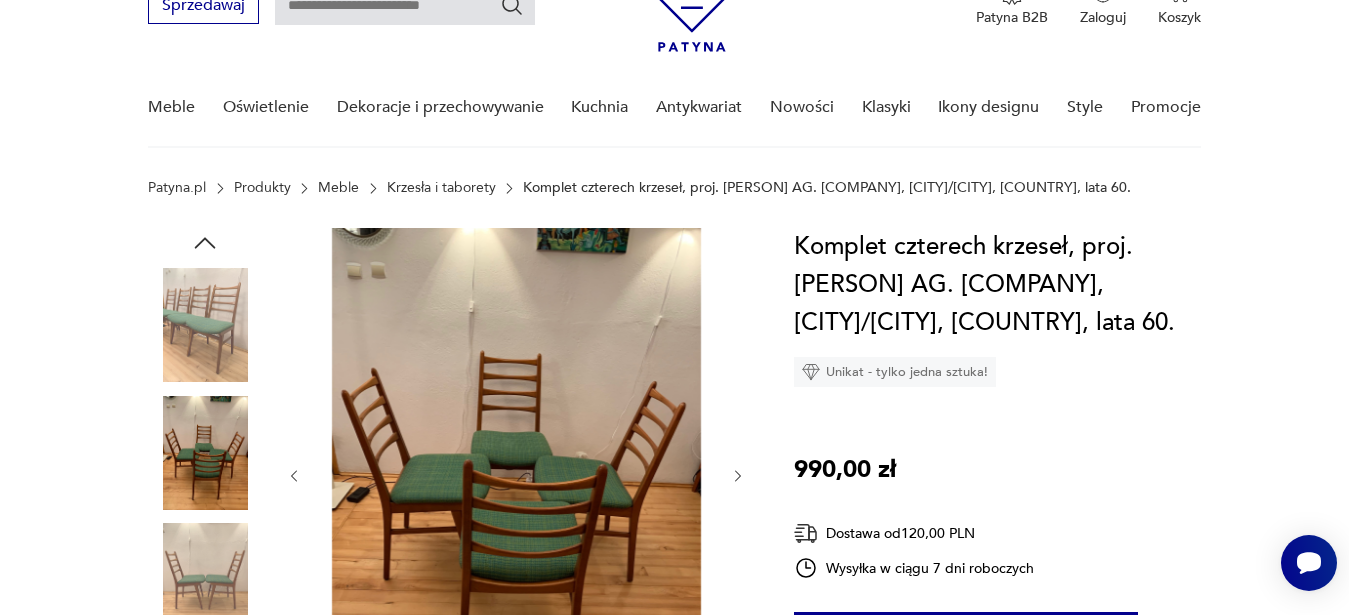click 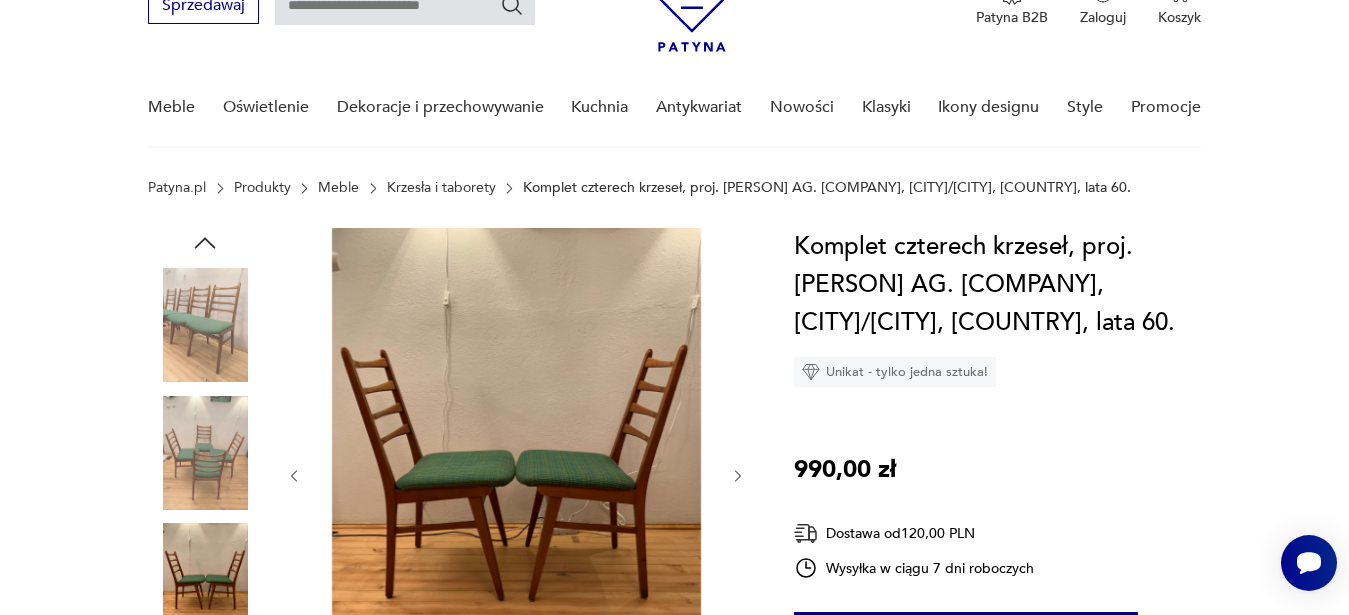 click 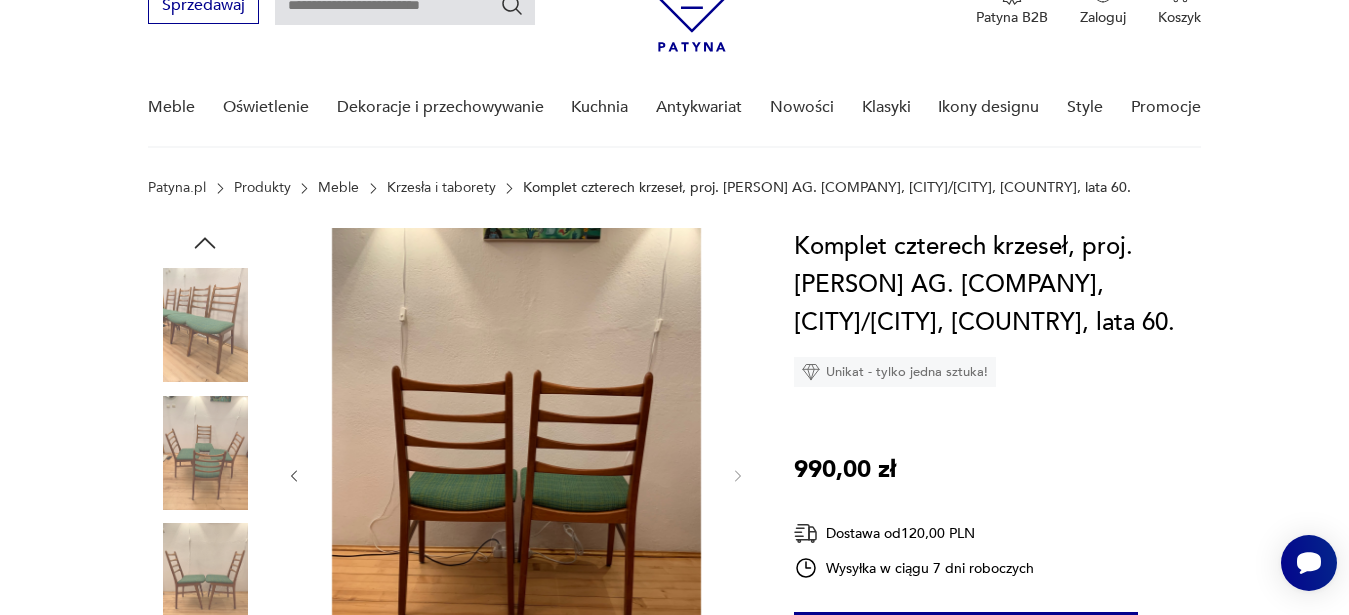 click 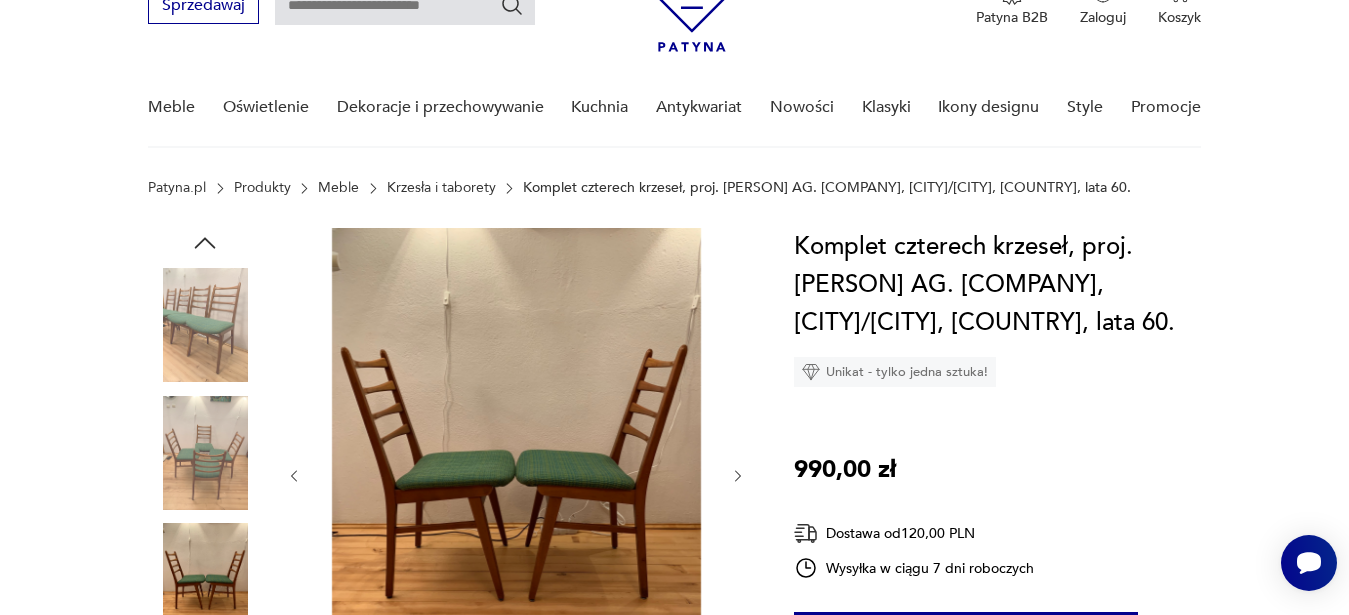 click 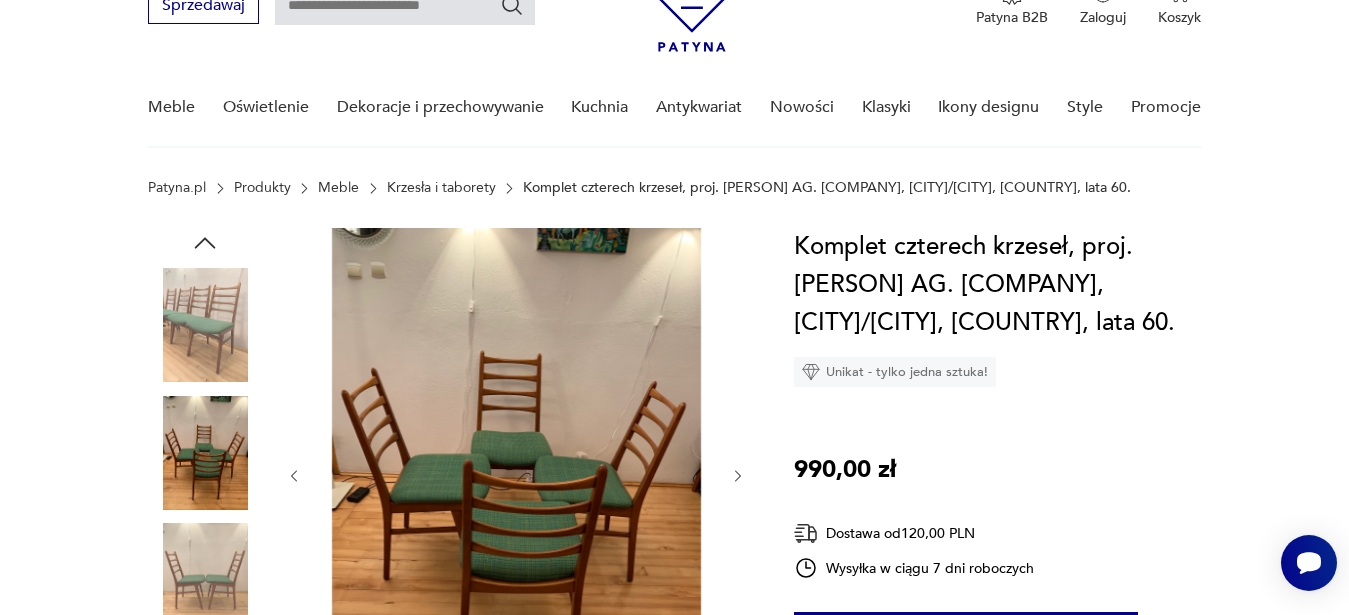 click 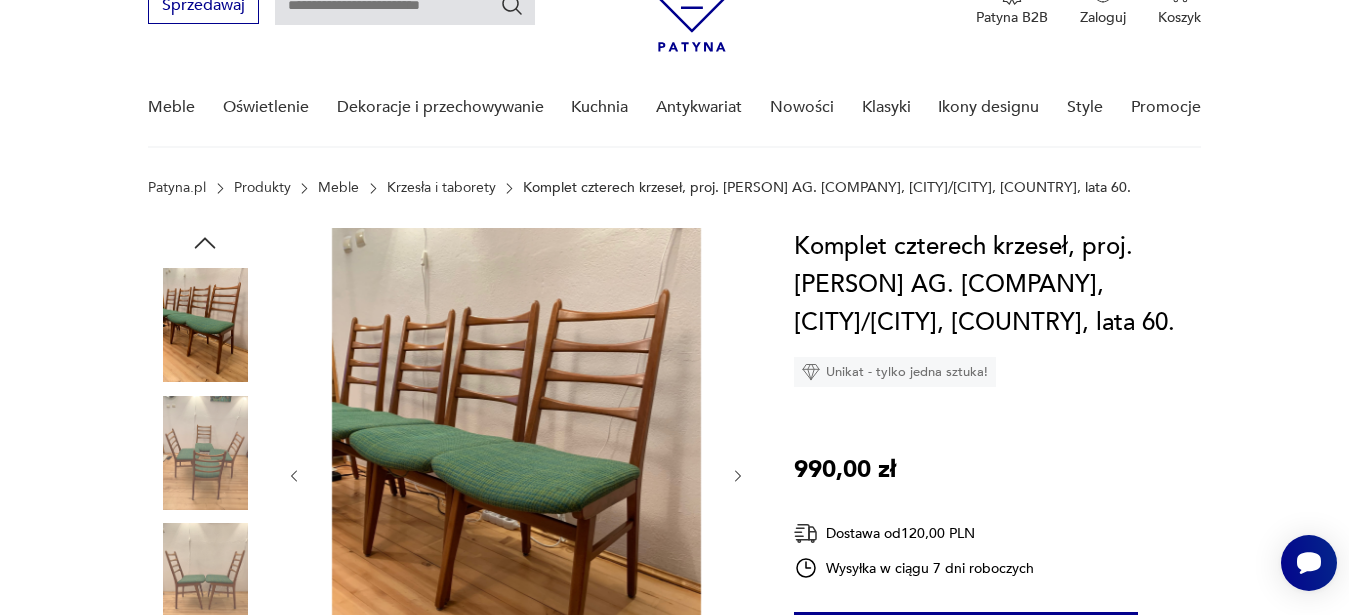 click 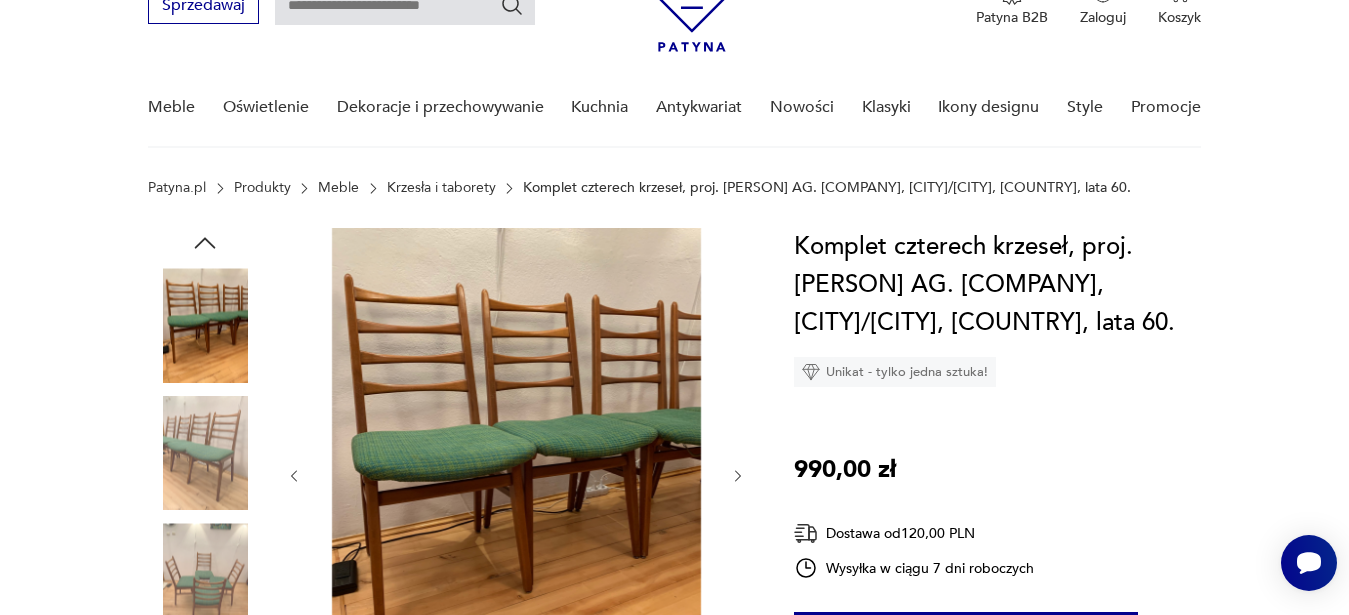 click 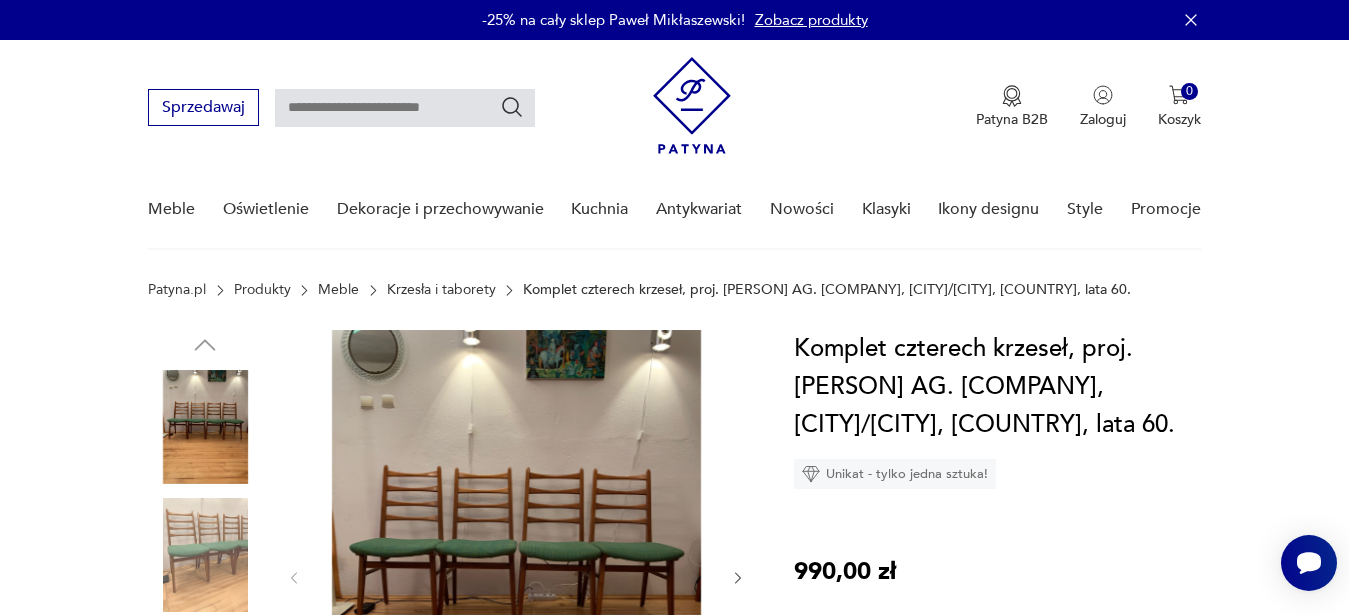 scroll, scrollTop: 102, scrollLeft: 0, axis: vertical 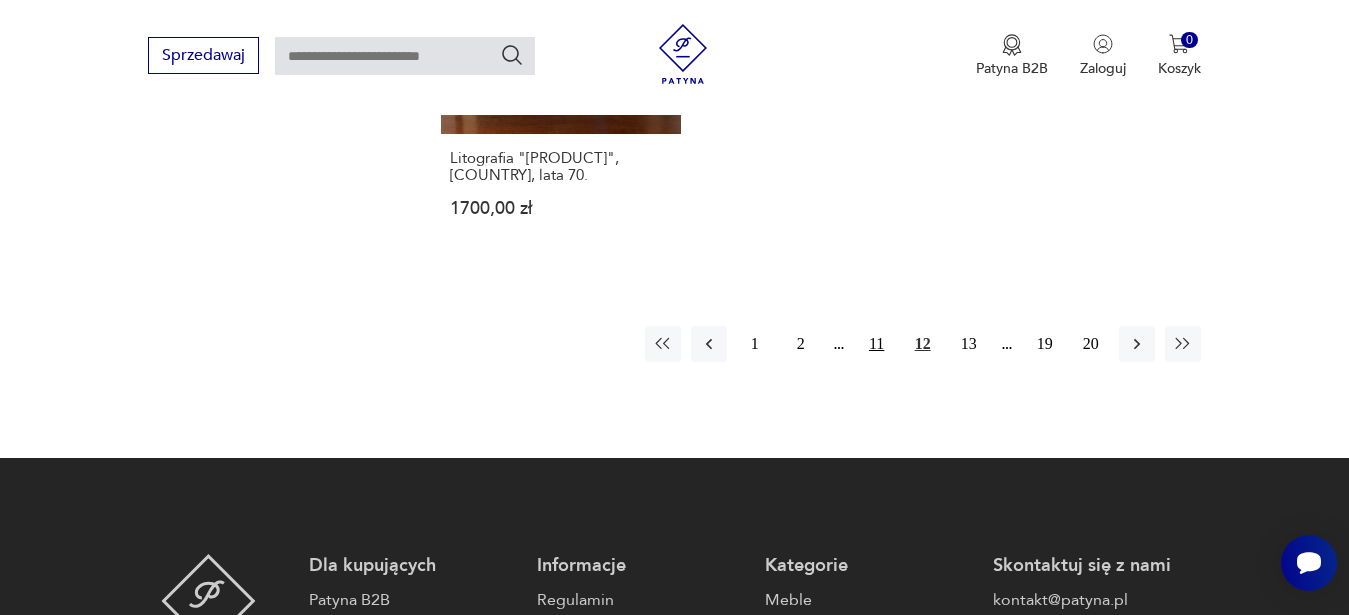 click on "11" at bounding box center (877, 344) 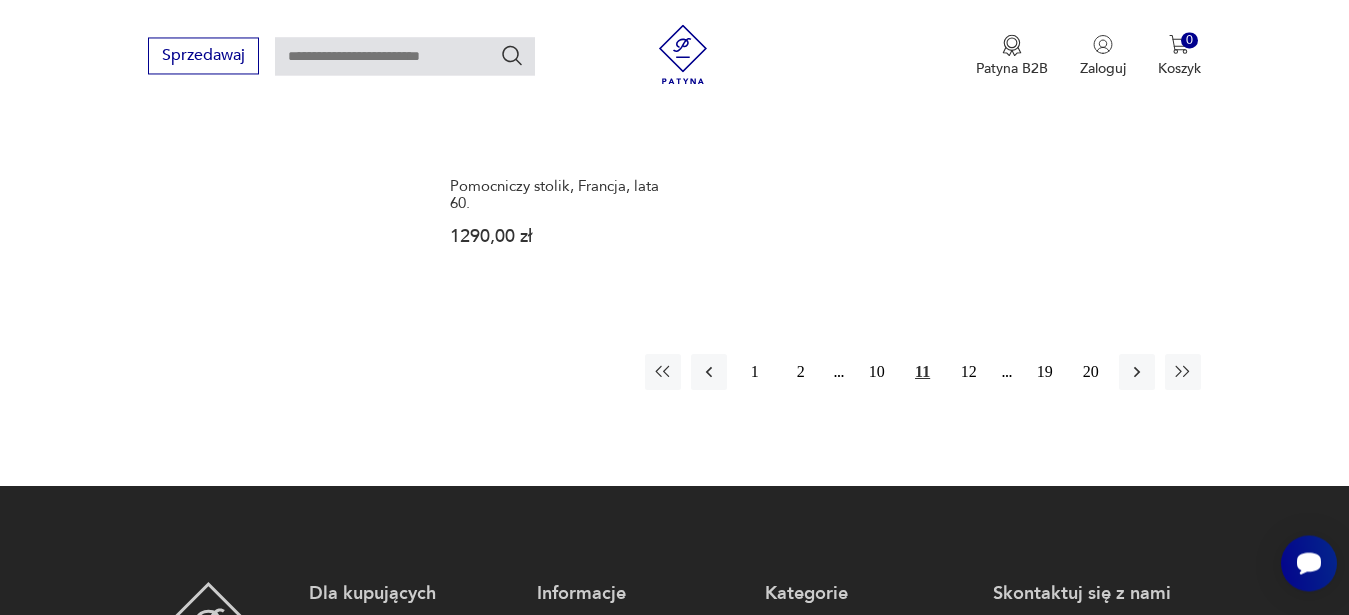 scroll, scrollTop: 2961, scrollLeft: 0, axis: vertical 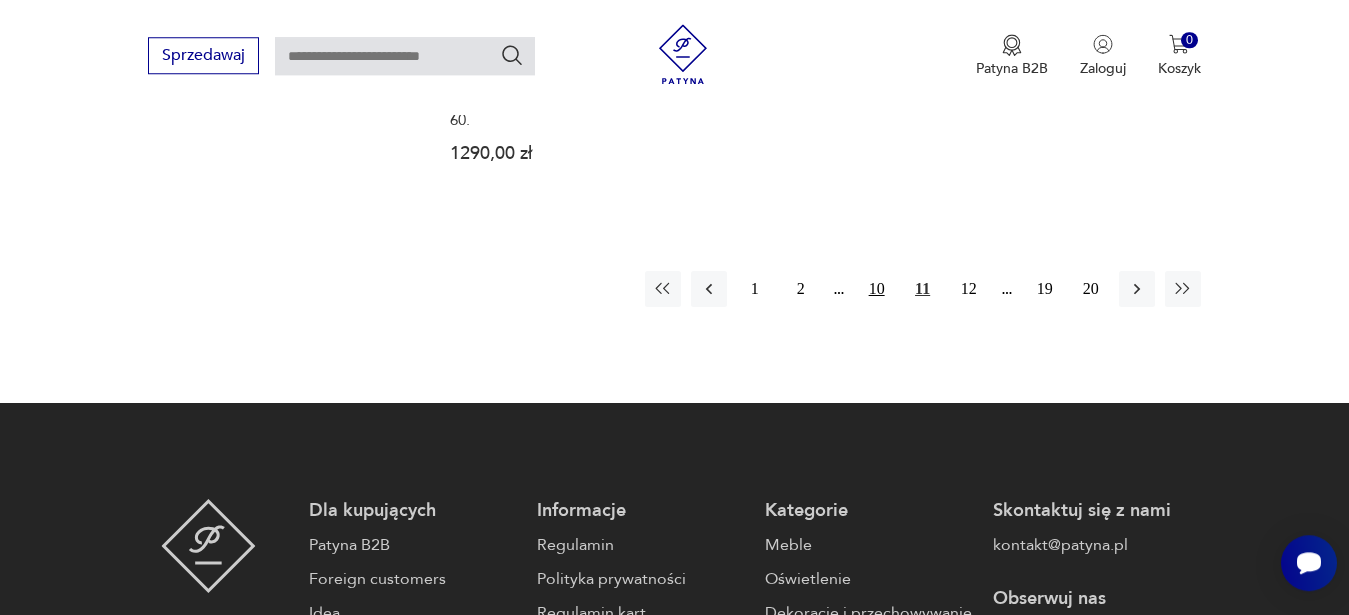 click on "10" at bounding box center (877, 289) 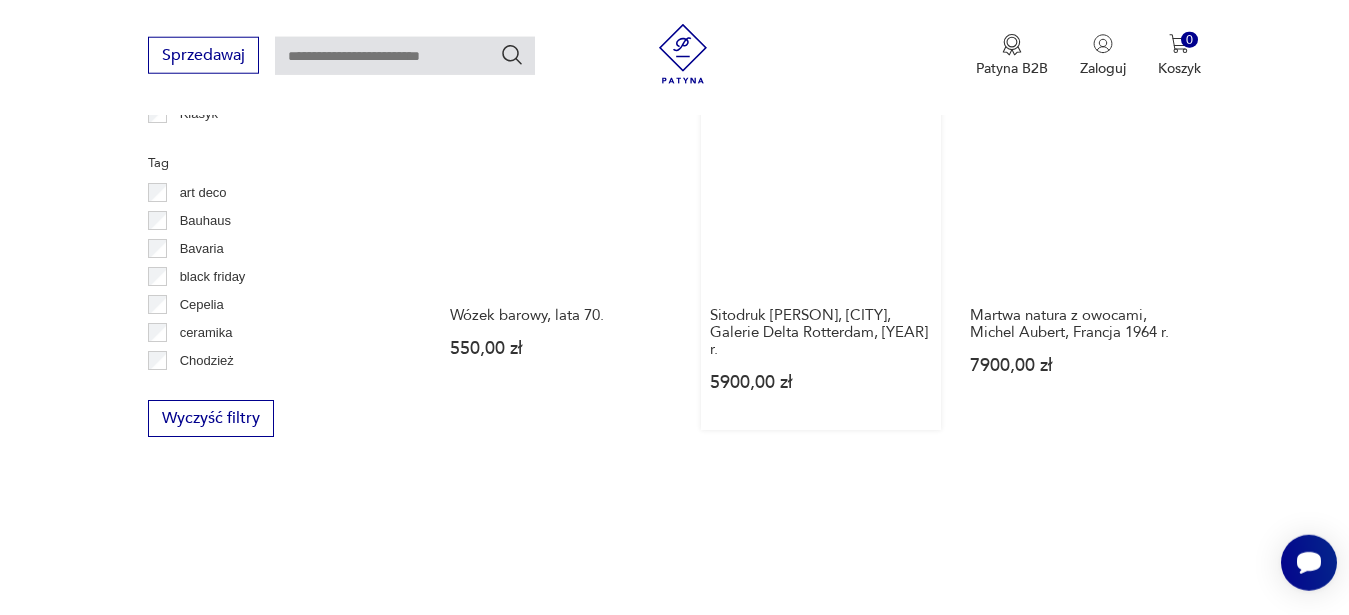 scroll, scrollTop: 1125, scrollLeft: 0, axis: vertical 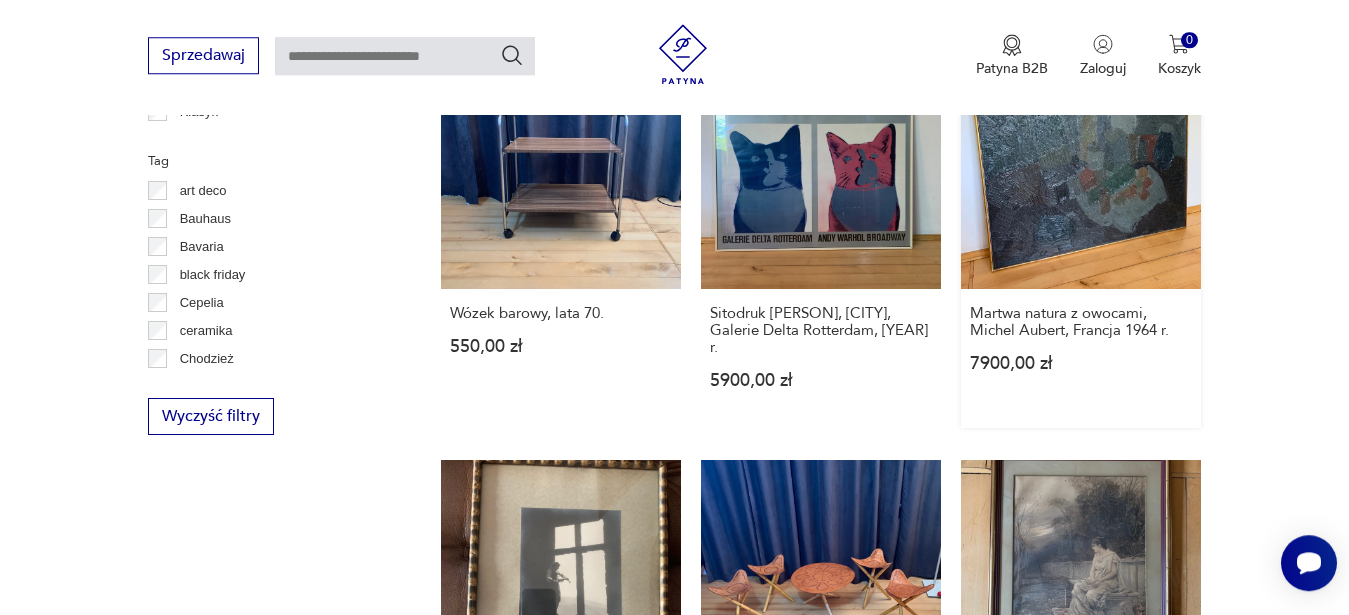 click on "Martwa natura z owocami, [PERSON], [COUNTRY] [YEAR] r. 7900,00 zł" at bounding box center [1081, 238] 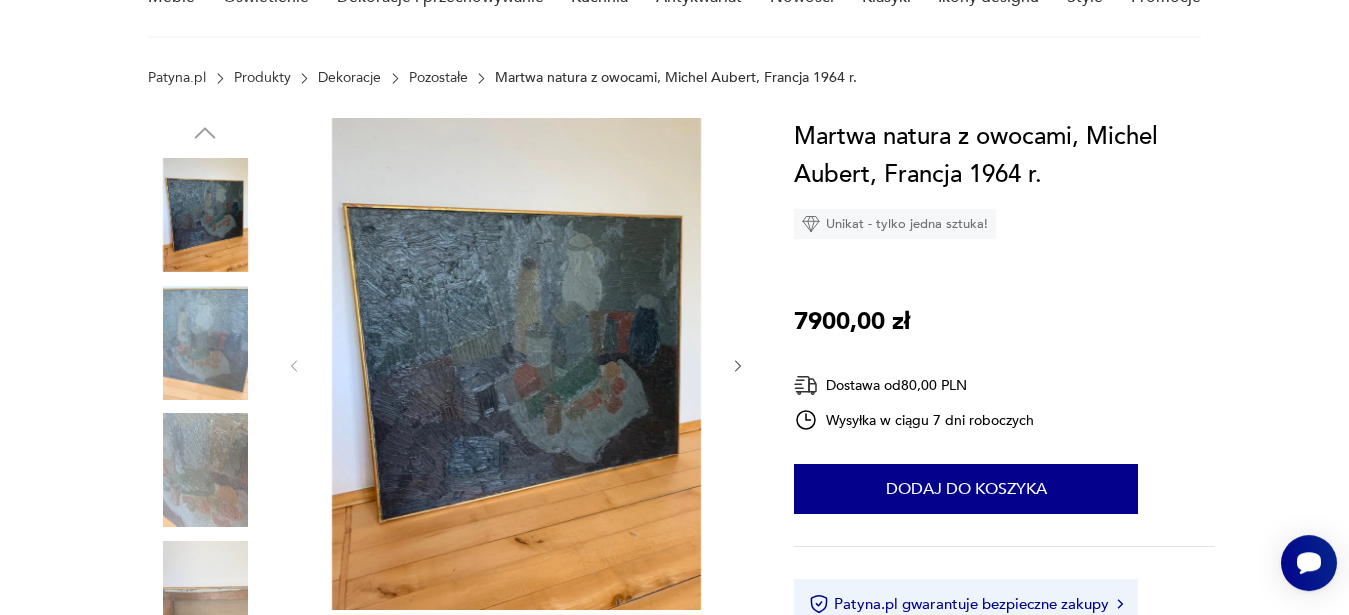 scroll, scrollTop: 306, scrollLeft: 0, axis: vertical 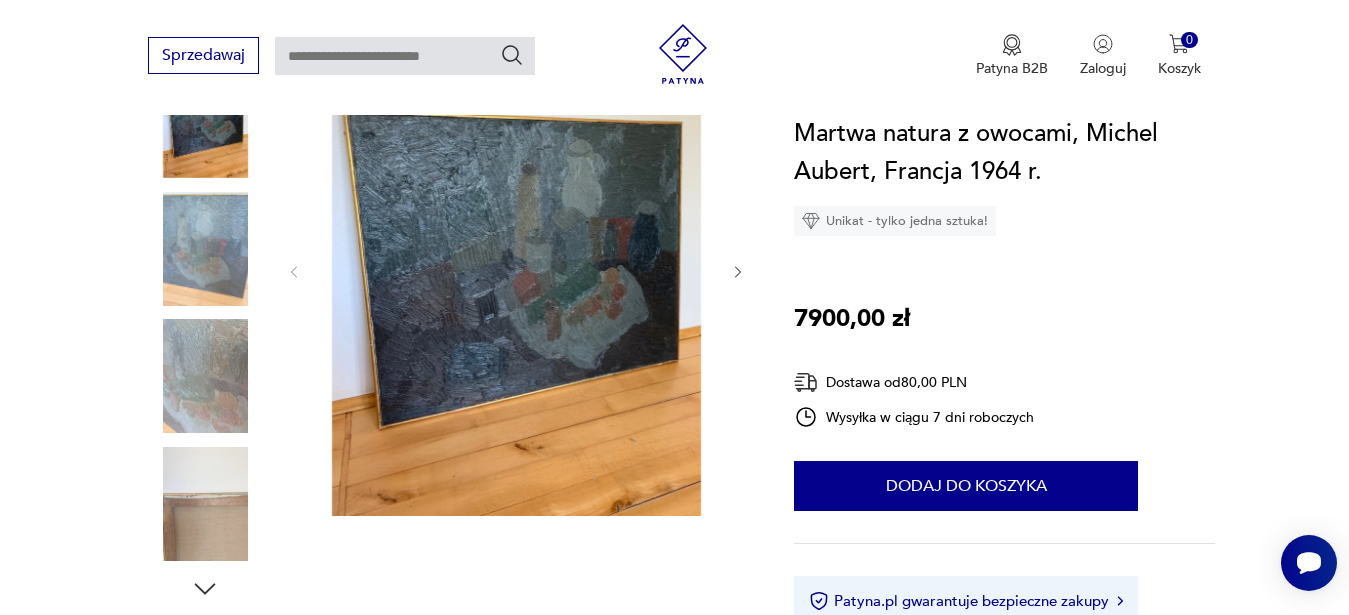 click 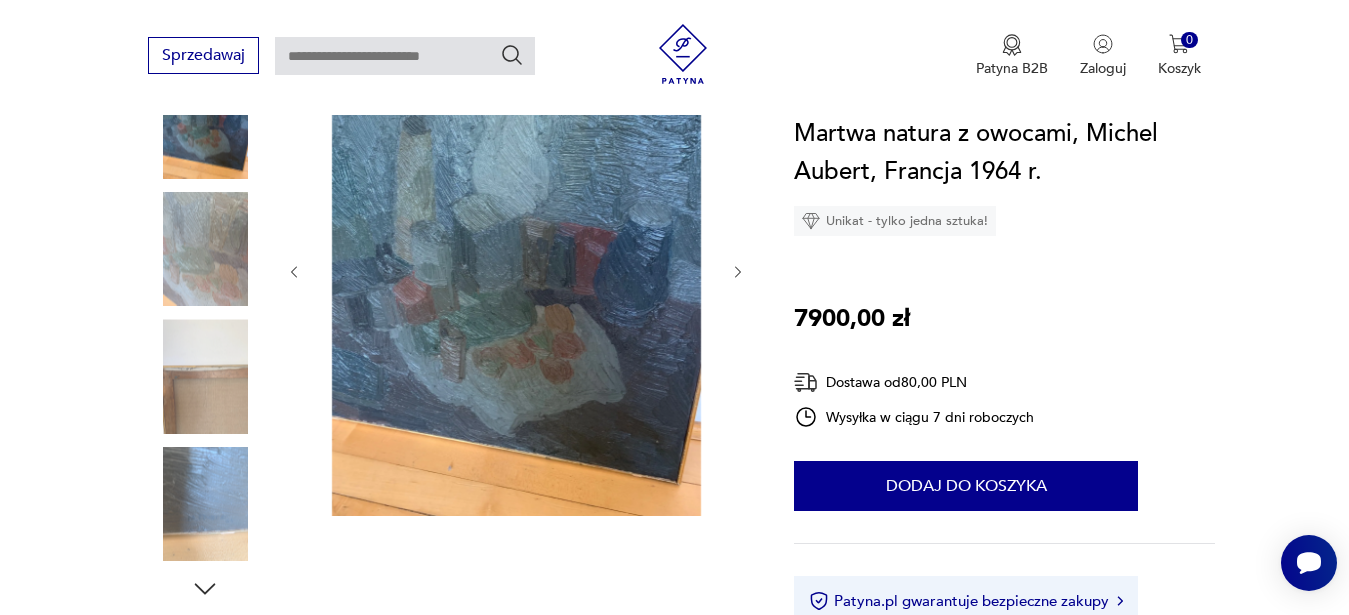 click 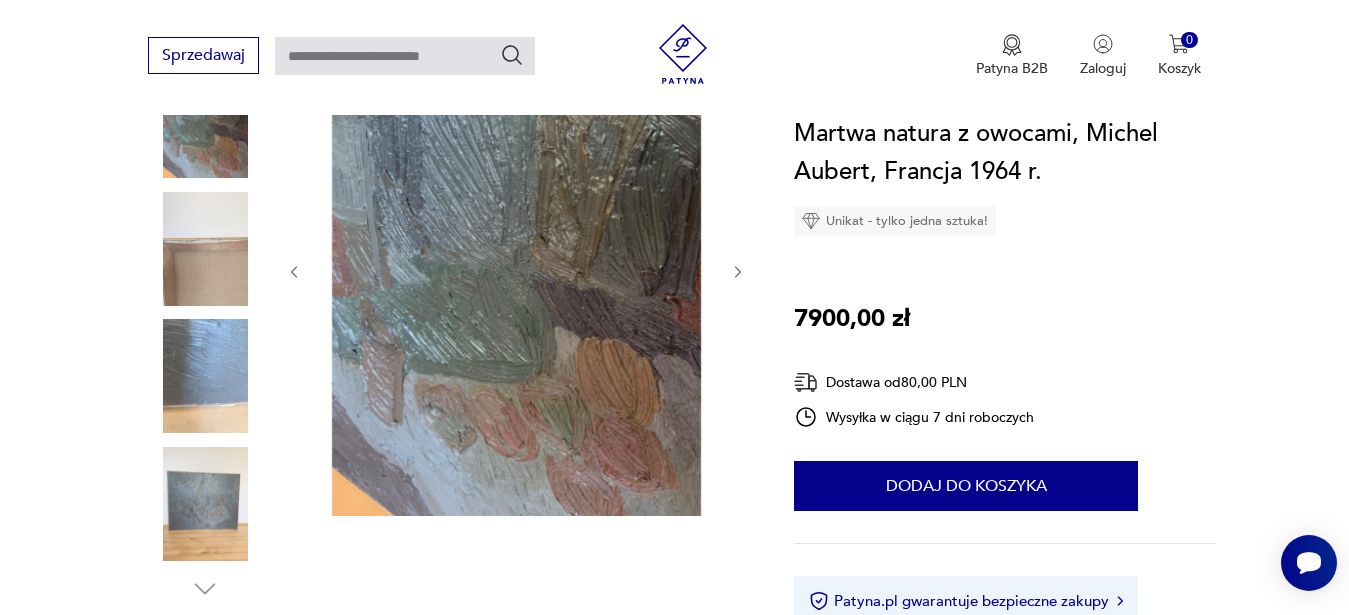 click 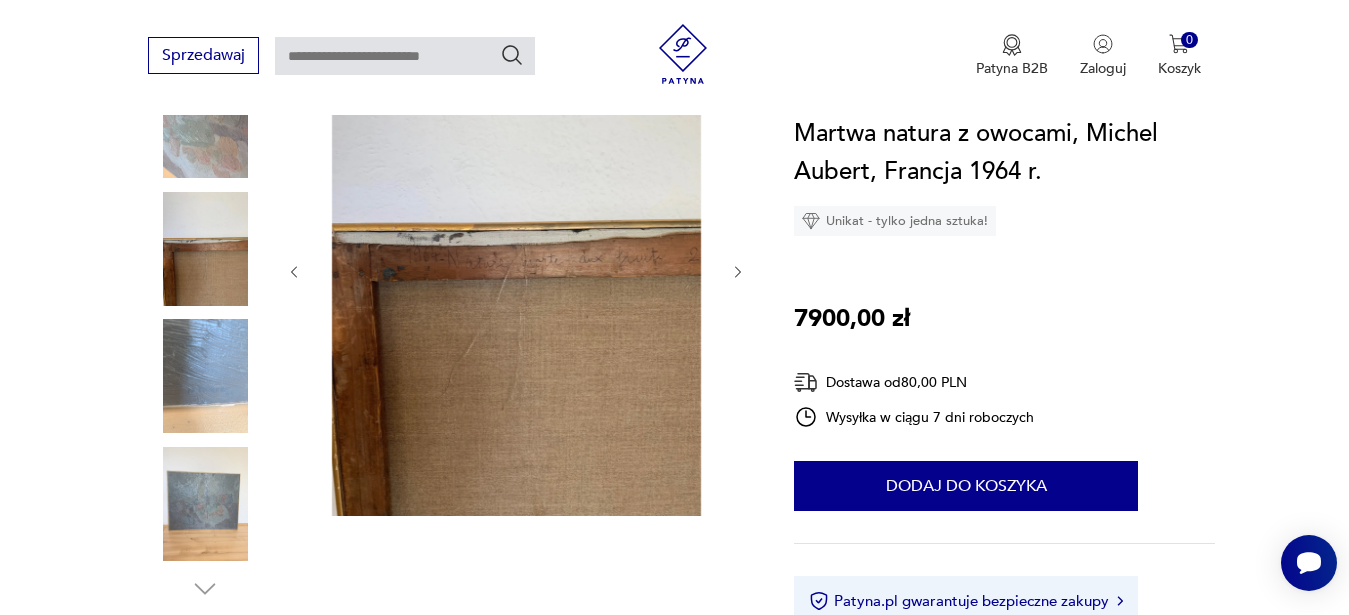 click 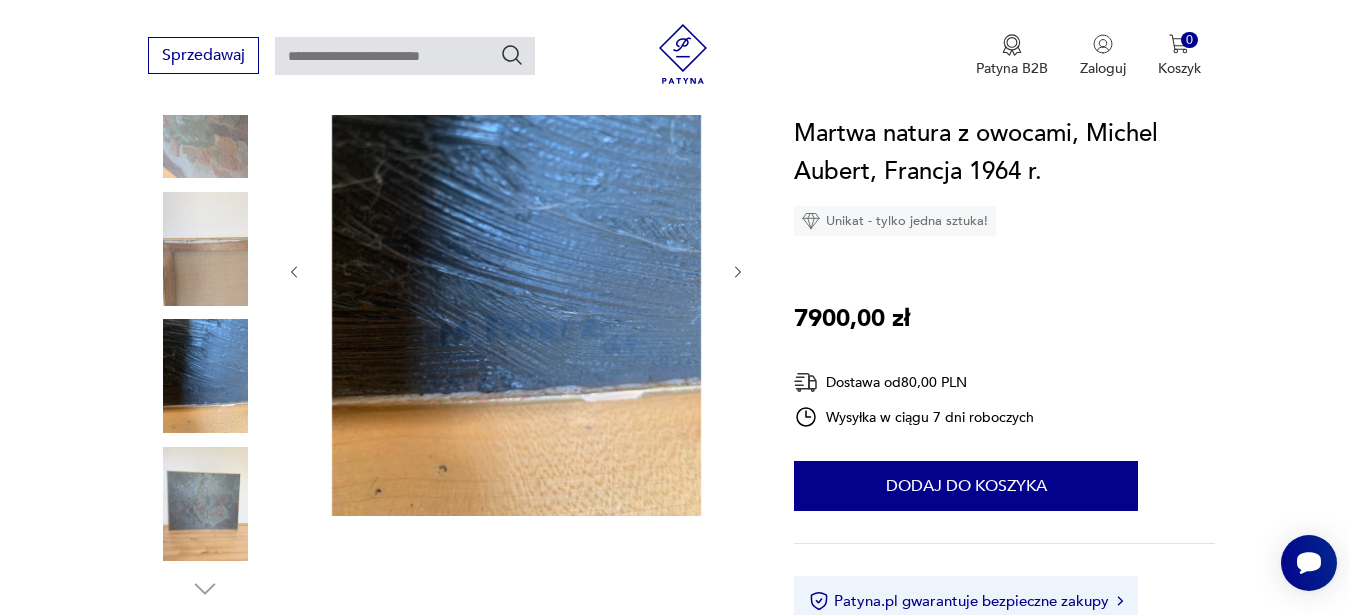 click 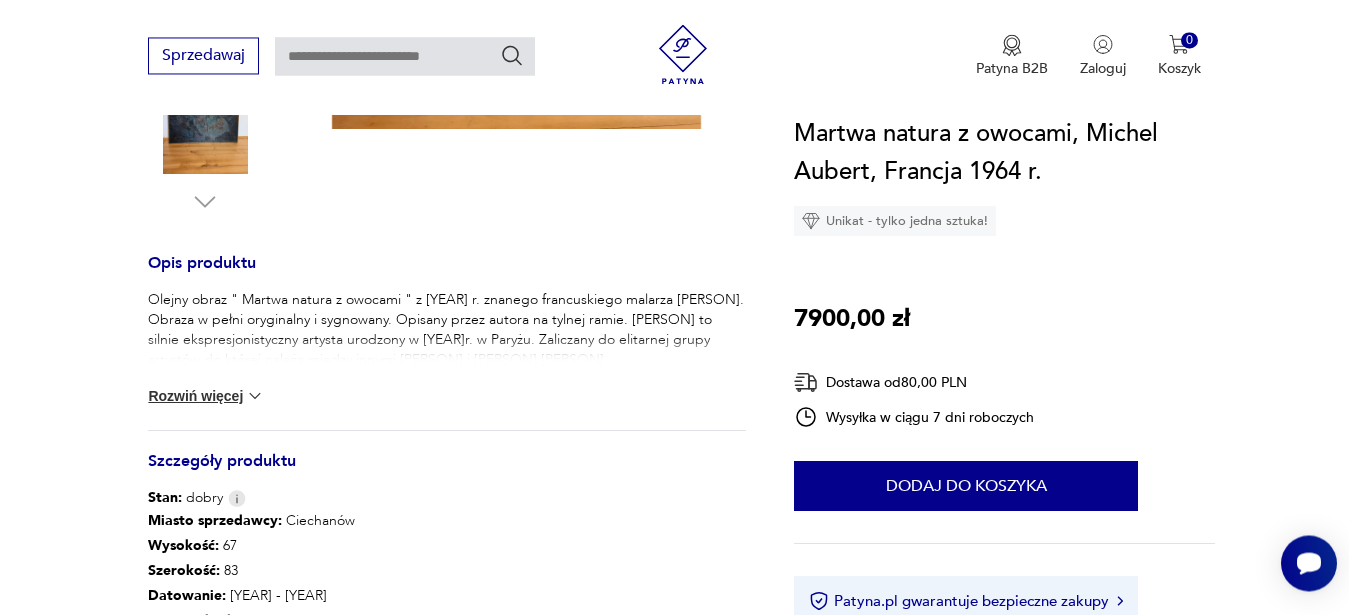 scroll, scrollTop: 714, scrollLeft: 0, axis: vertical 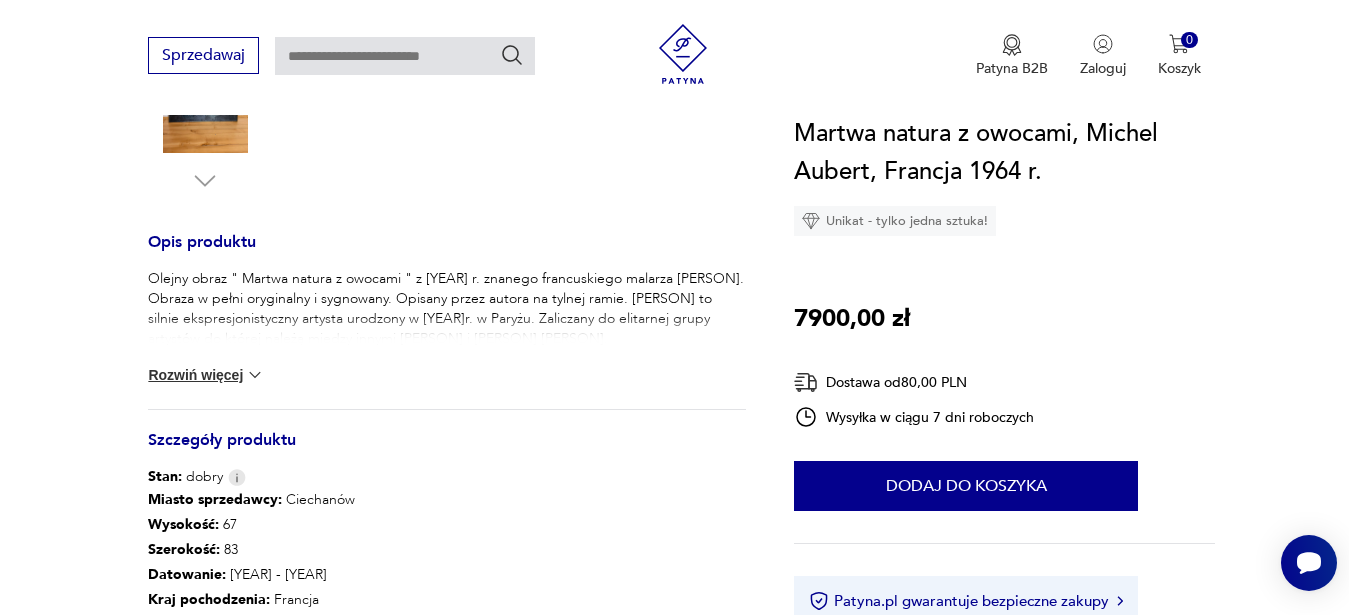 click at bounding box center (255, 375) 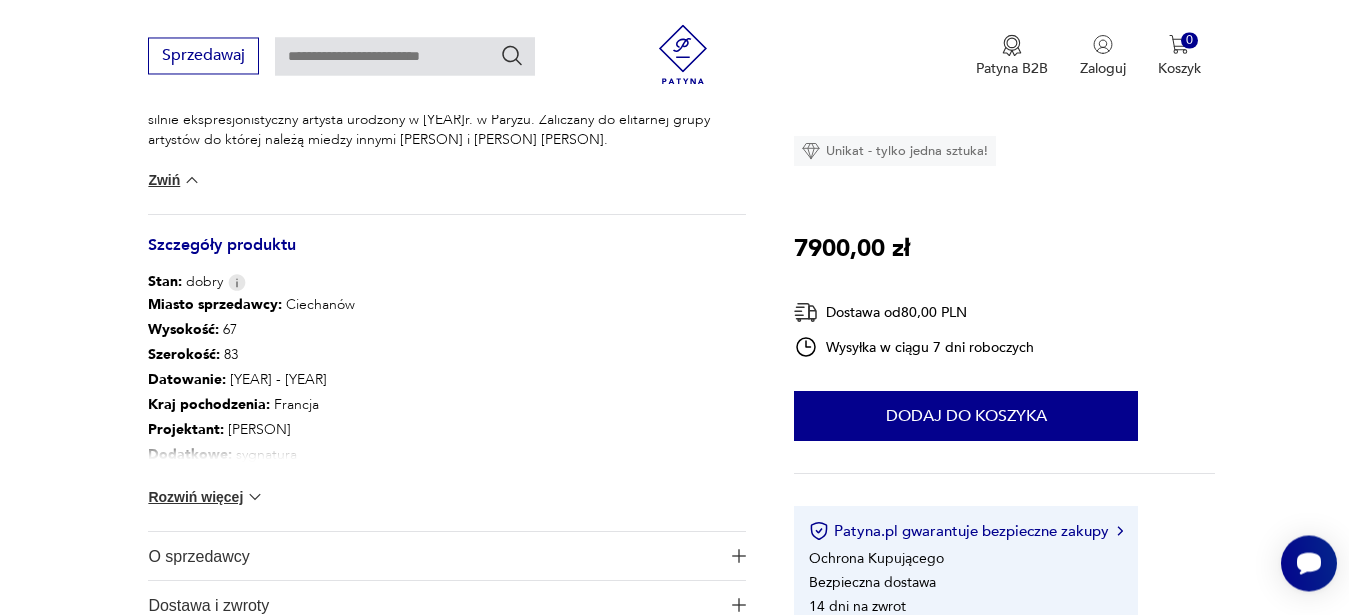 scroll, scrollTop: 918, scrollLeft: 0, axis: vertical 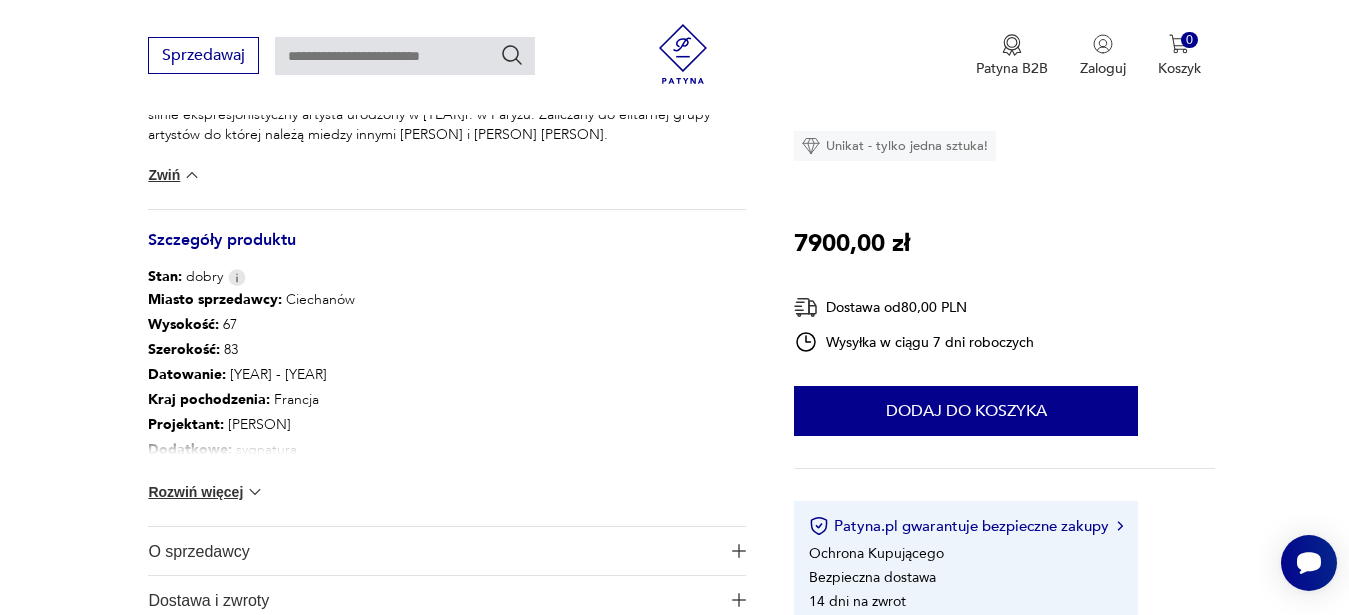 click at bounding box center [255, 492] 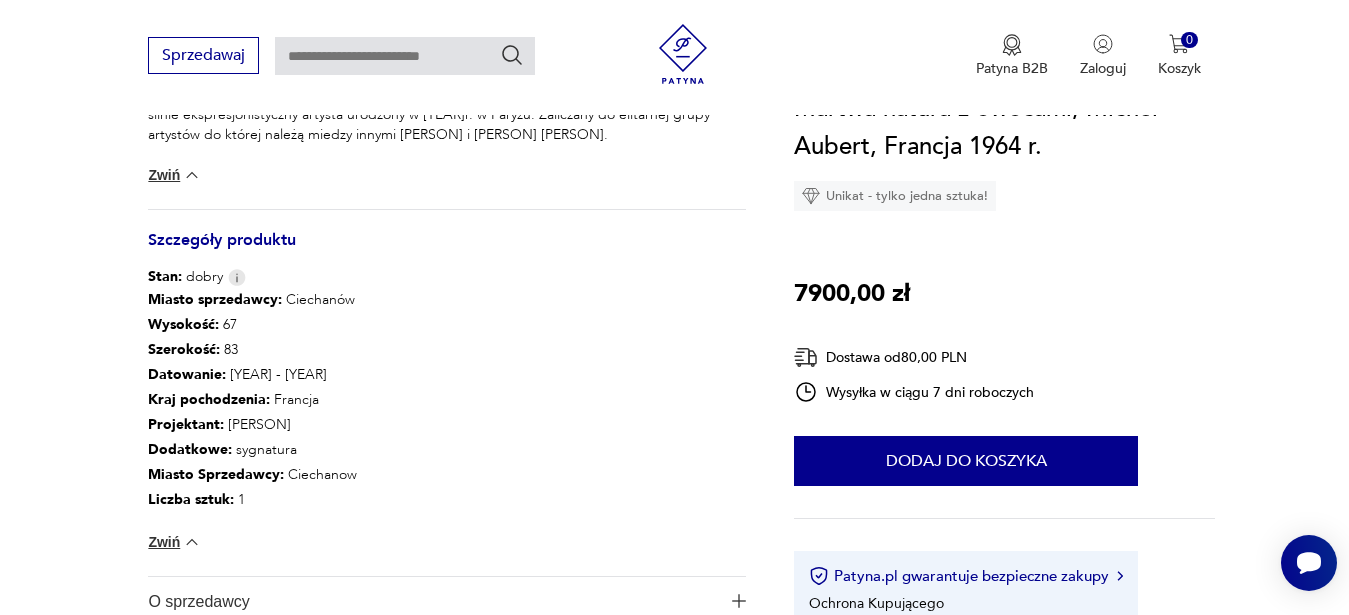 scroll, scrollTop: 1020, scrollLeft: 0, axis: vertical 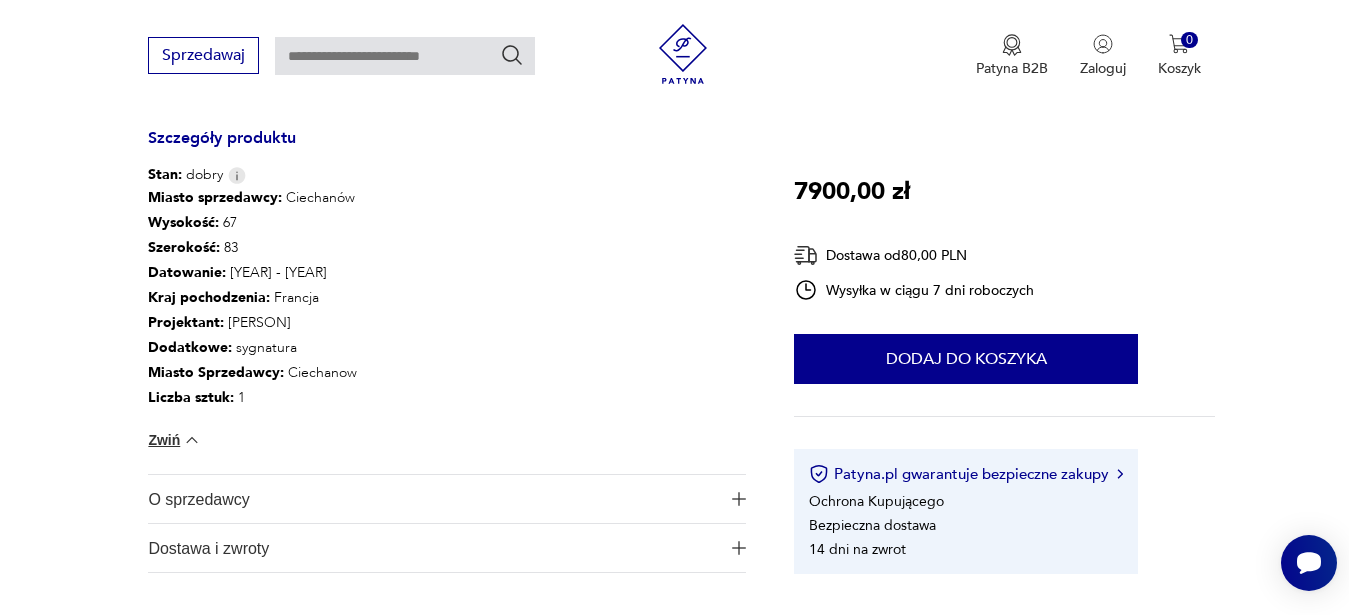 click at bounding box center (192, 440) 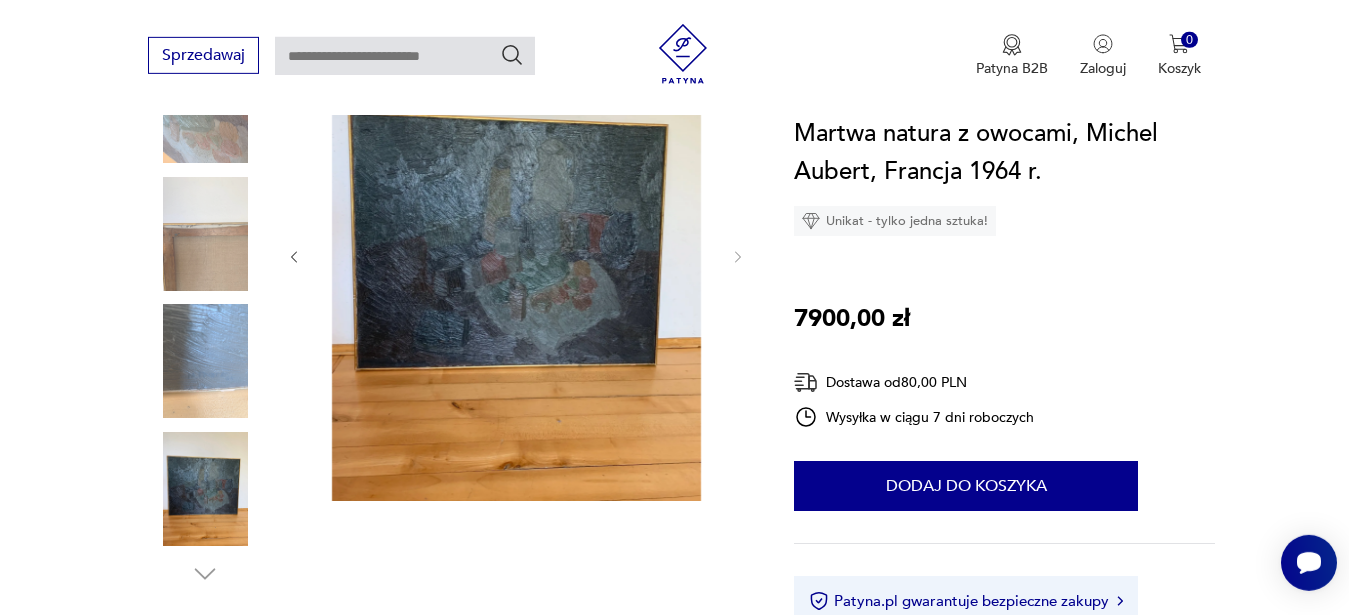 scroll, scrollTop: 204, scrollLeft: 0, axis: vertical 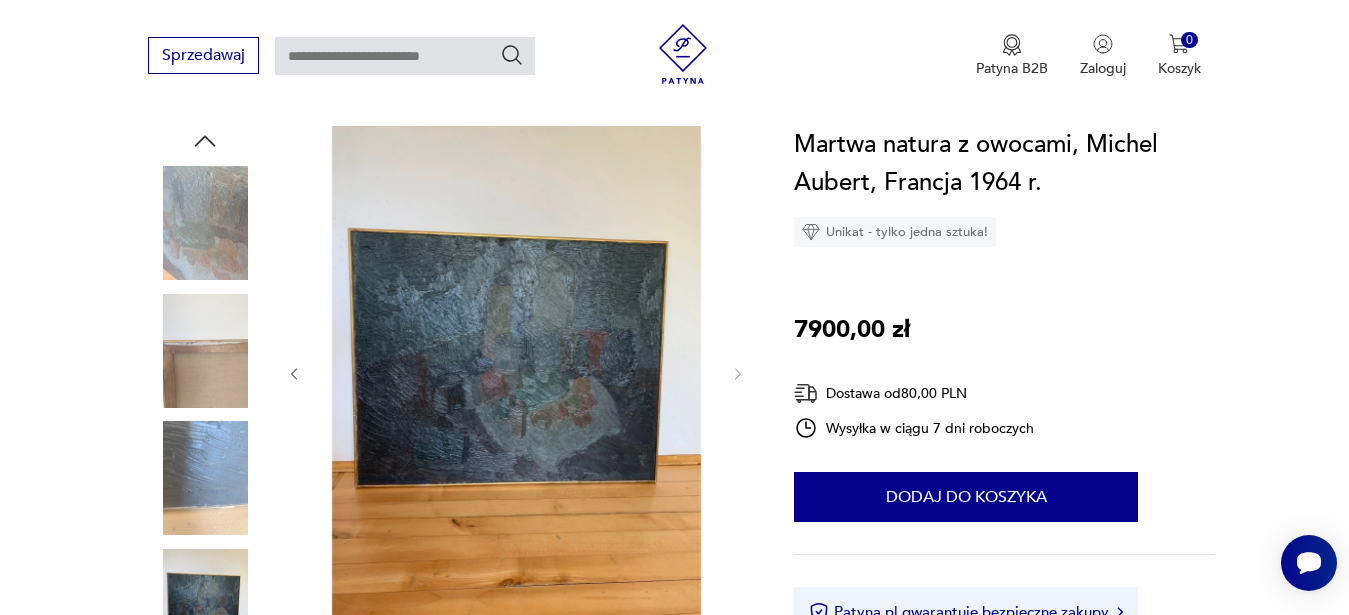 click at bounding box center (205, 478) 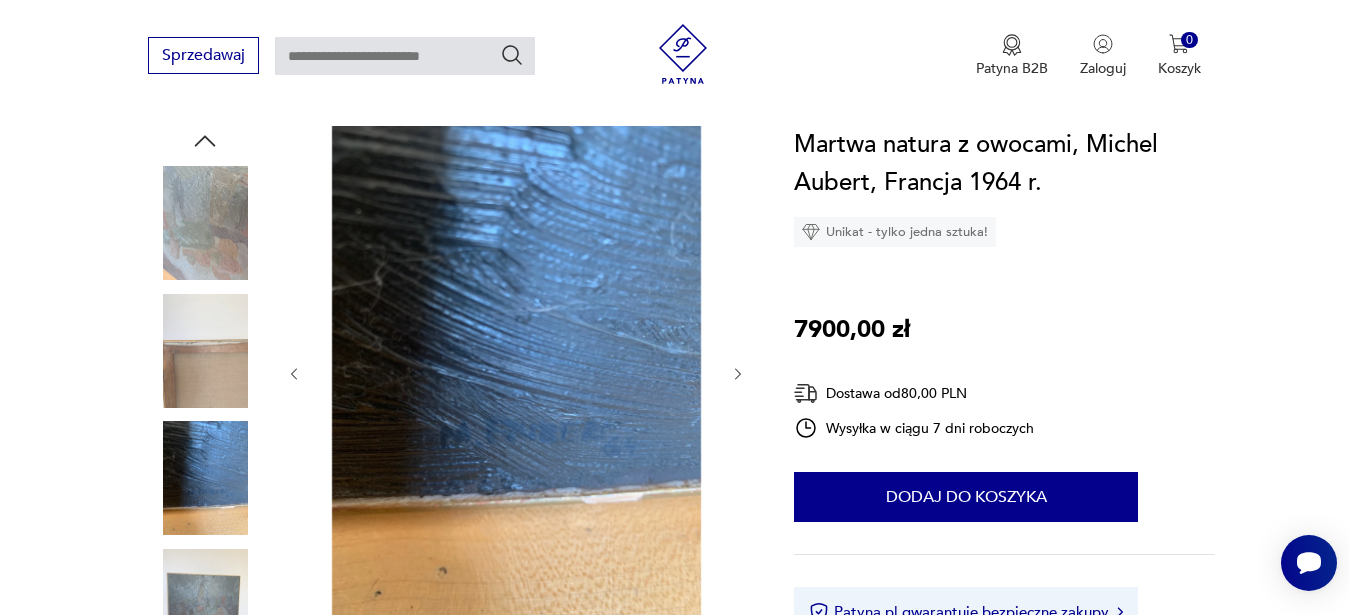 click at bounding box center [205, 223] 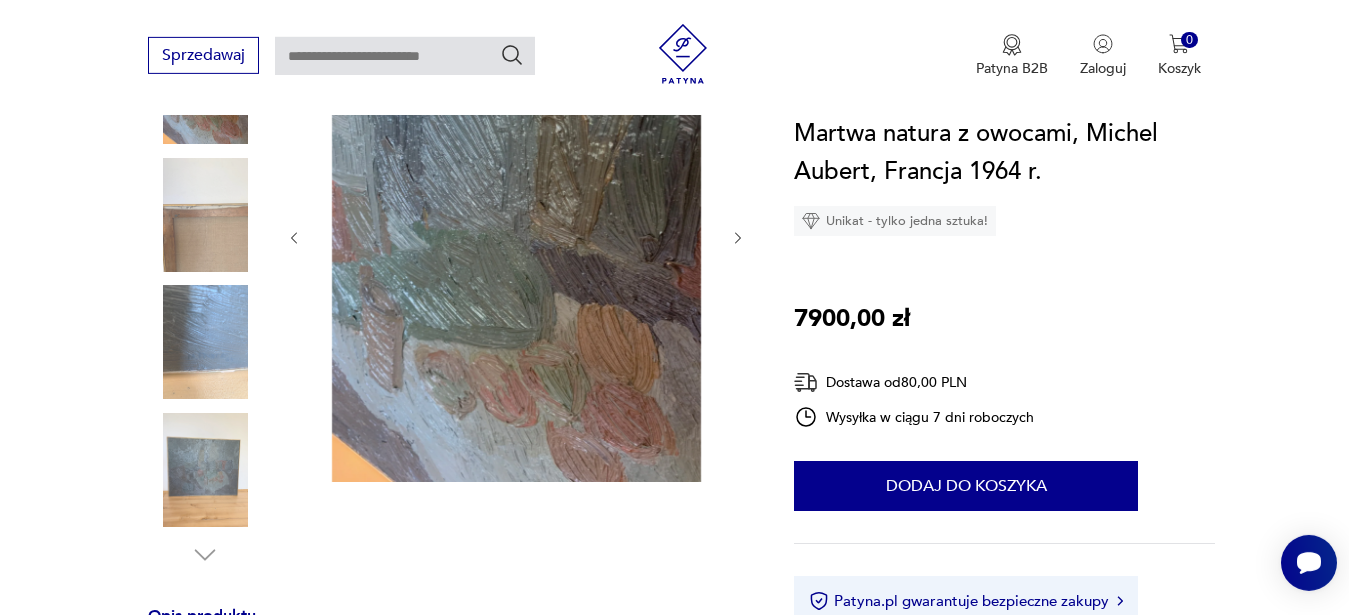 scroll, scrollTop: 510, scrollLeft: 0, axis: vertical 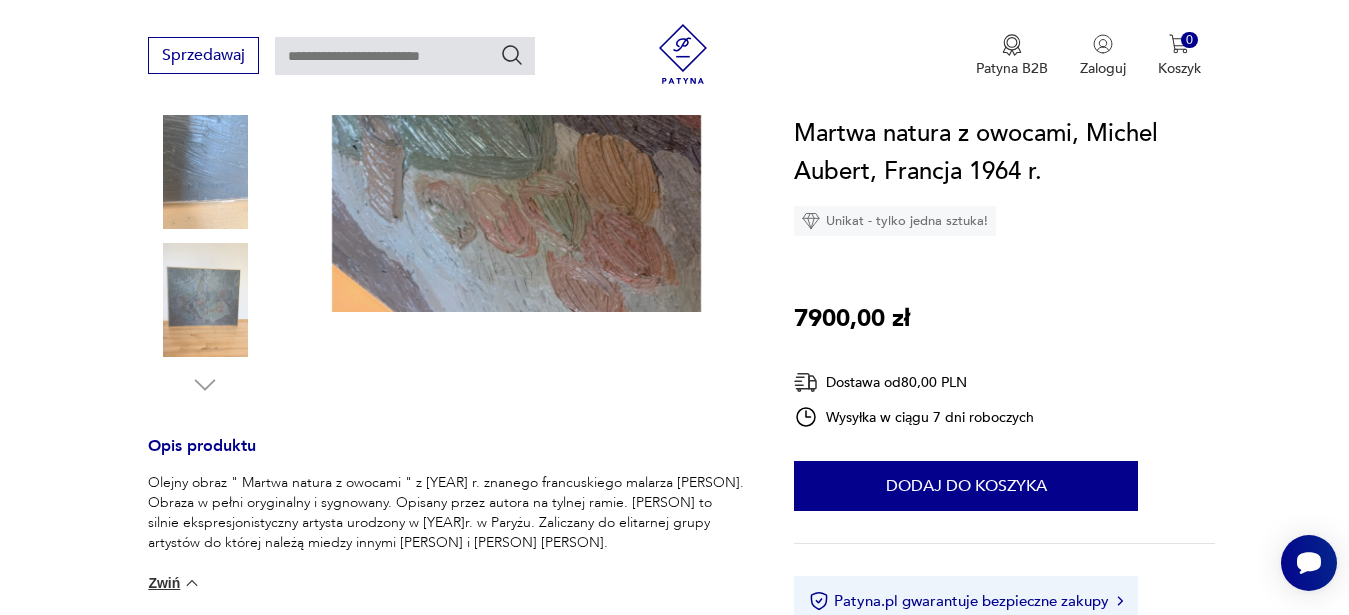 click at bounding box center (205, 300) 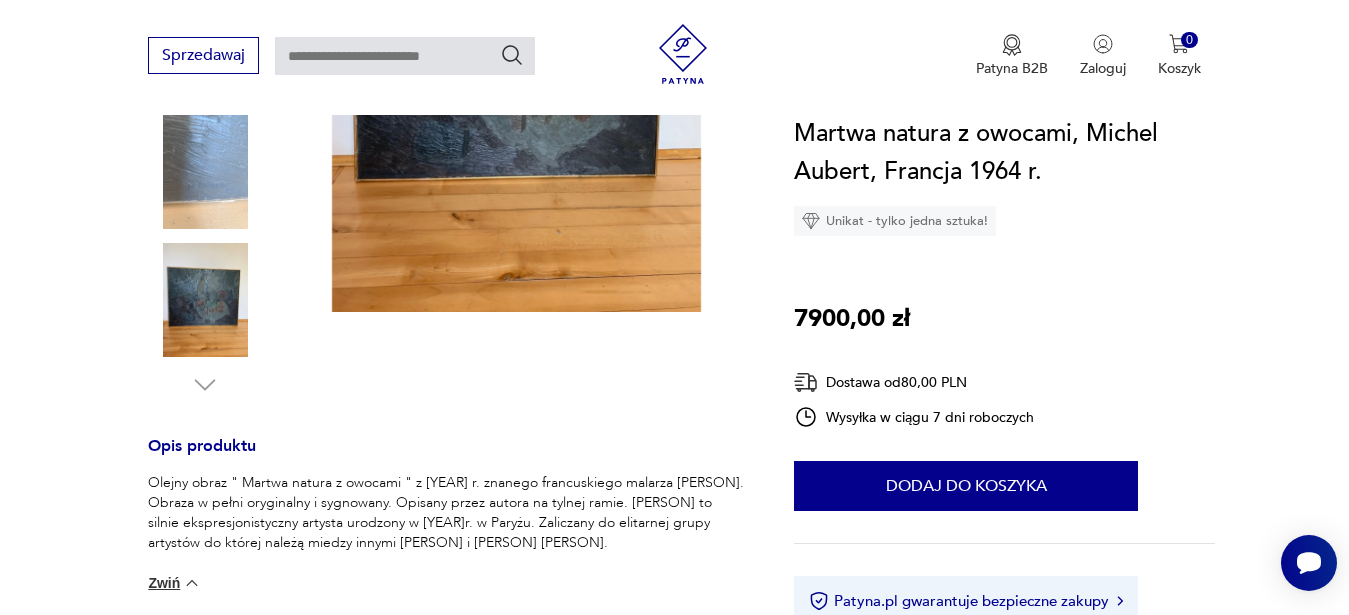 scroll, scrollTop: 204, scrollLeft: 0, axis: vertical 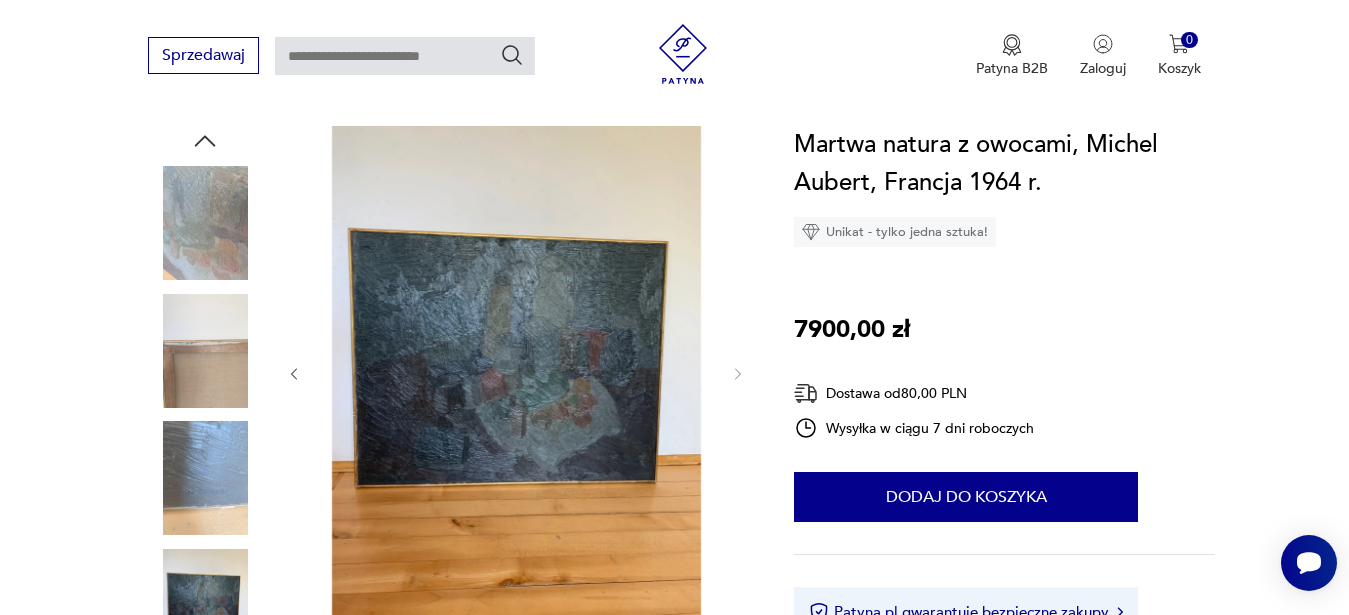 click 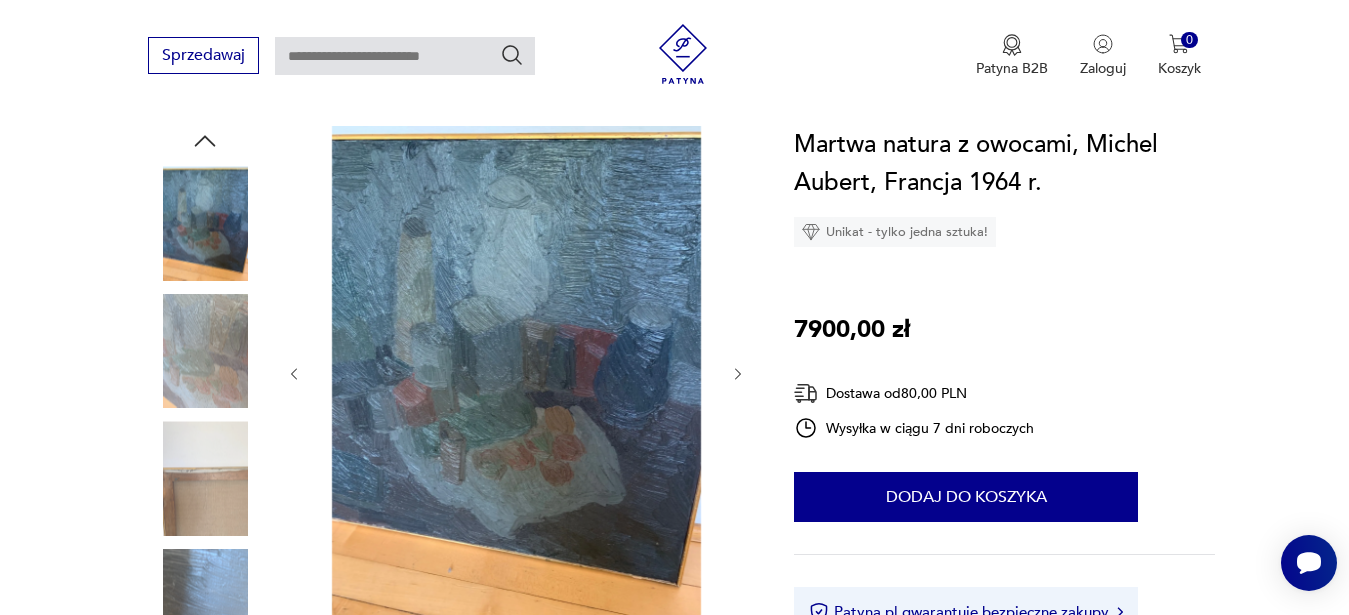 click 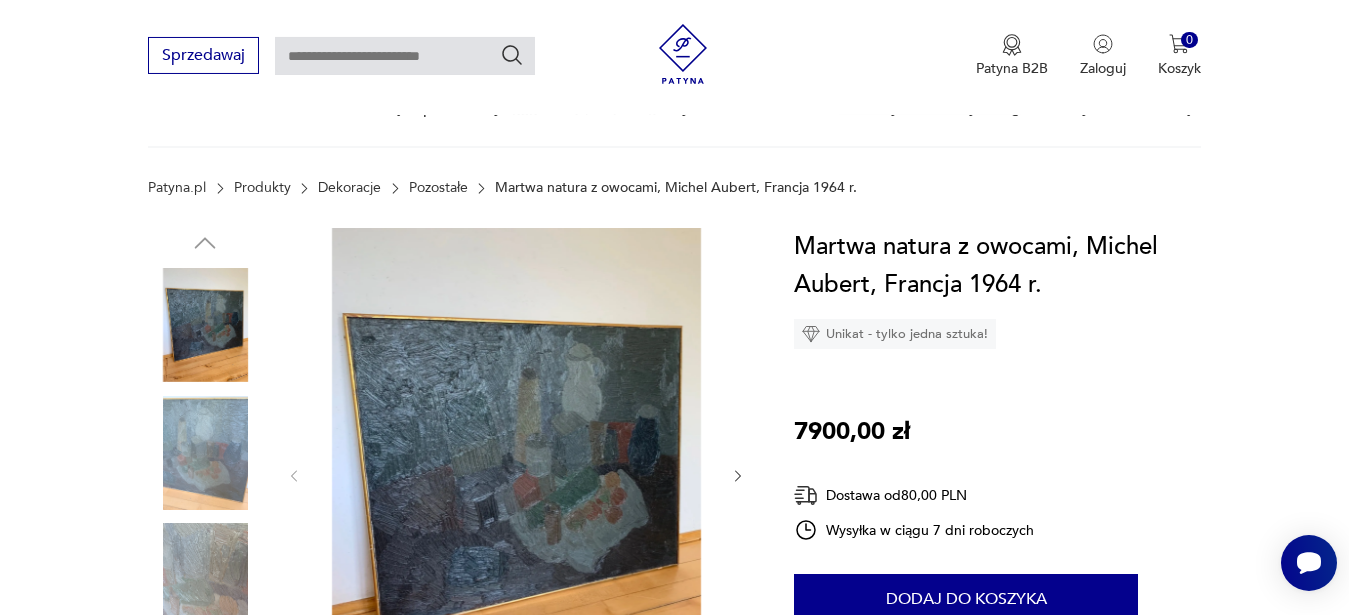 scroll, scrollTop: 306, scrollLeft: 0, axis: vertical 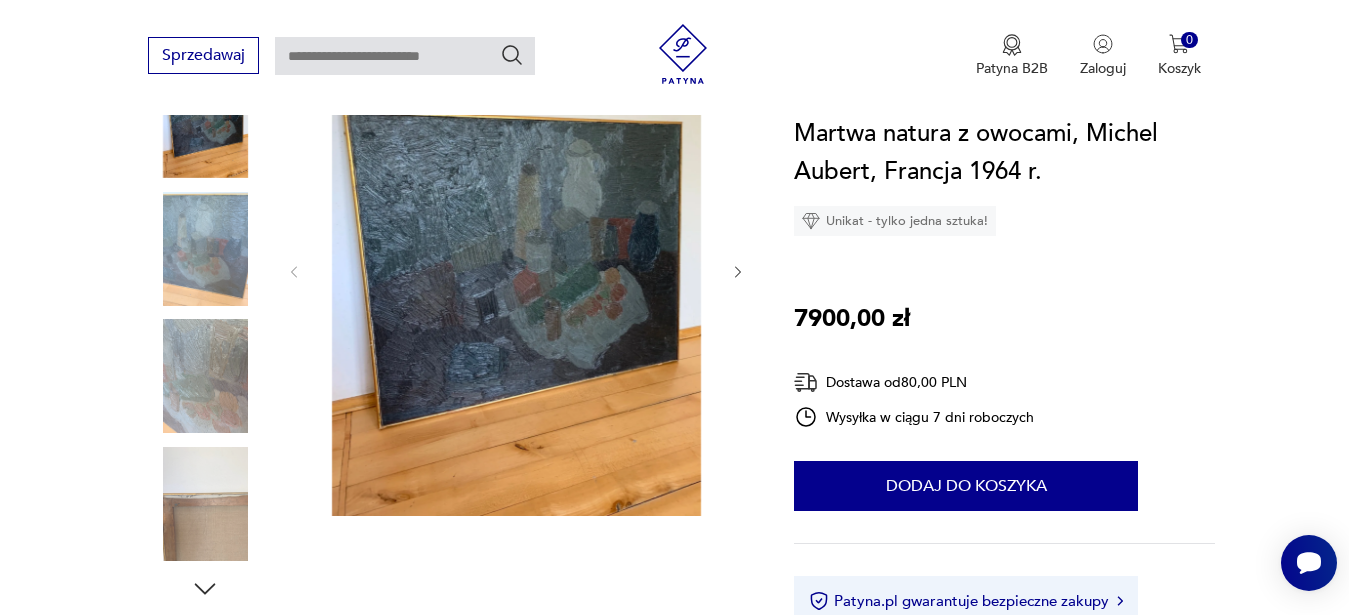 click at bounding box center (205, 504) 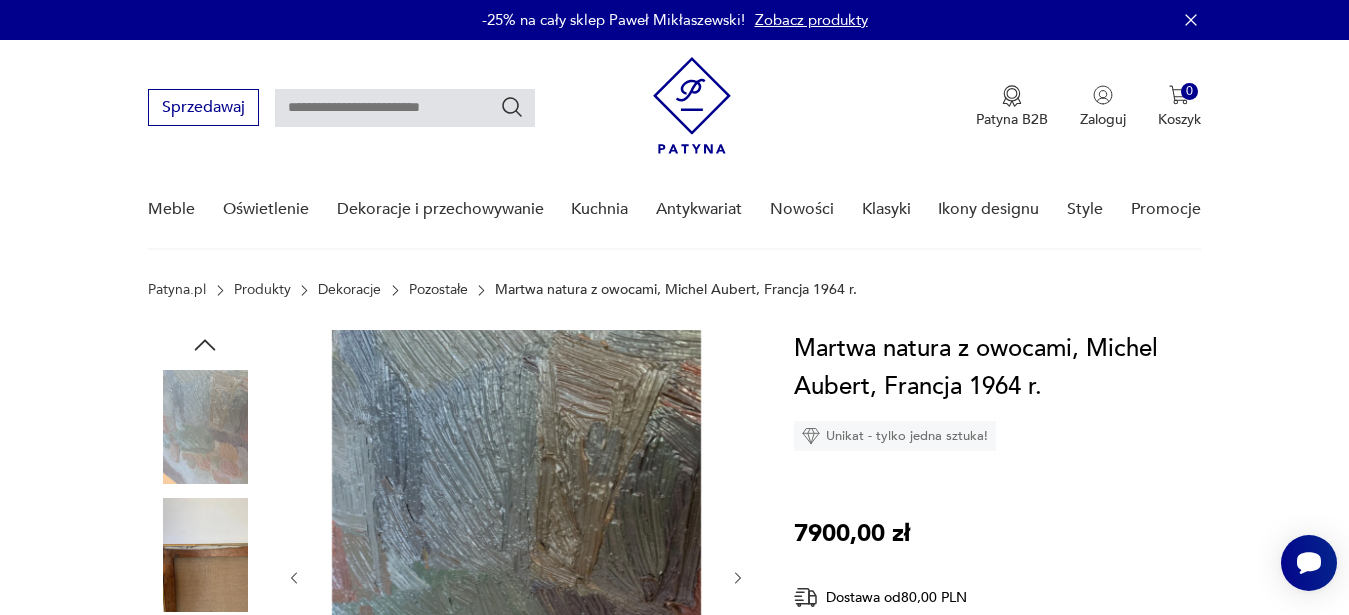 scroll, scrollTop: 306, scrollLeft: 0, axis: vertical 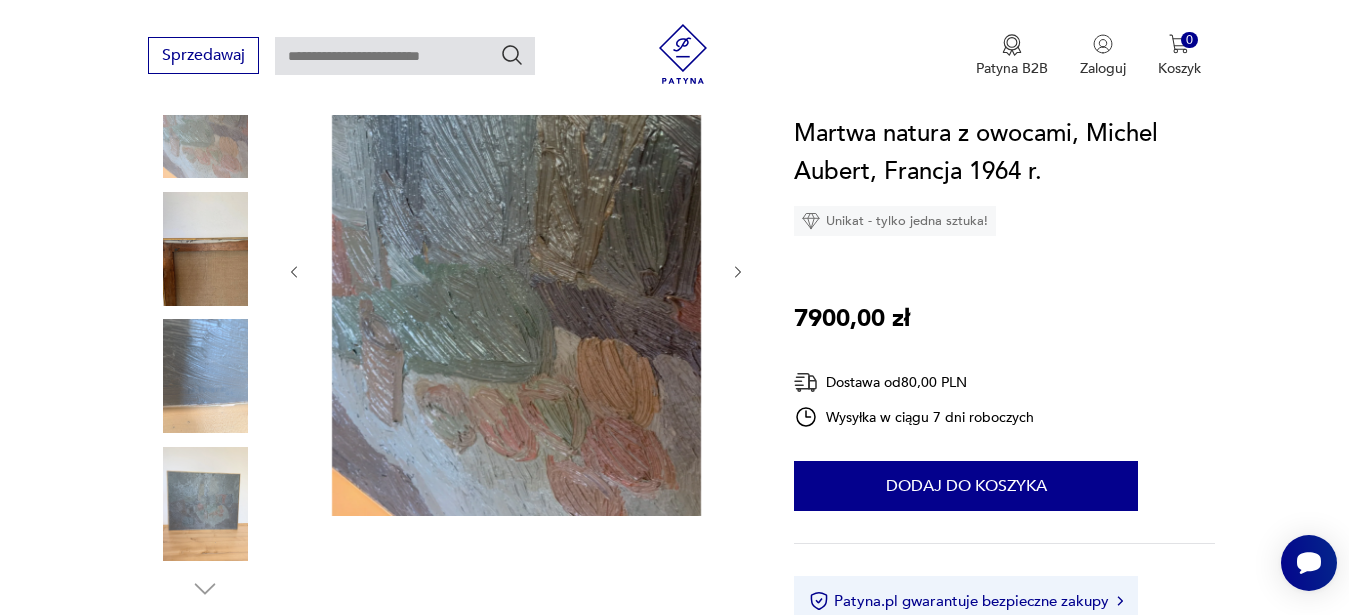 click at bounding box center (205, 249) 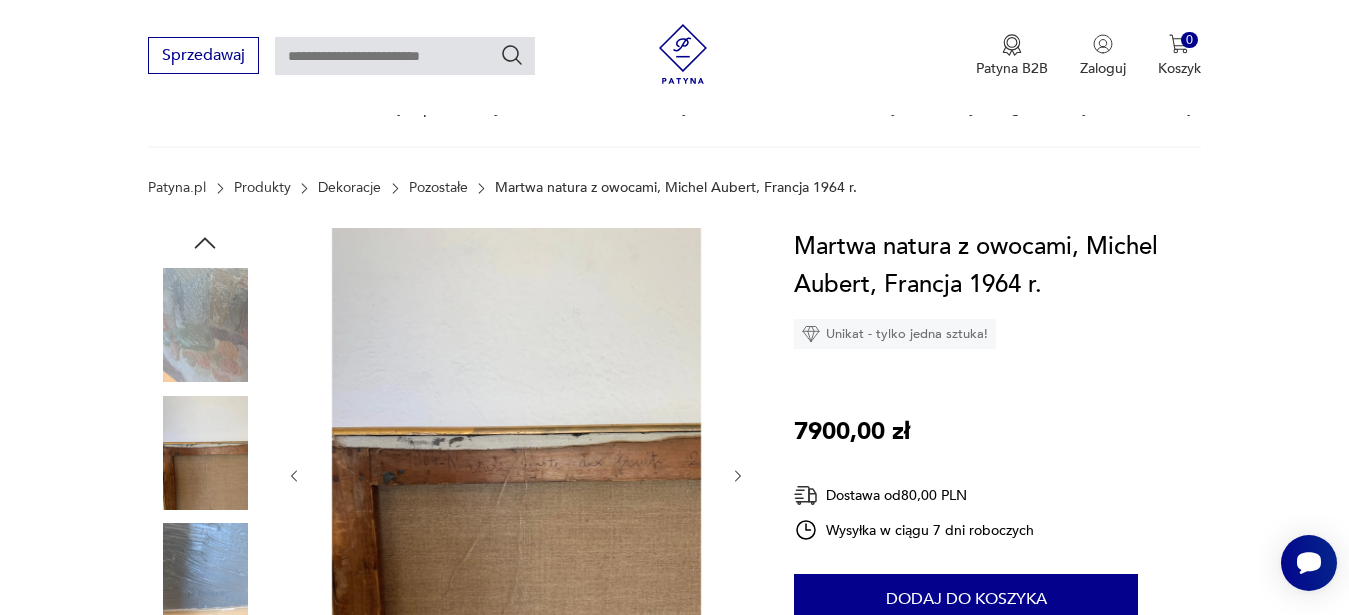 scroll, scrollTop: 408, scrollLeft: 0, axis: vertical 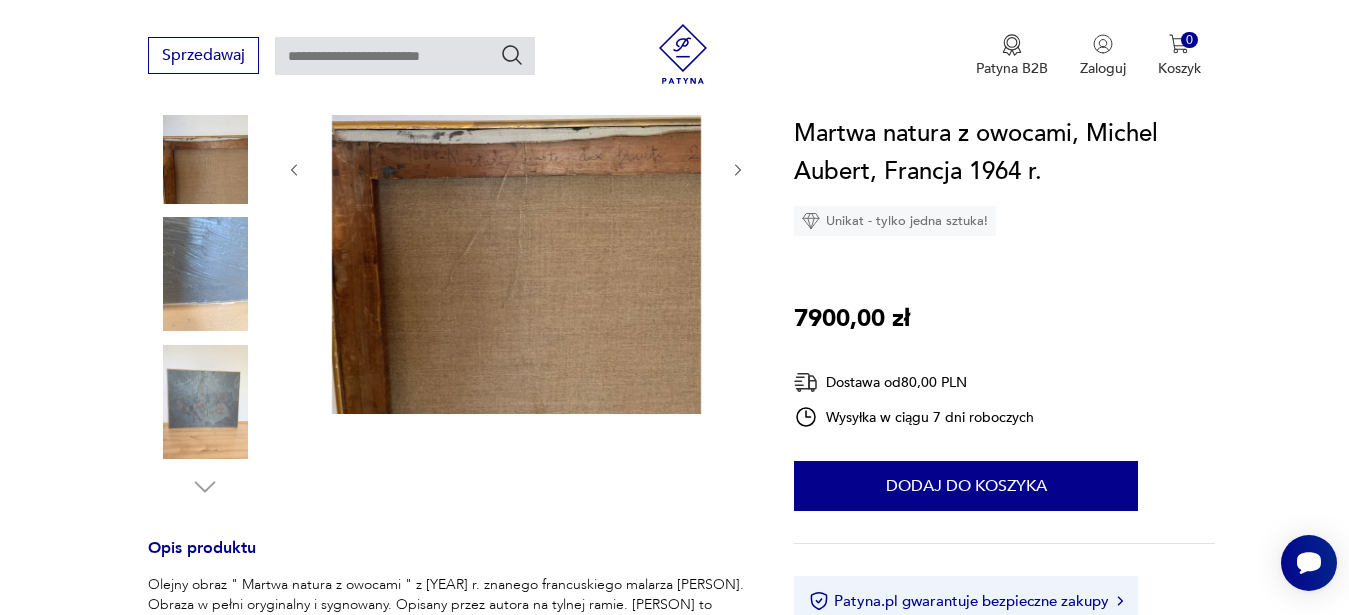 click at bounding box center (205, 402) 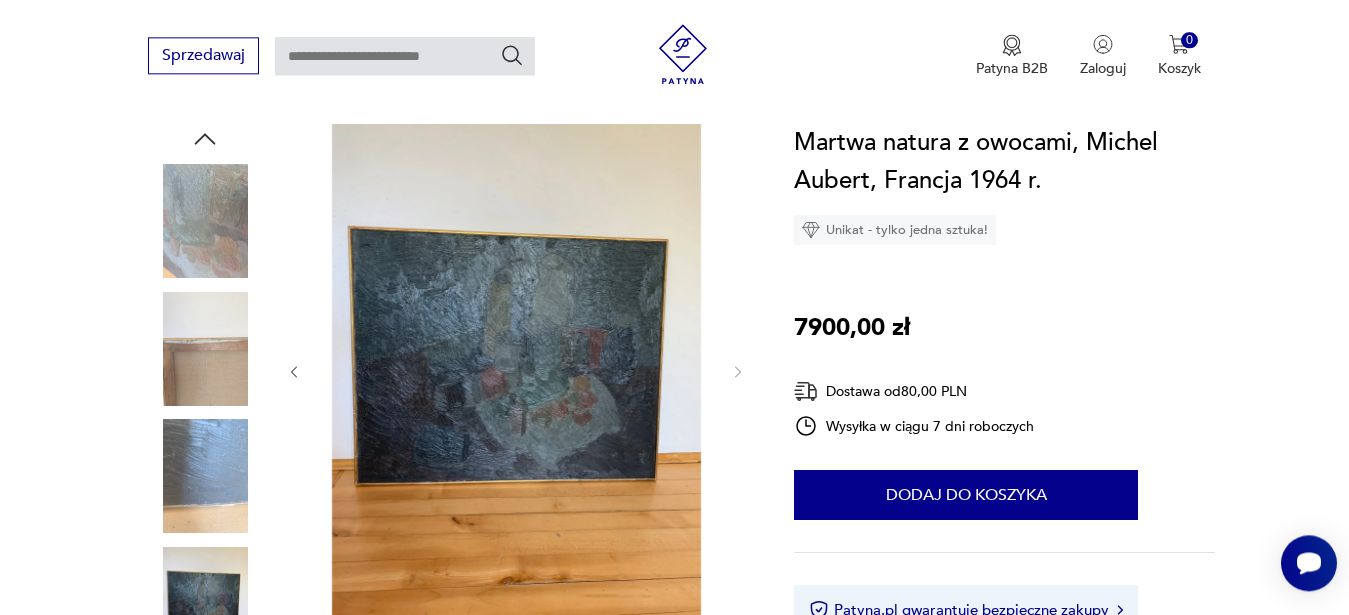 scroll, scrollTop: 204, scrollLeft: 0, axis: vertical 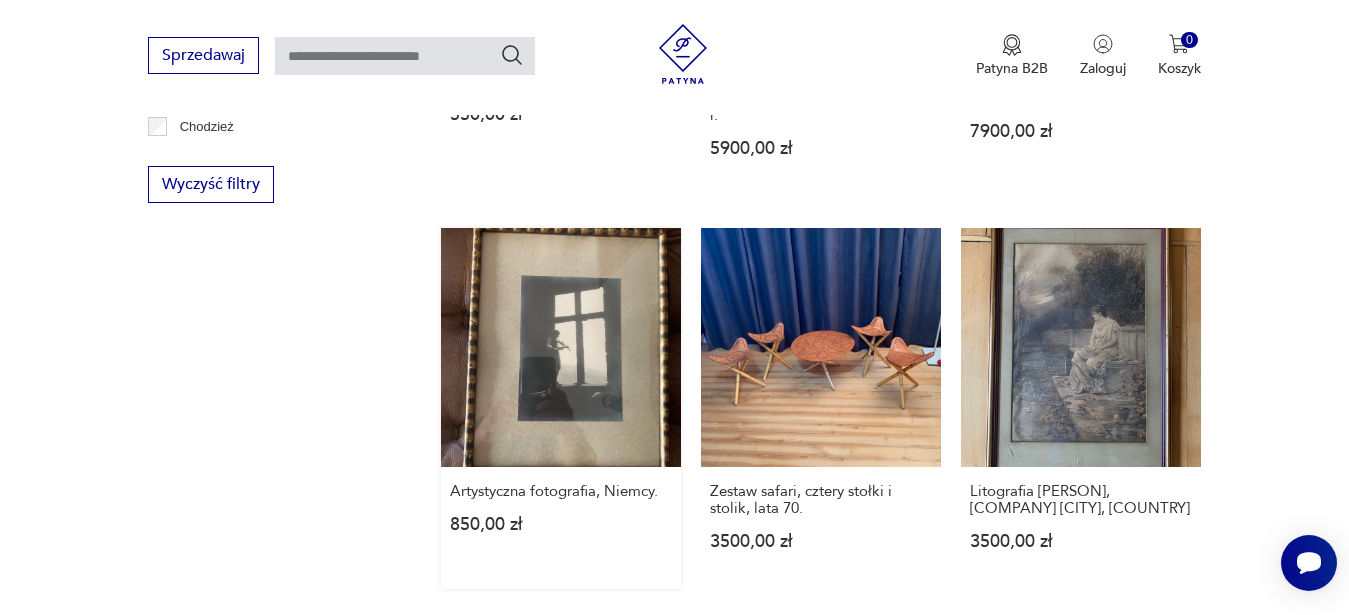 click on "Artystyczna fotografia, [COUNTRY]. 850,00 zł" at bounding box center [561, 409] 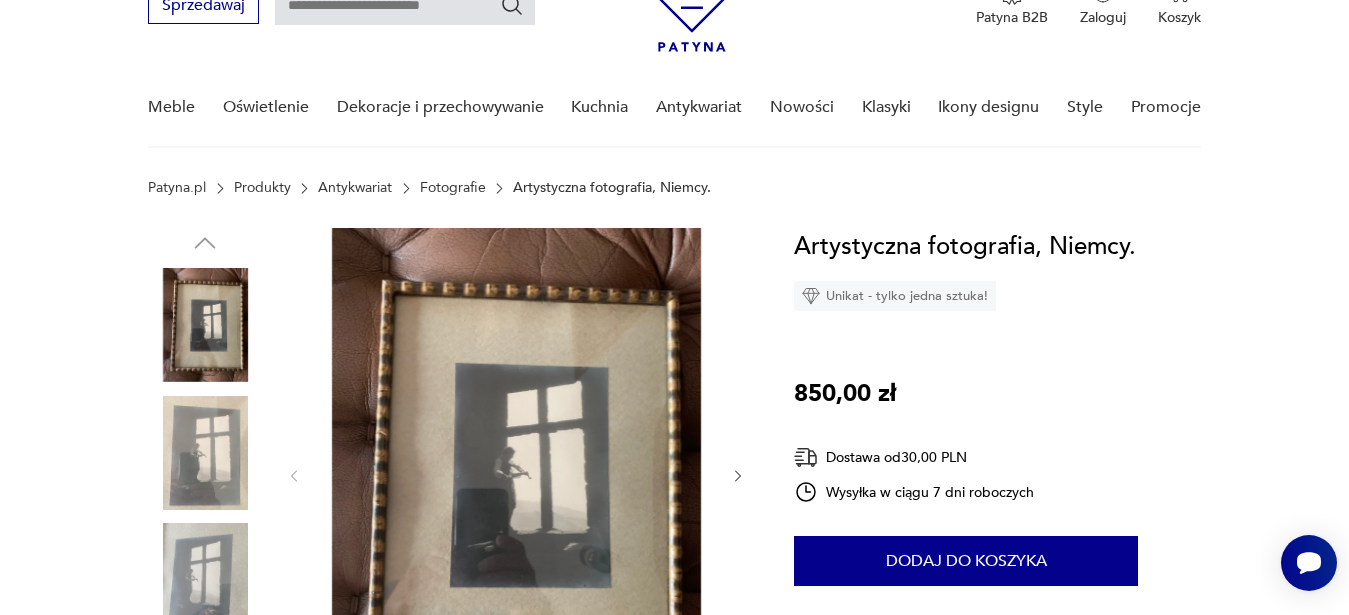 scroll, scrollTop: 204, scrollLeft: 0, axis: vertical 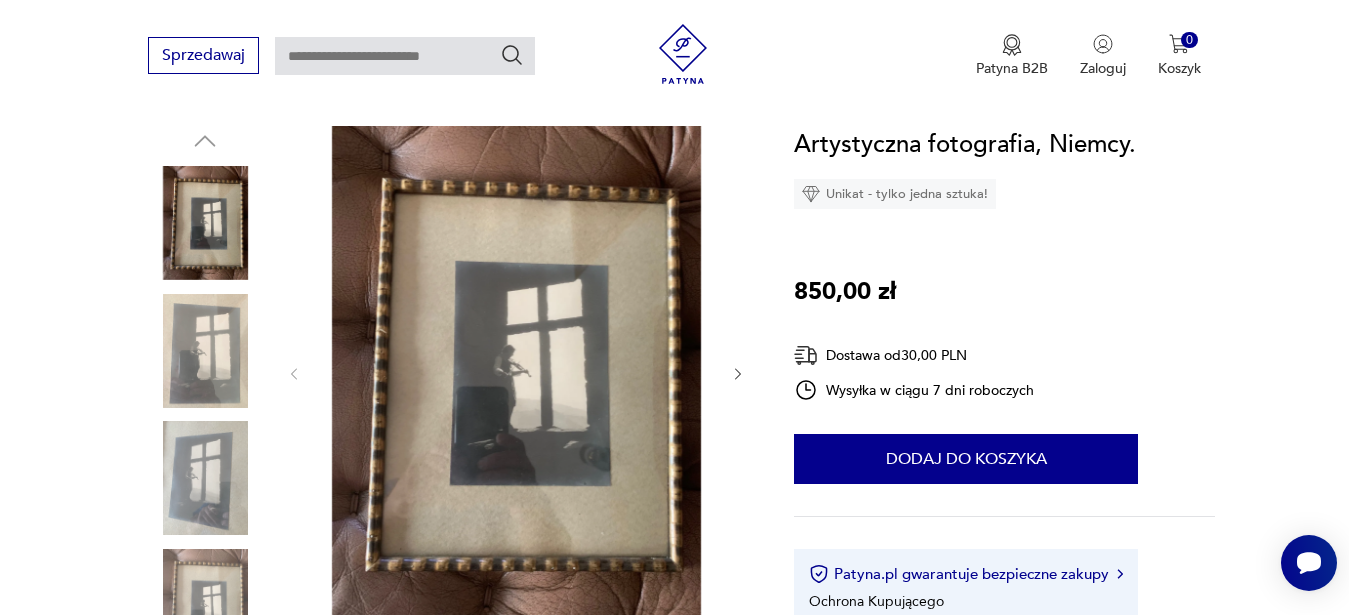 click 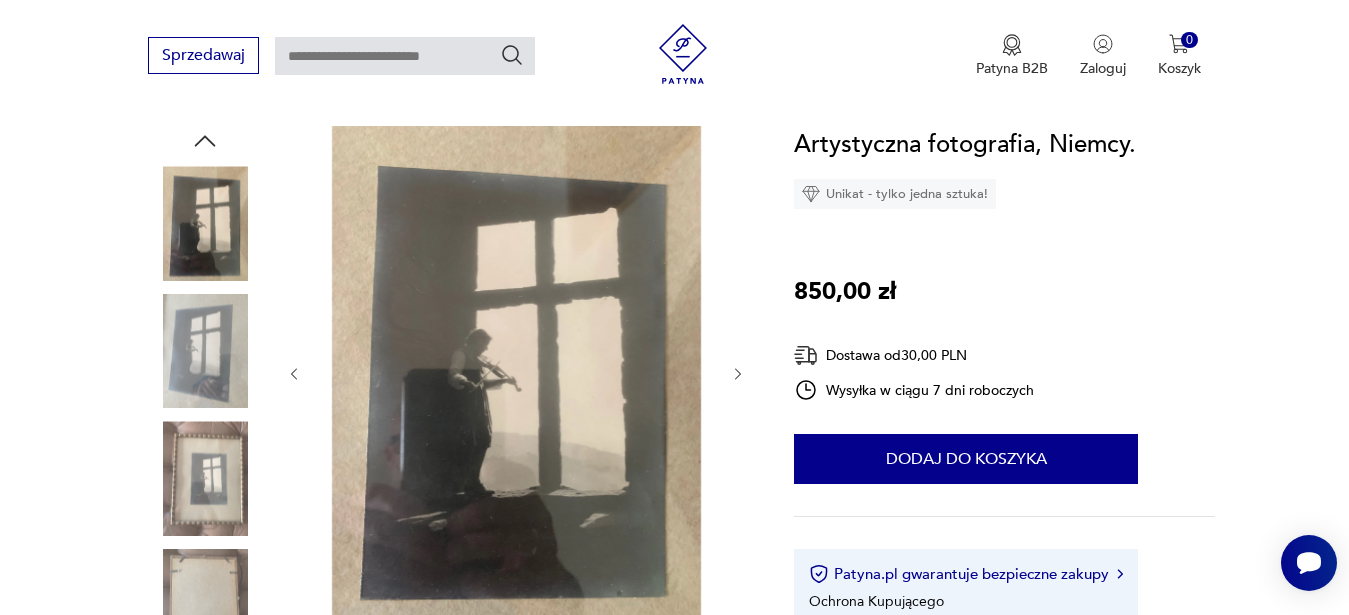 click 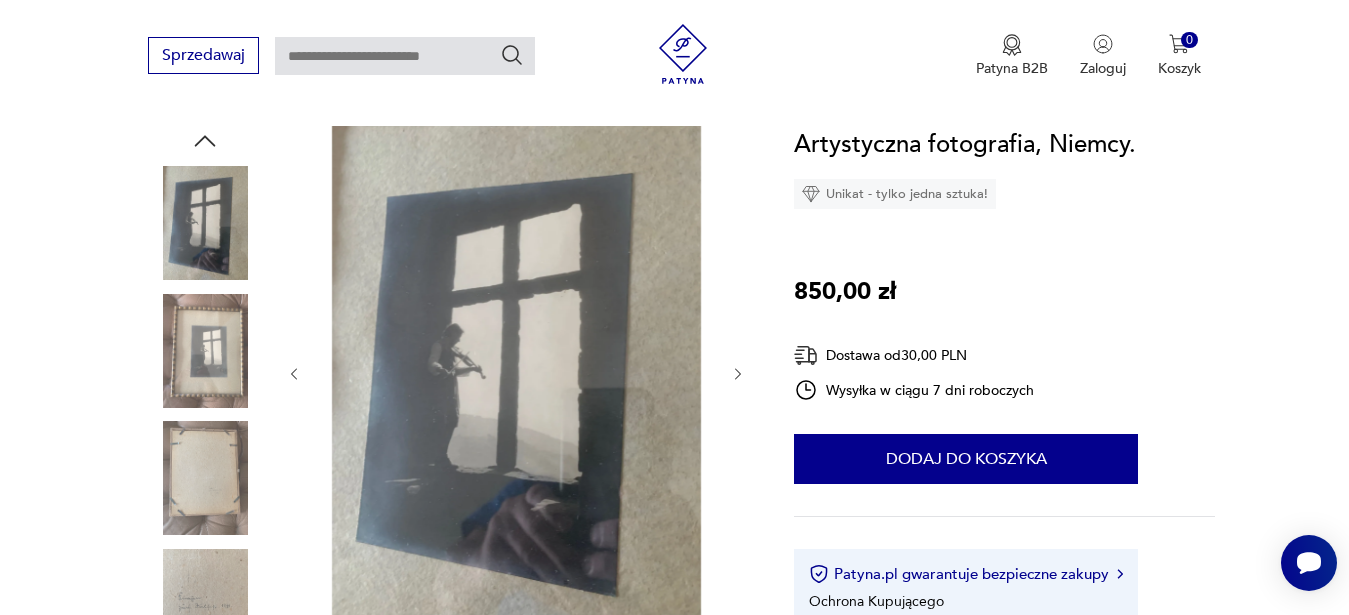 click 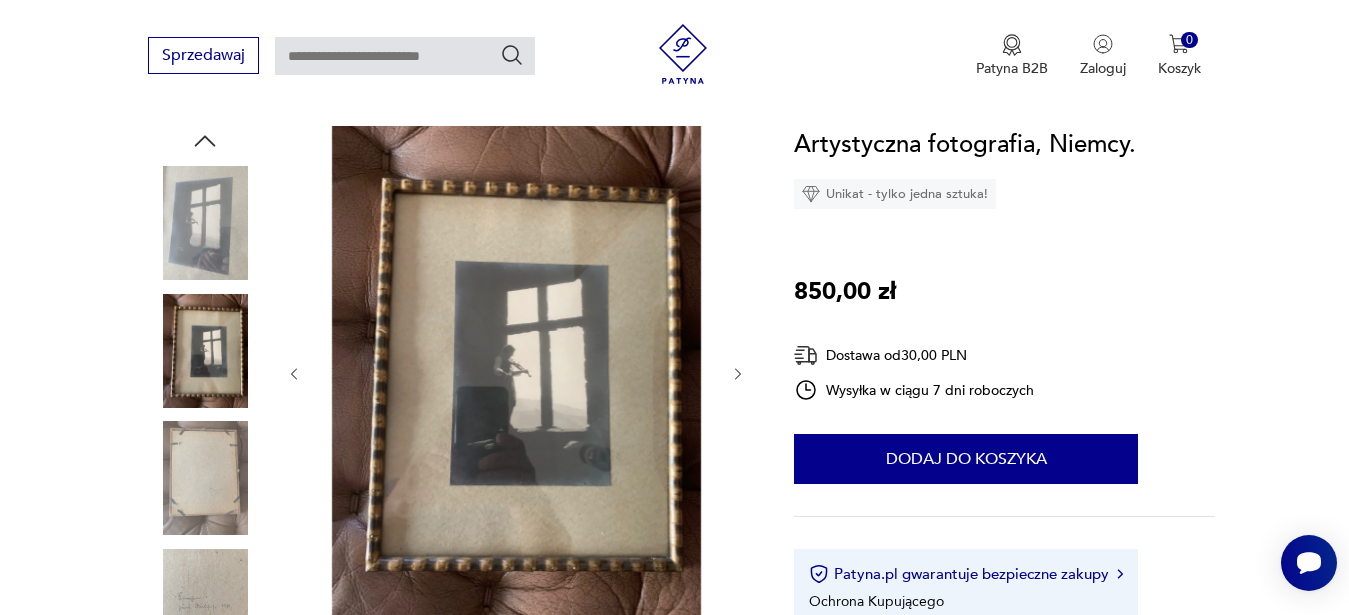 click 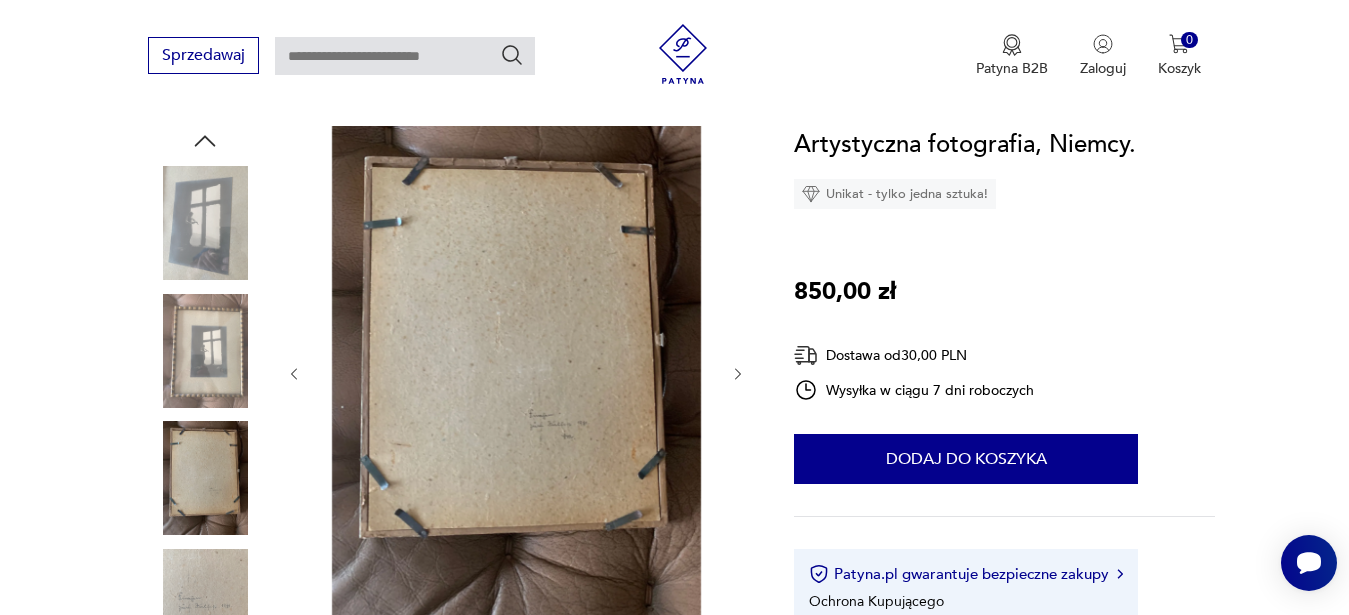 click 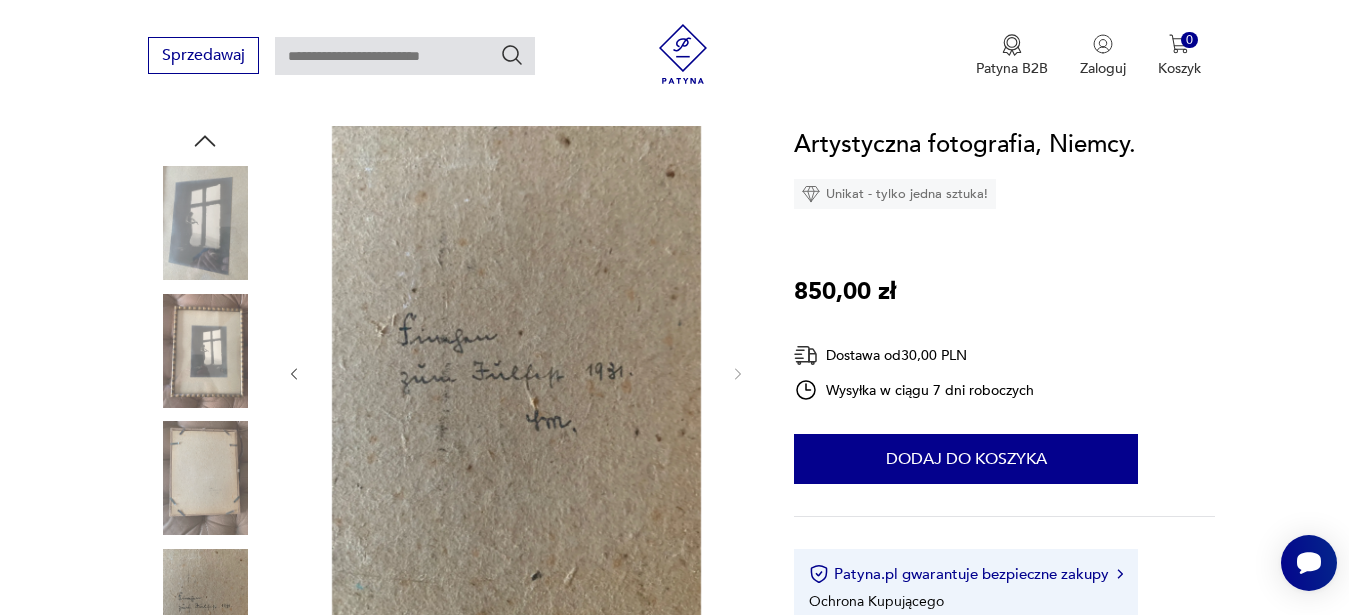 click at bounding box center (205, 478) 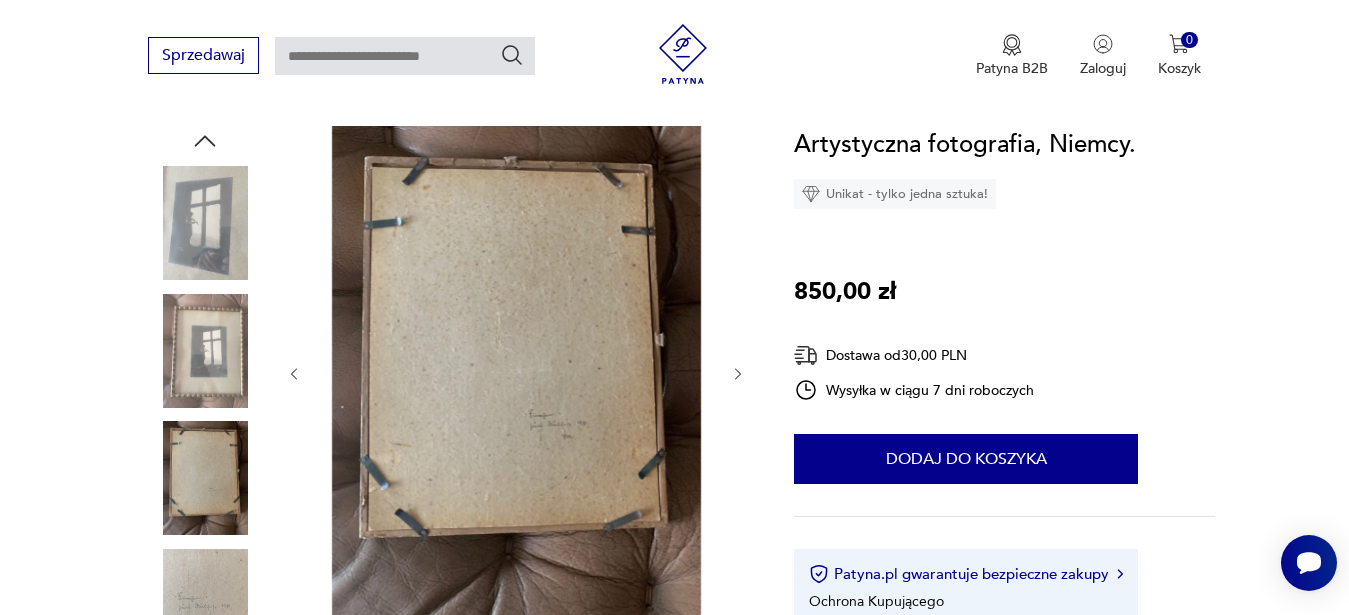 click at bounding box center (205, 351) 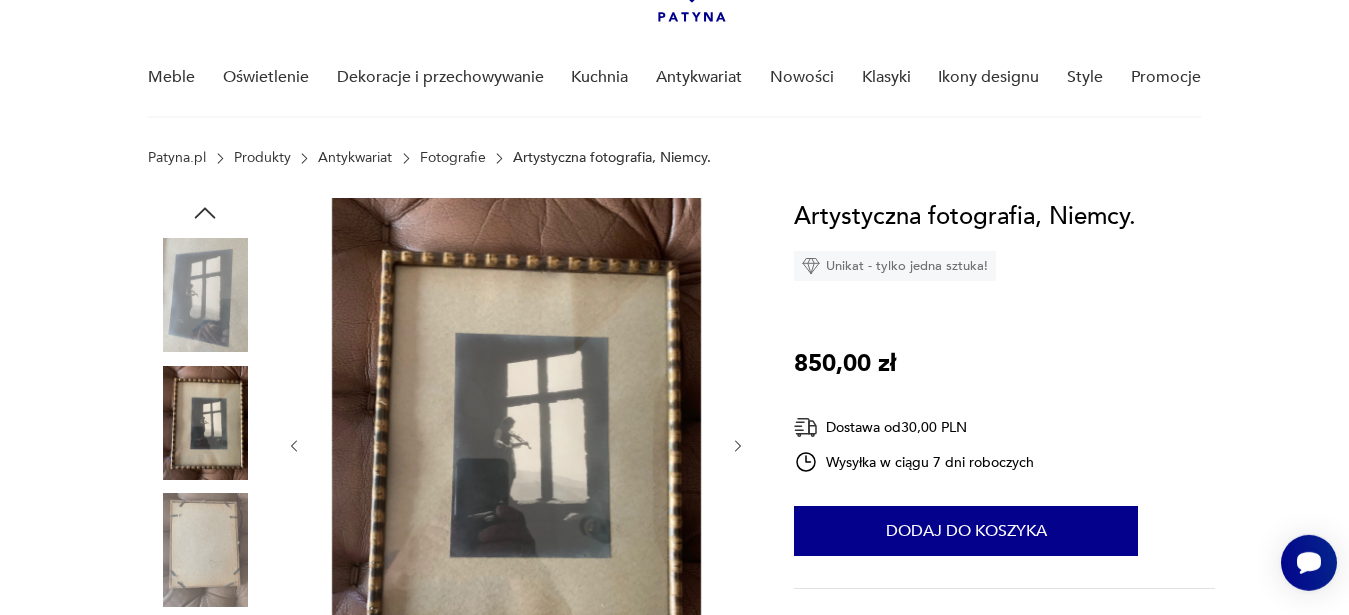 scroll, scrollTop: 102, scrollLeft: 0, axis: vertical 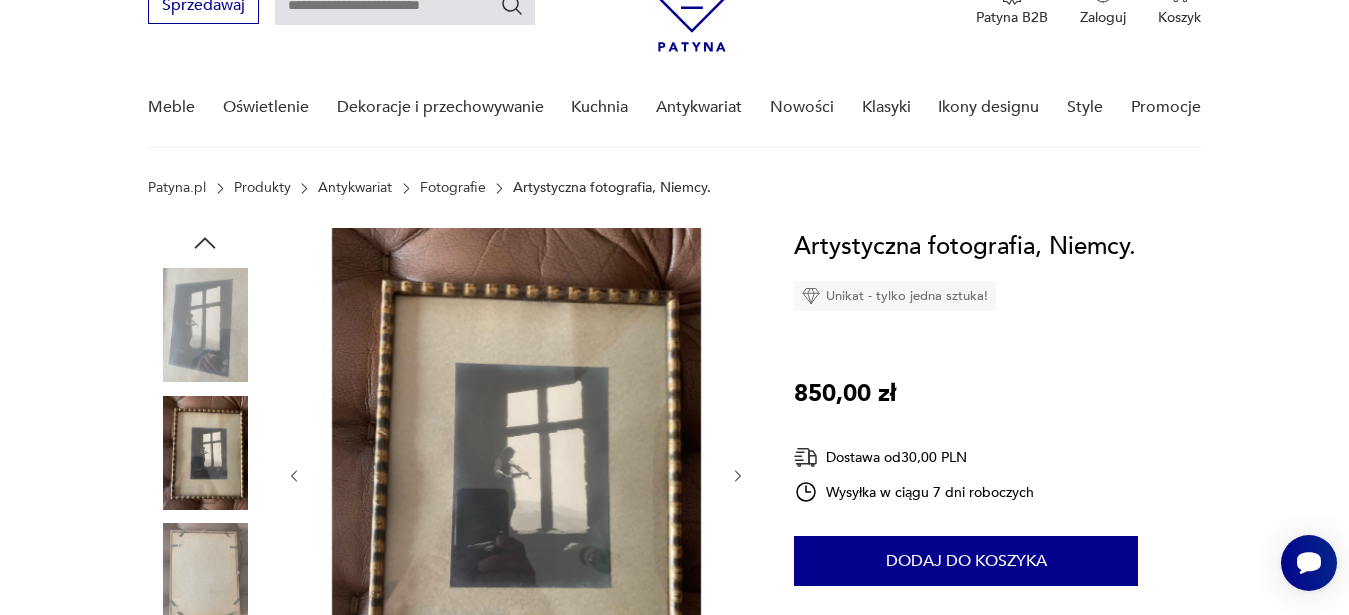 click at bounding box center [205, 325] 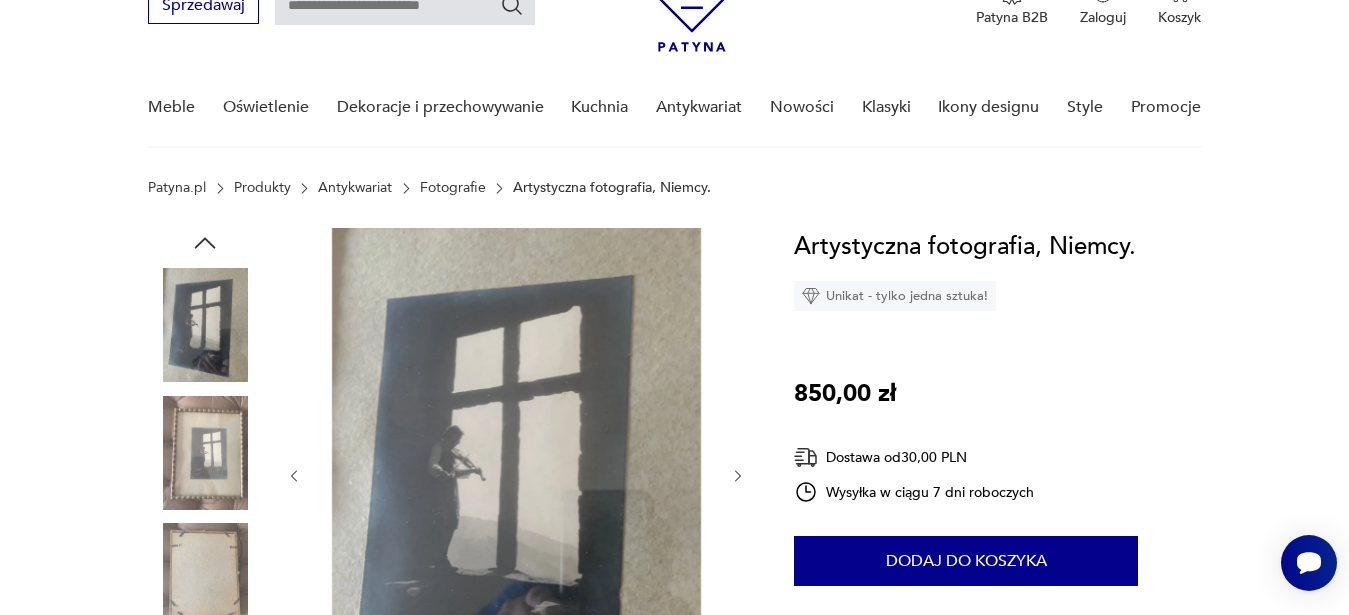 click 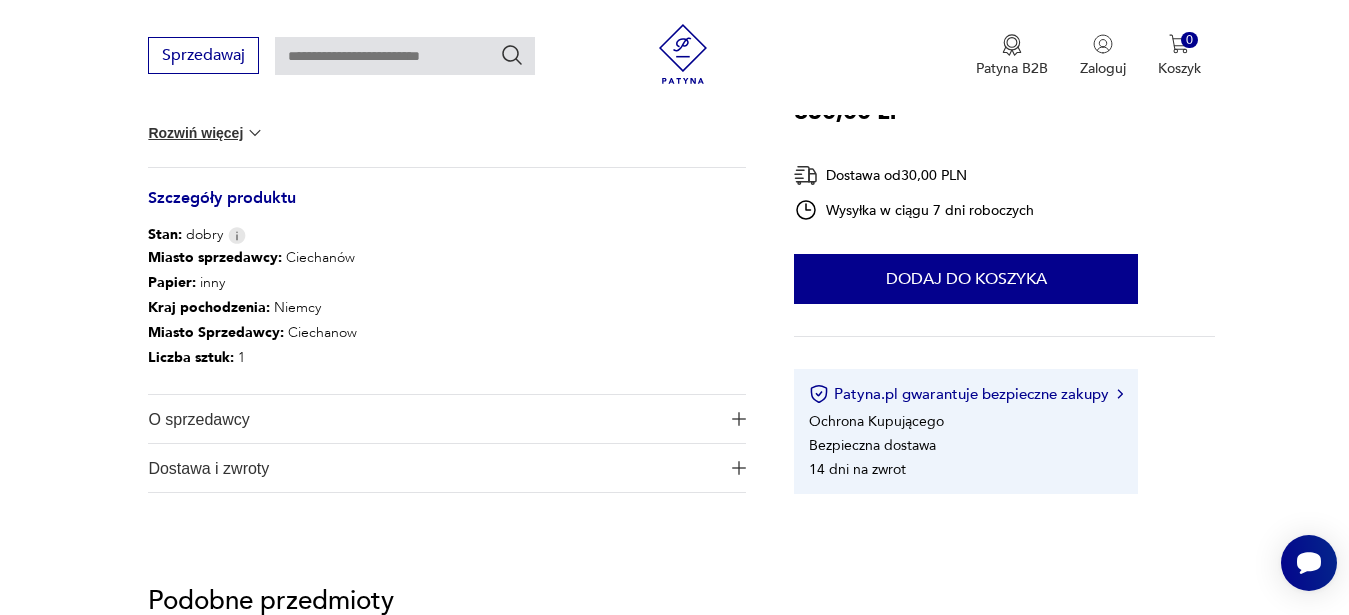 scroll, scrollTop: 612, scrollLeft: 0, axis: vertical 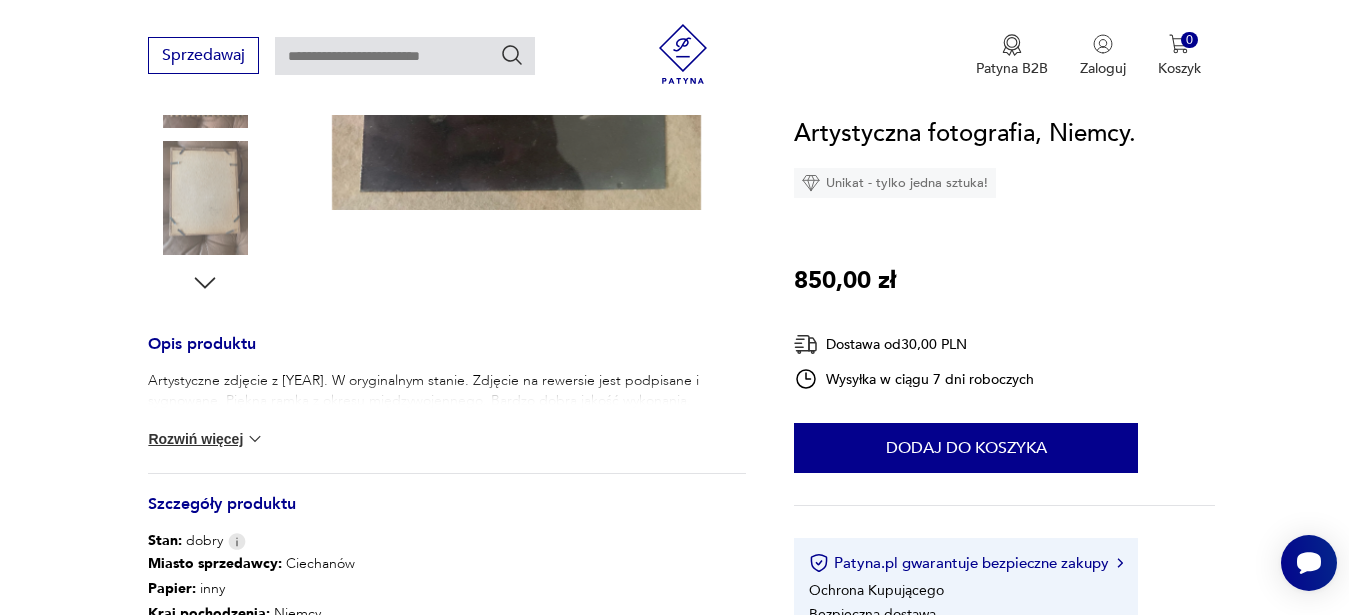 click at bounding box center (255, 439) 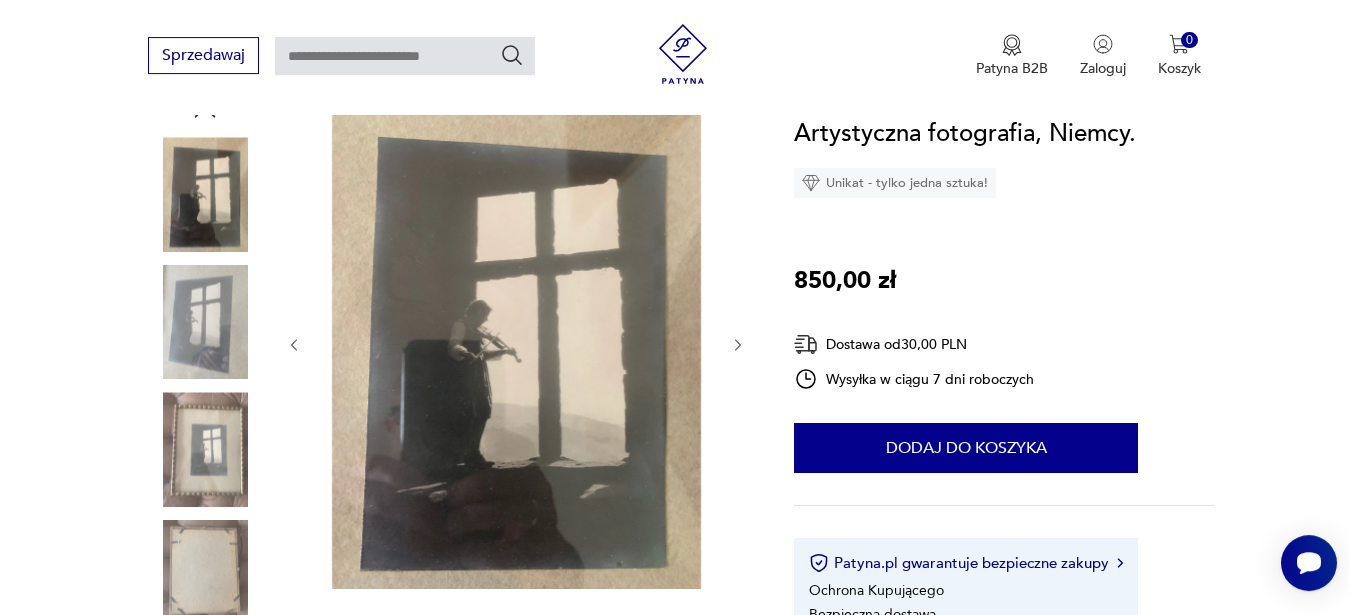 scroll, scrollTop: 204, scrollLeft: 0, axis: vertical 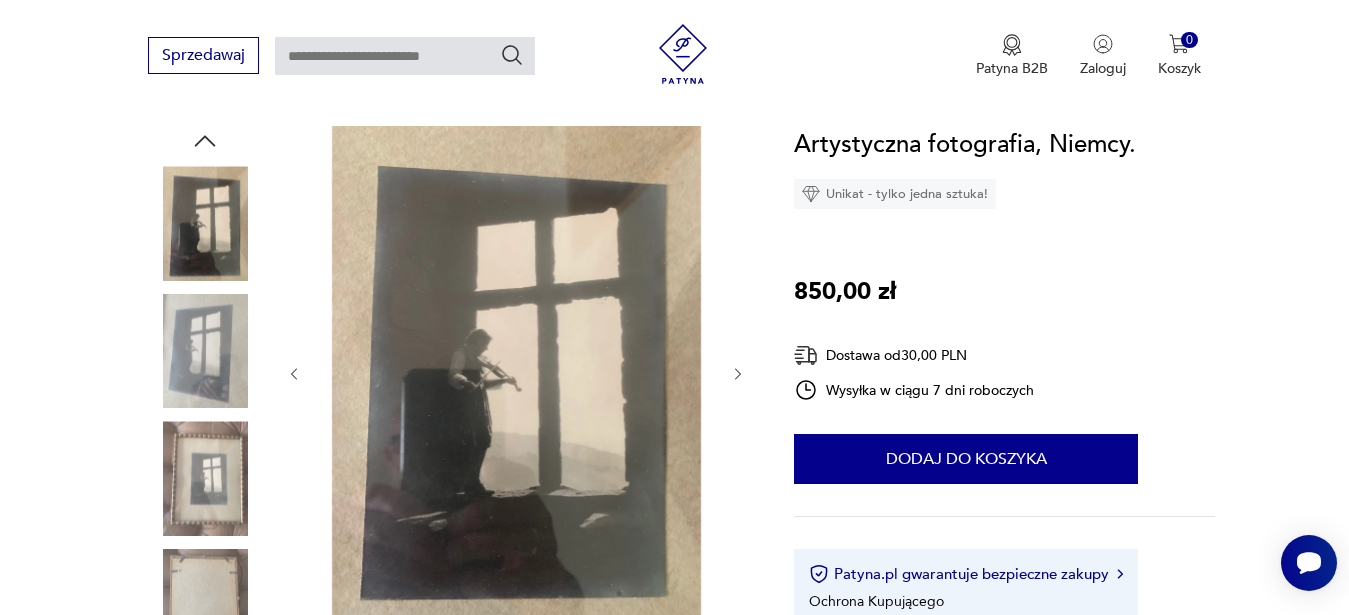 click 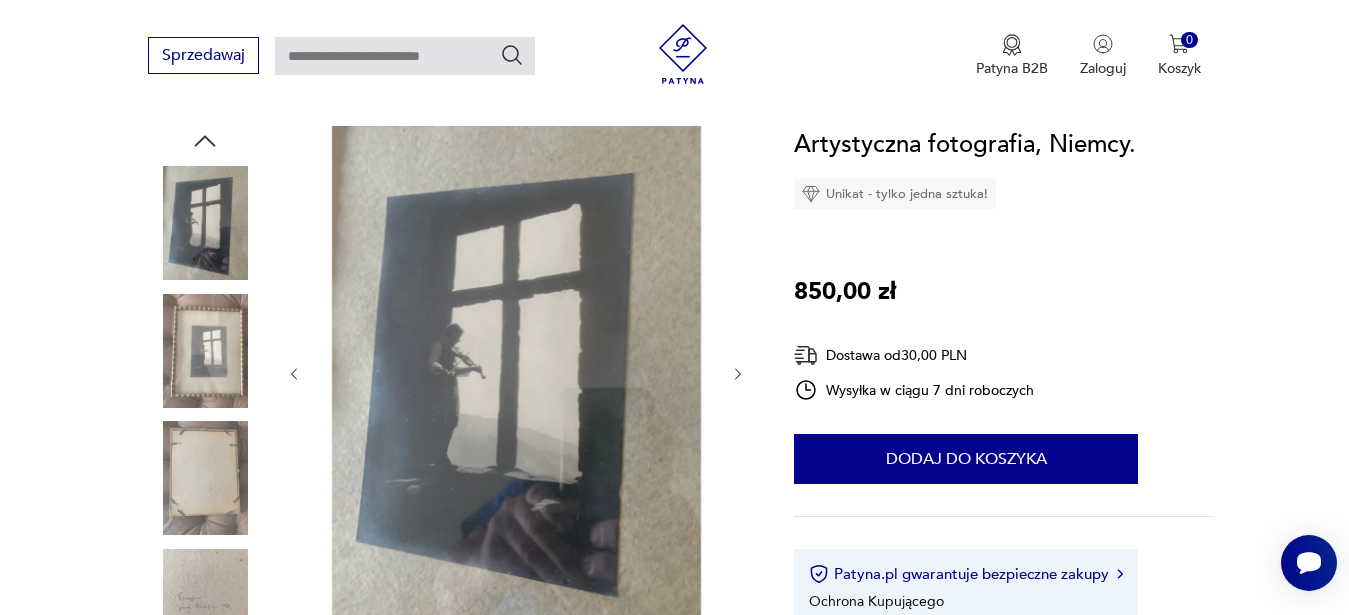 click 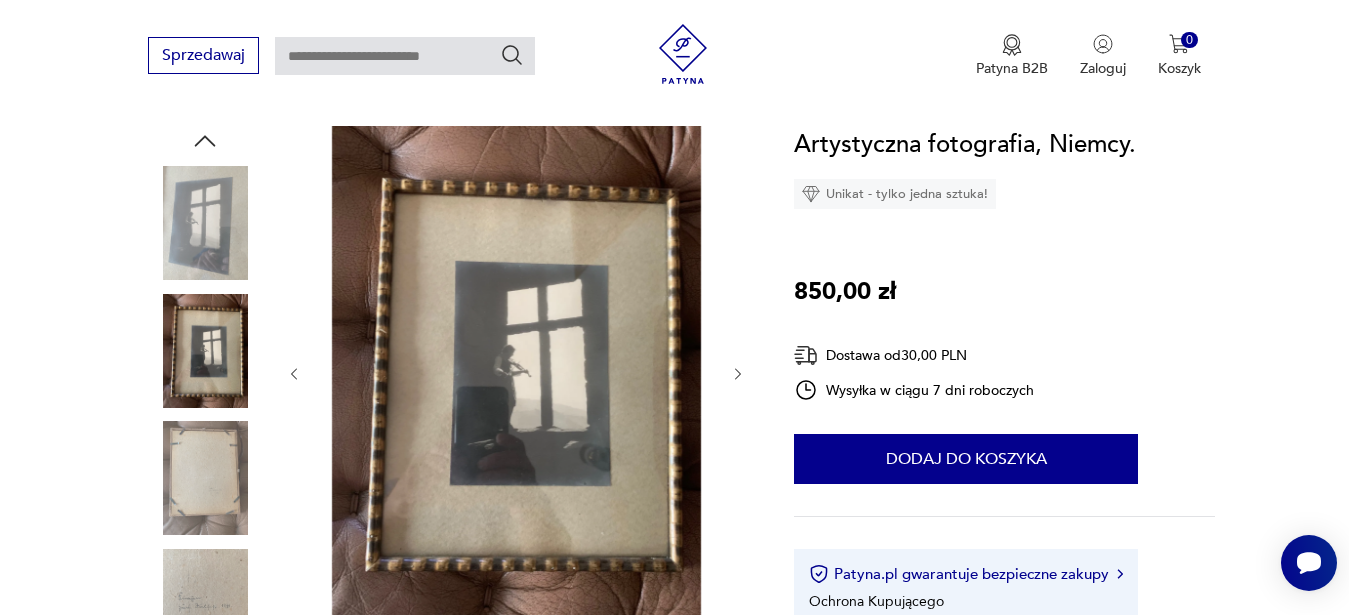 click 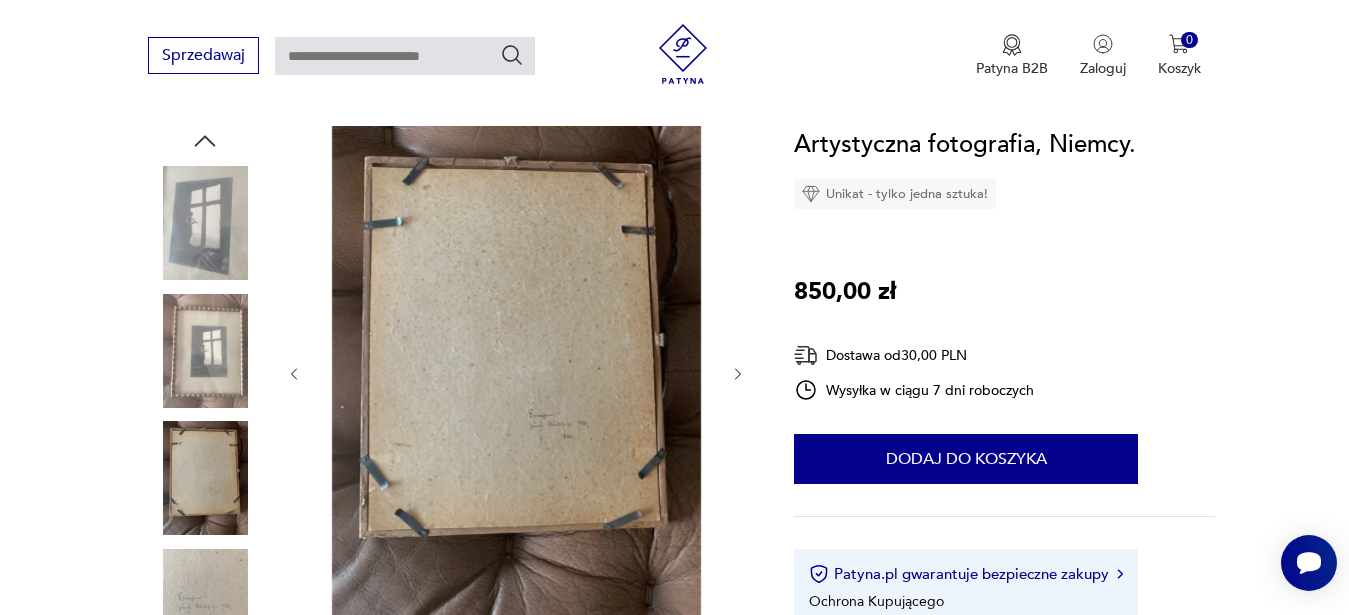 click 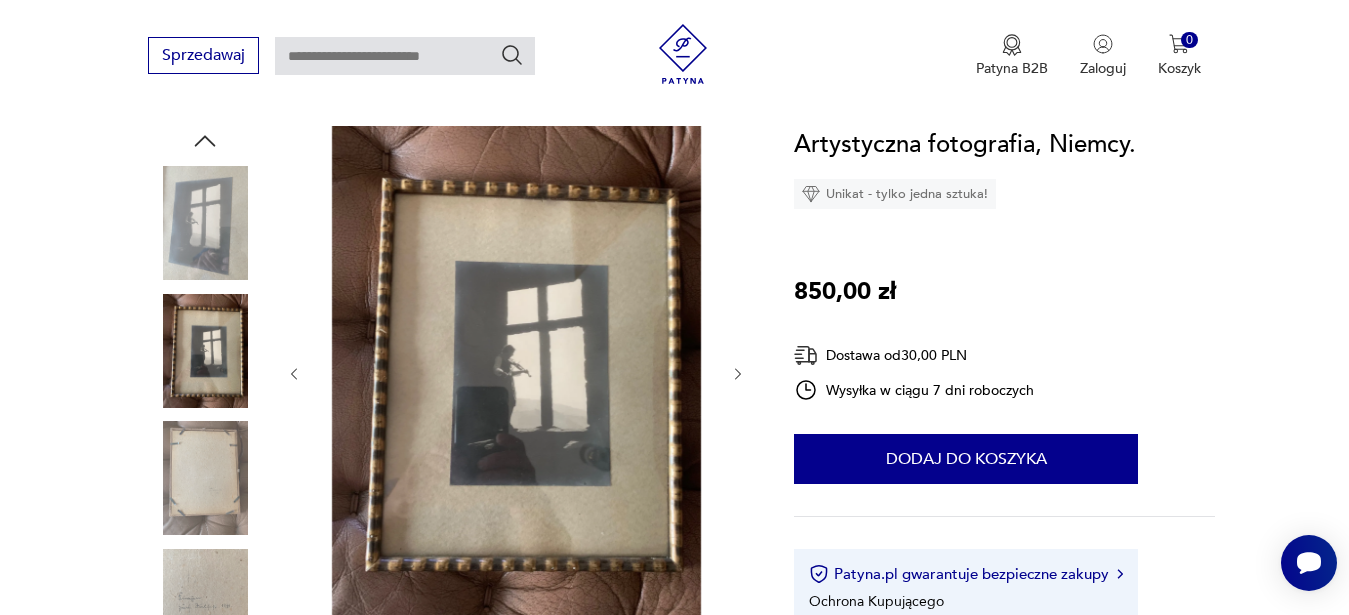 click 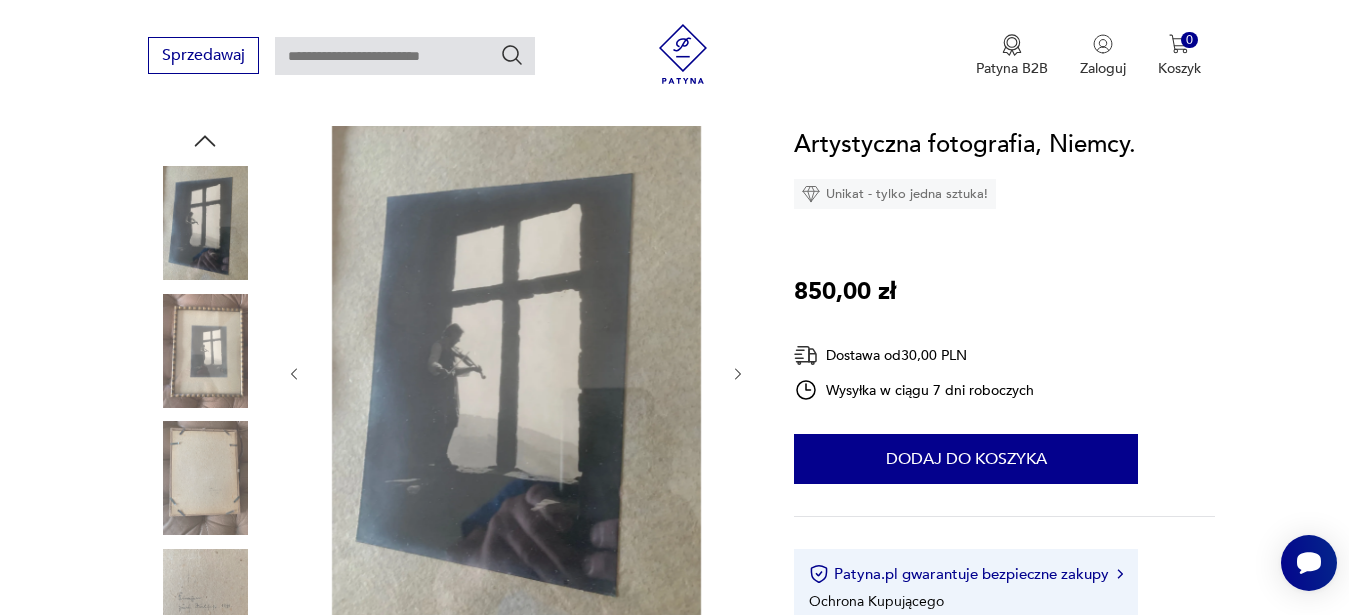 click 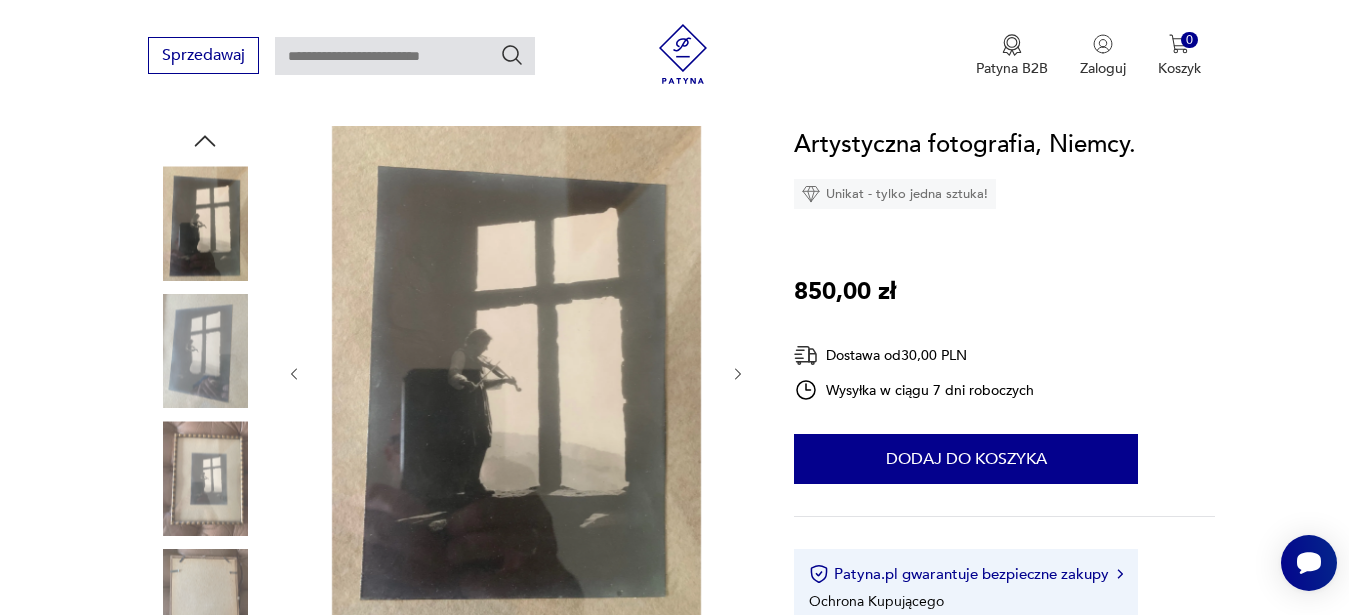 click 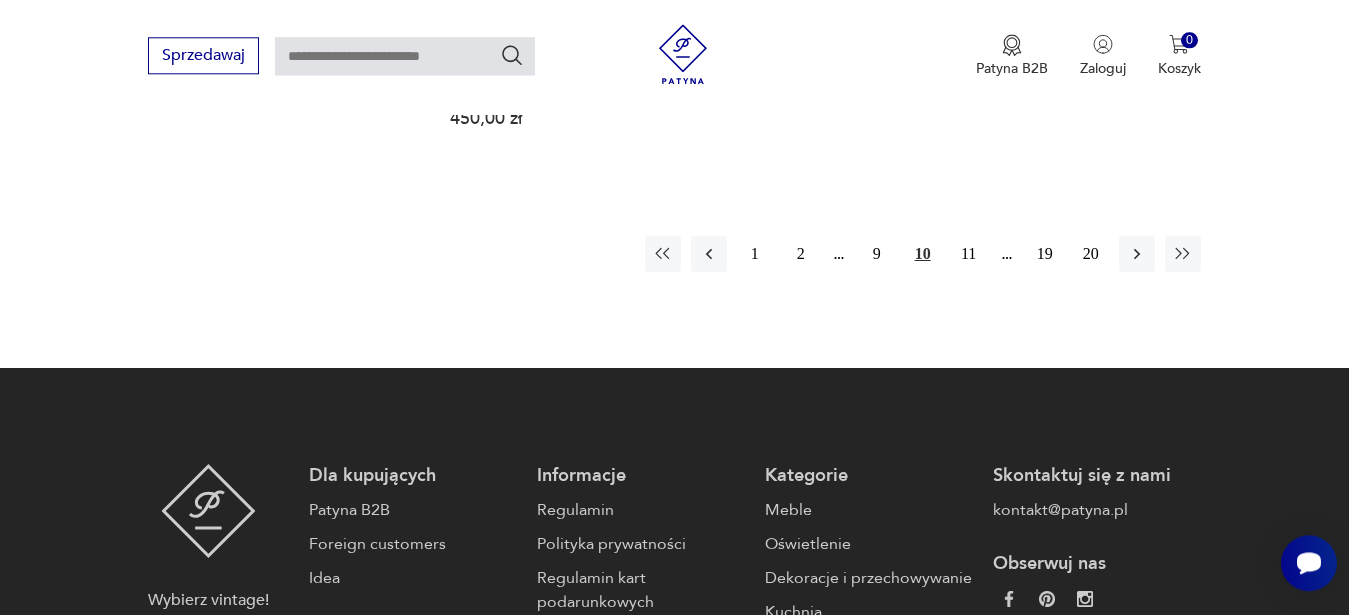 scroll, scrollTop: 2878, scrollLeft: 0, axis: vertical 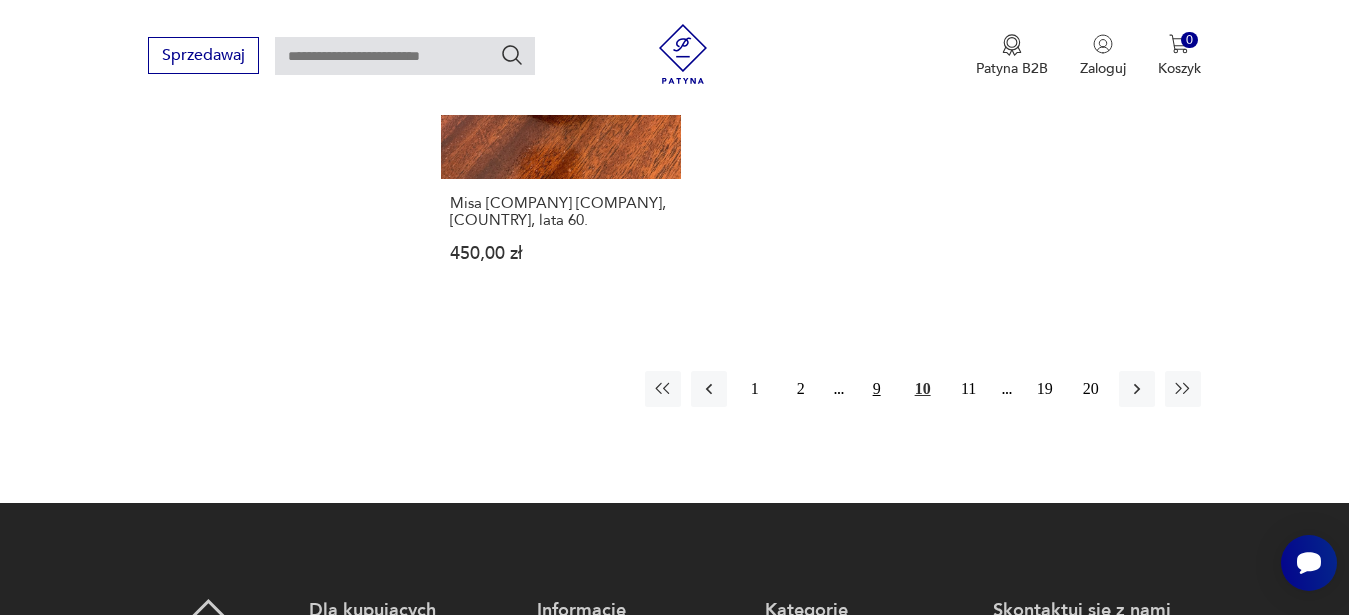 click on "9" at bounding box center (877, 389) 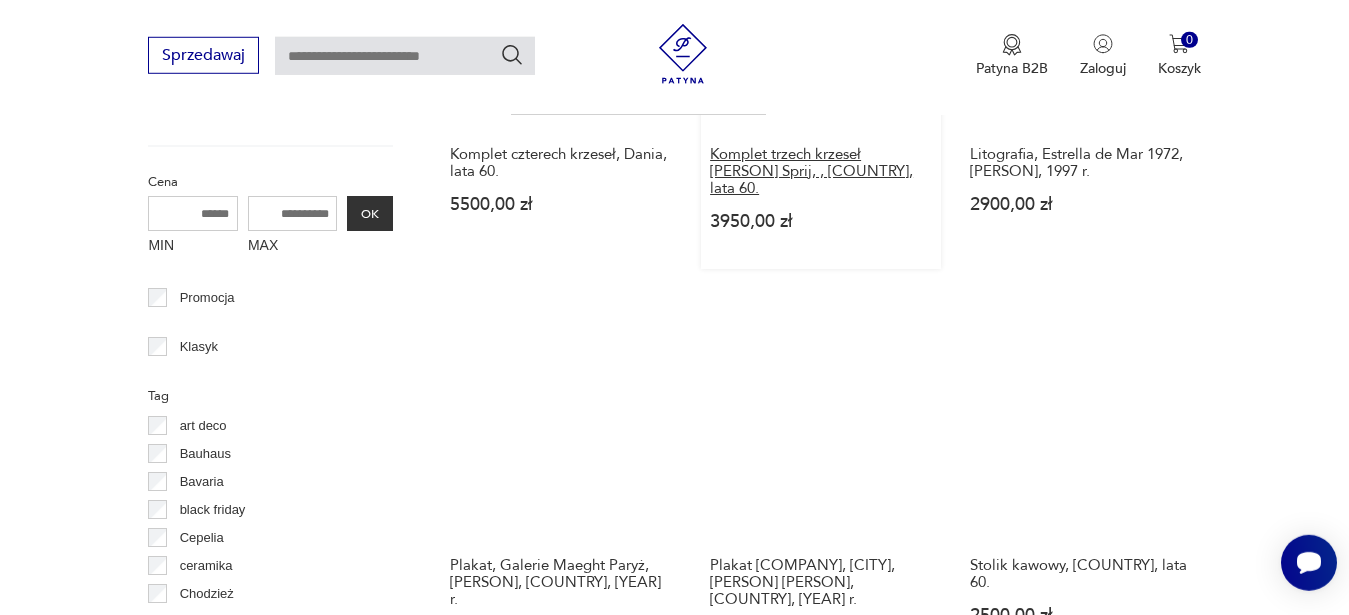 scroll, scrollTop: 921, scrollLeft: 0, axis: vertical 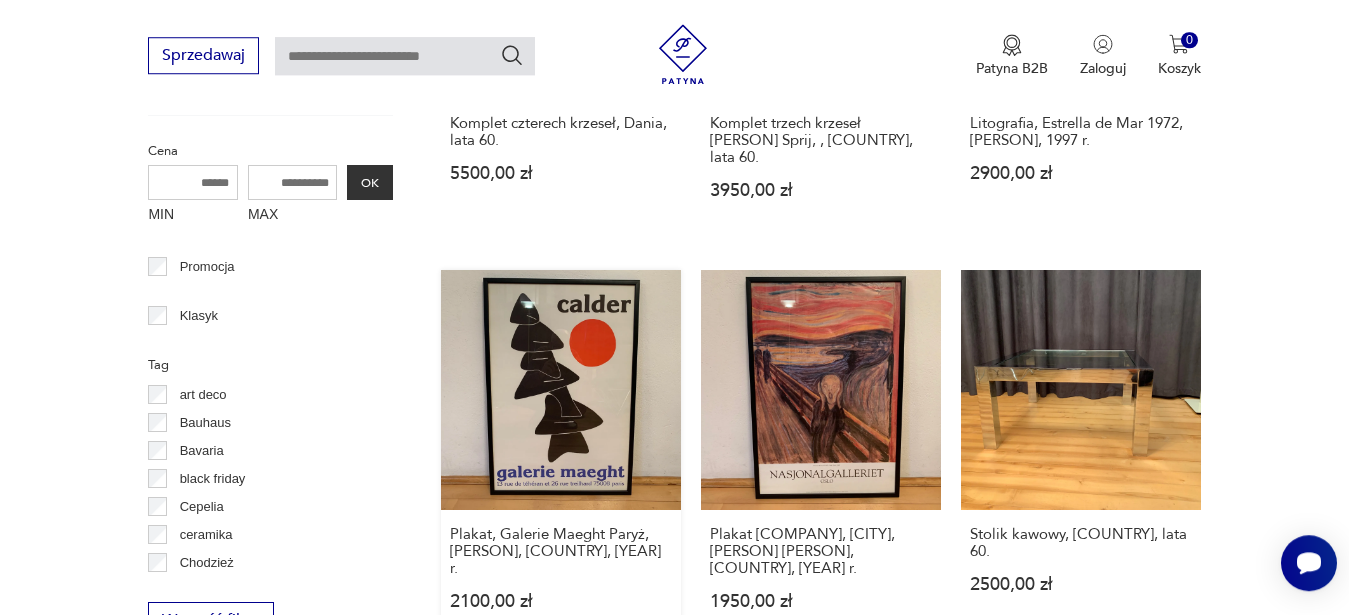 click on "Plakat, Galerie Maeght [CITY], [PERSON], [COUNTRY], 1977 r. 2100,00 zł" at bounding box center (561, 459) 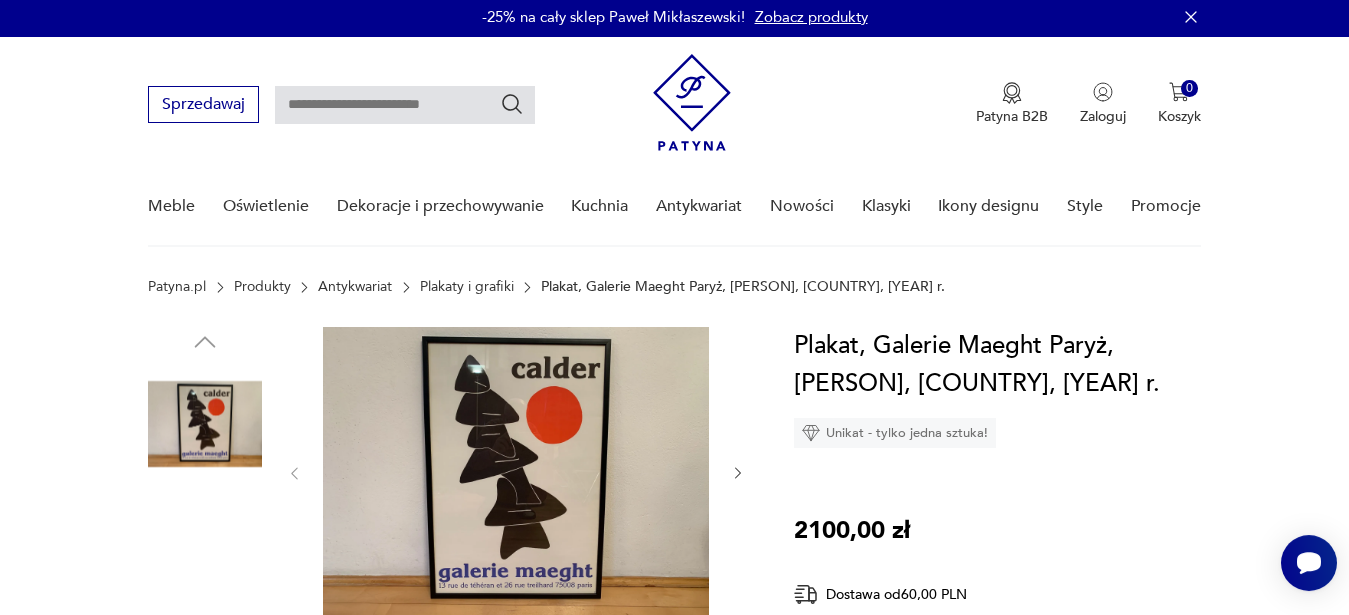 scroll, scrollTop: 204, scrollLeft: 0, axis: vertical 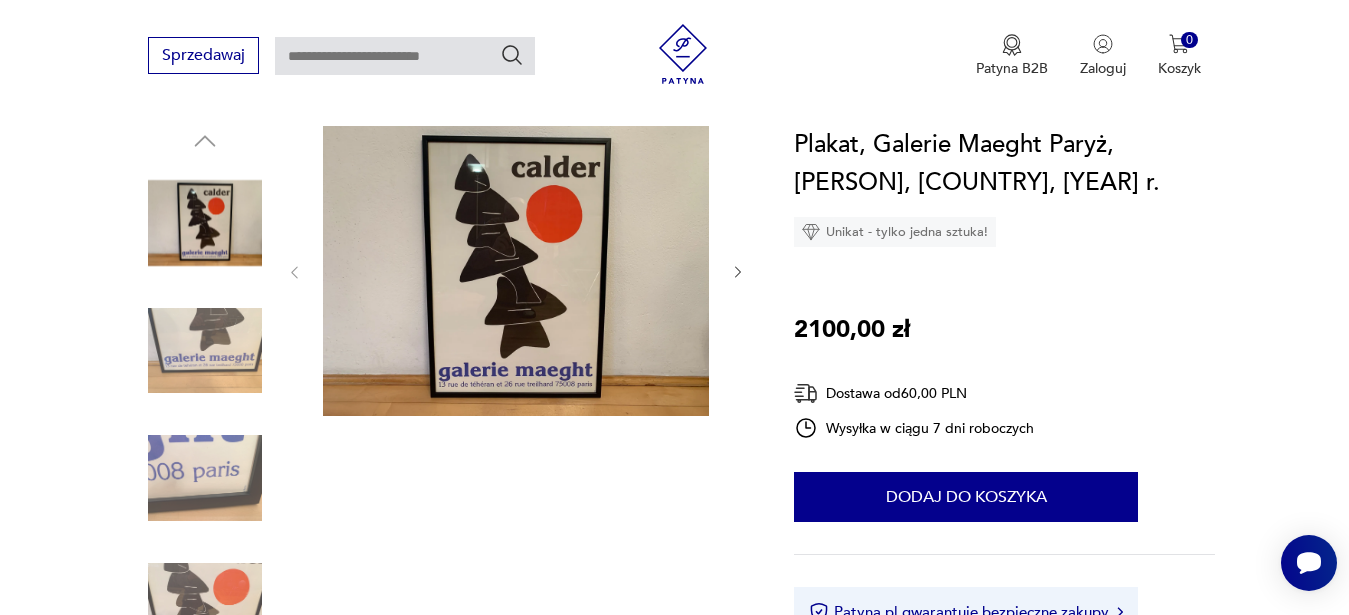click 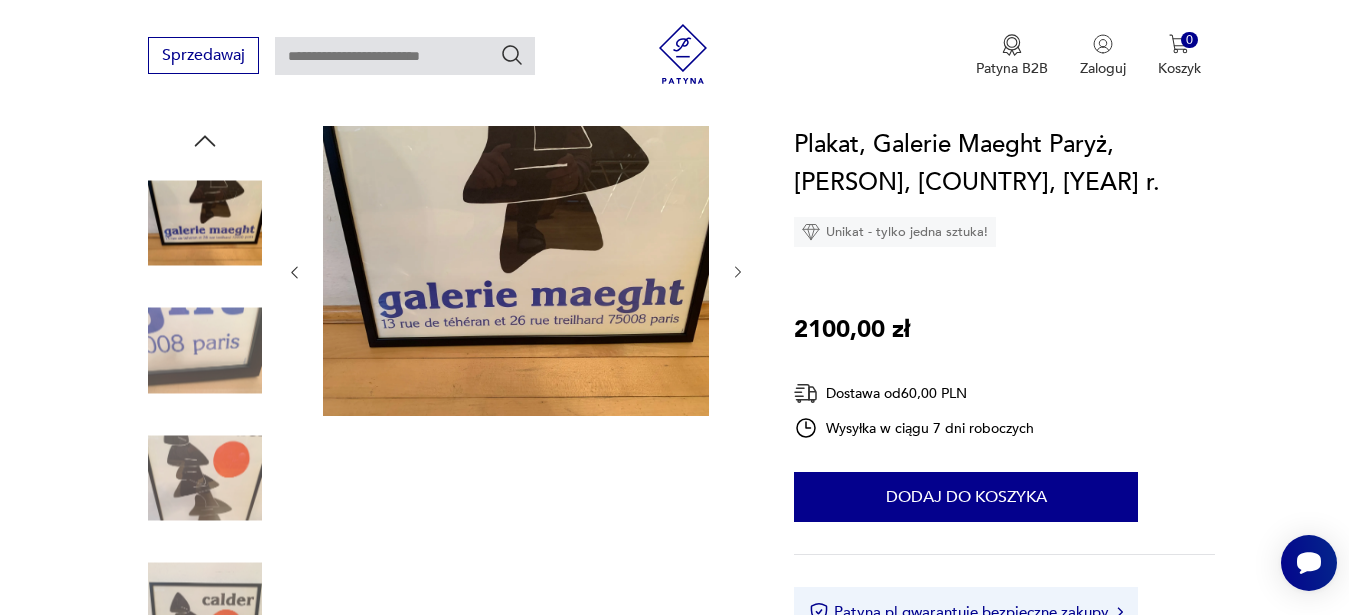 click 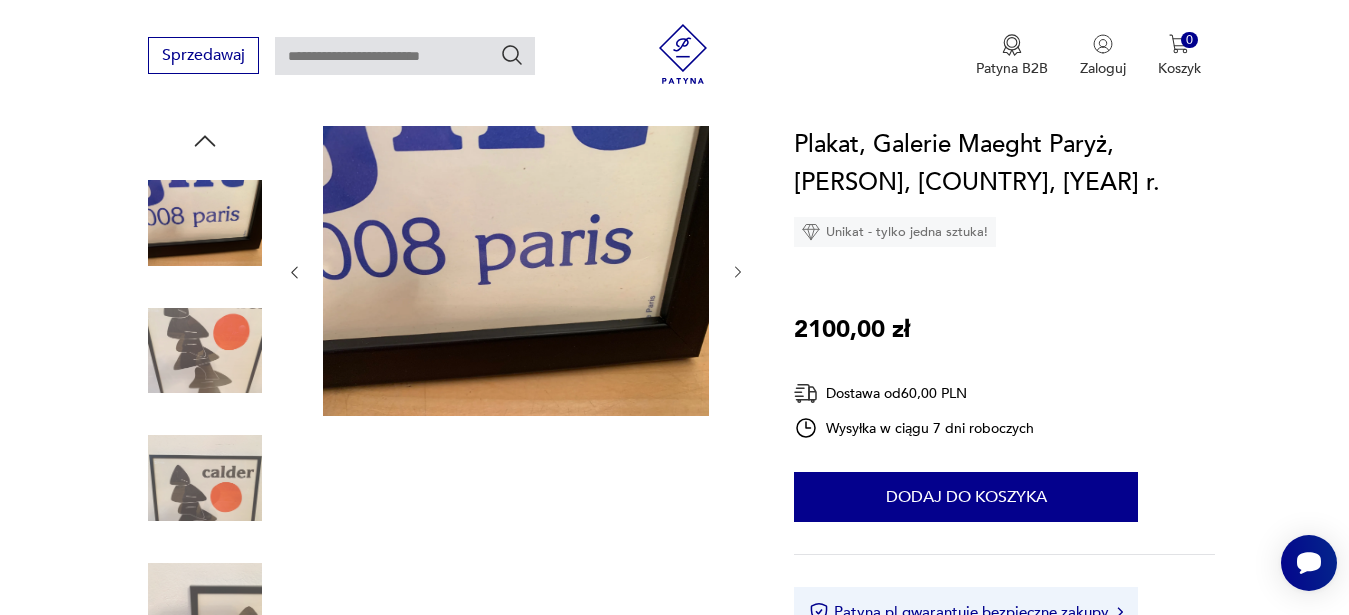 click 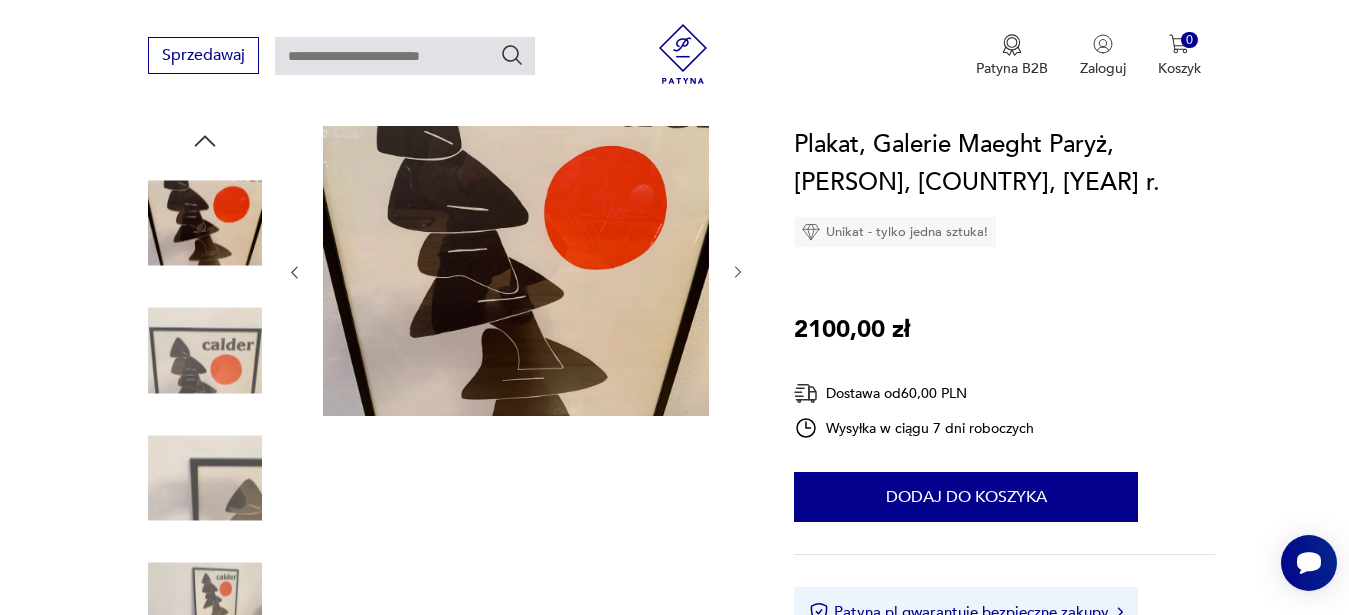 click 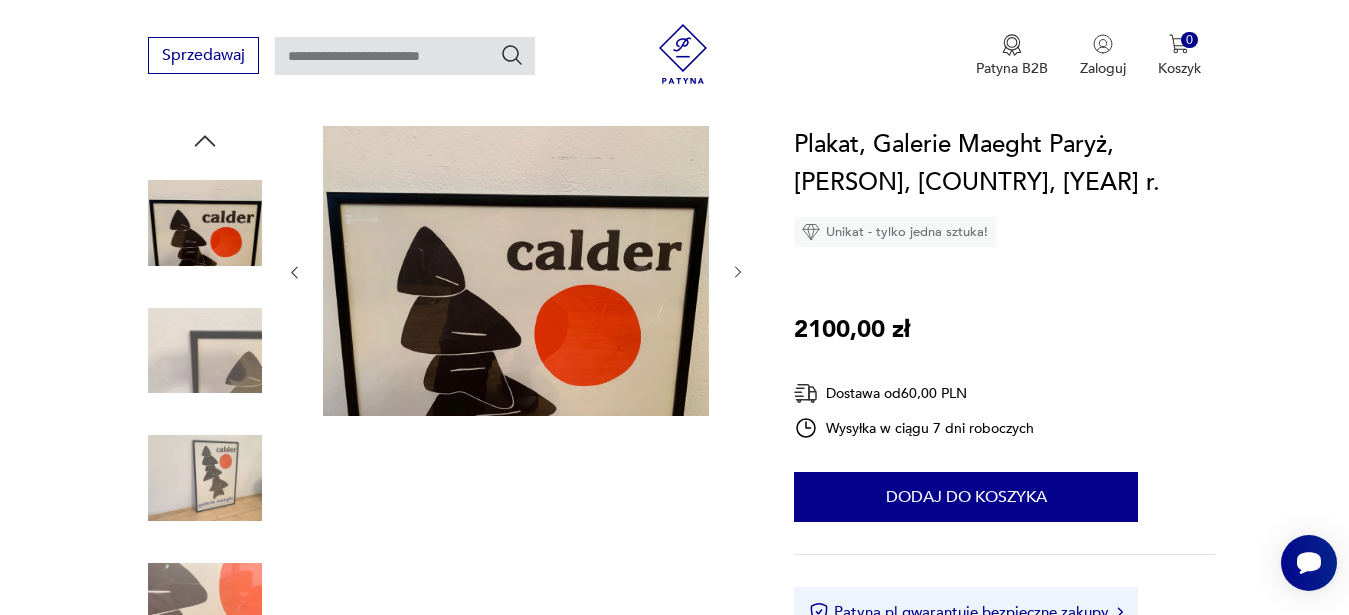 click 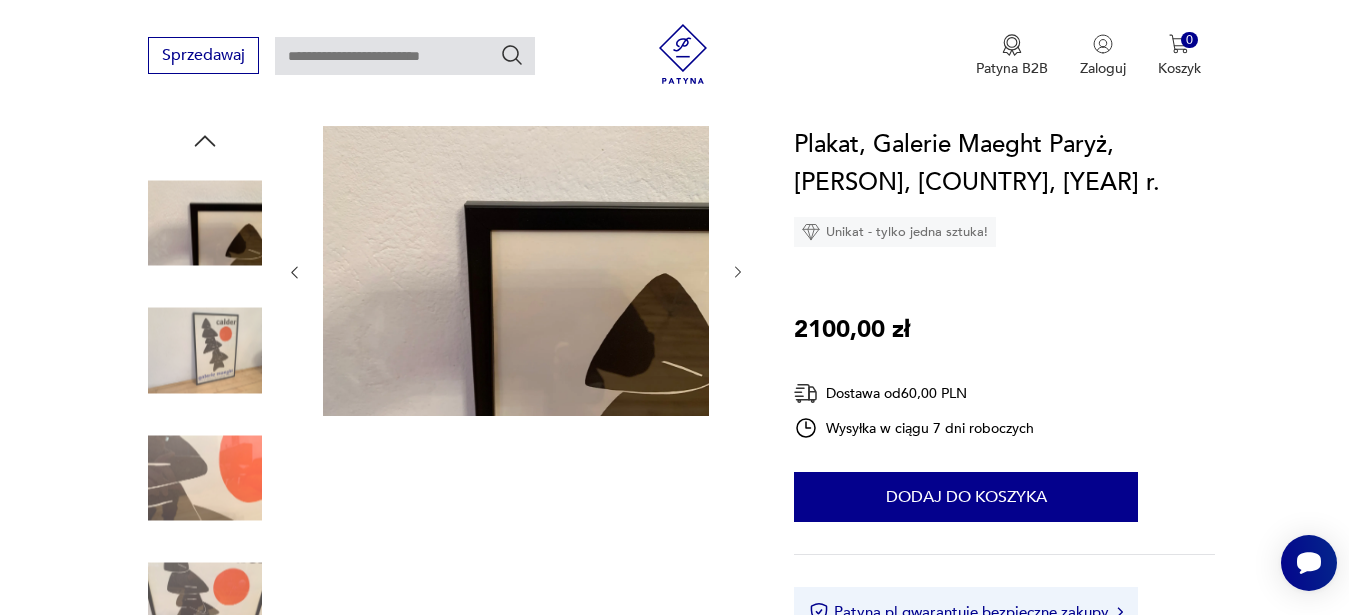 click 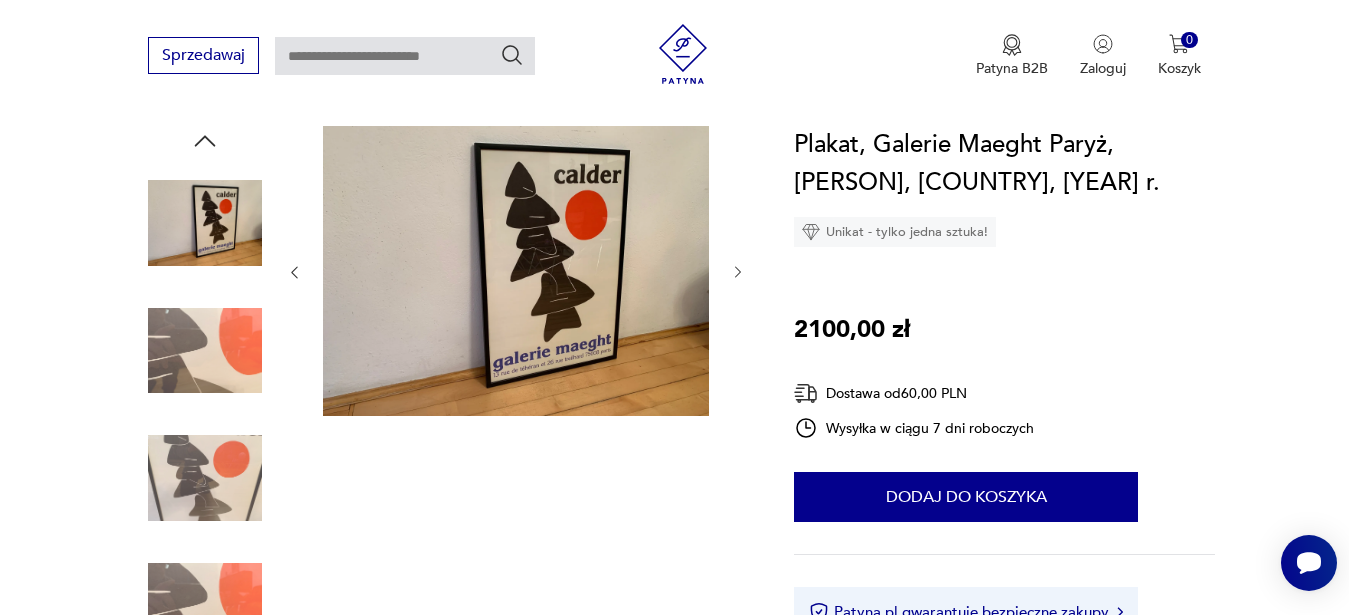 click 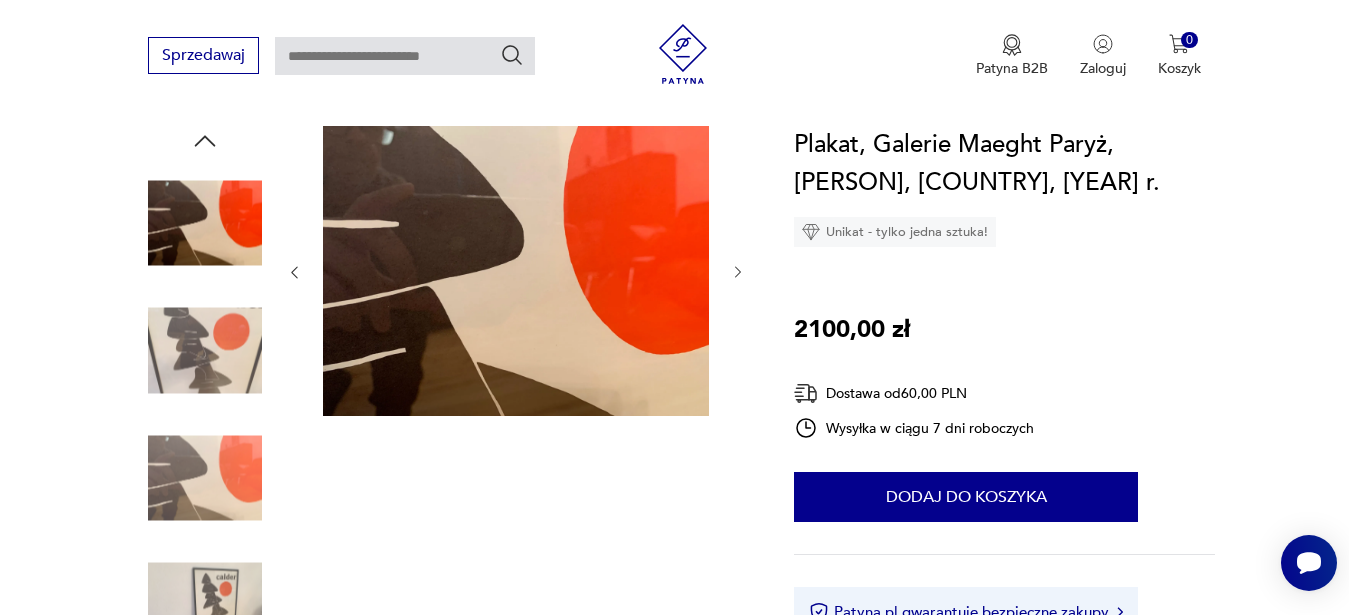 click 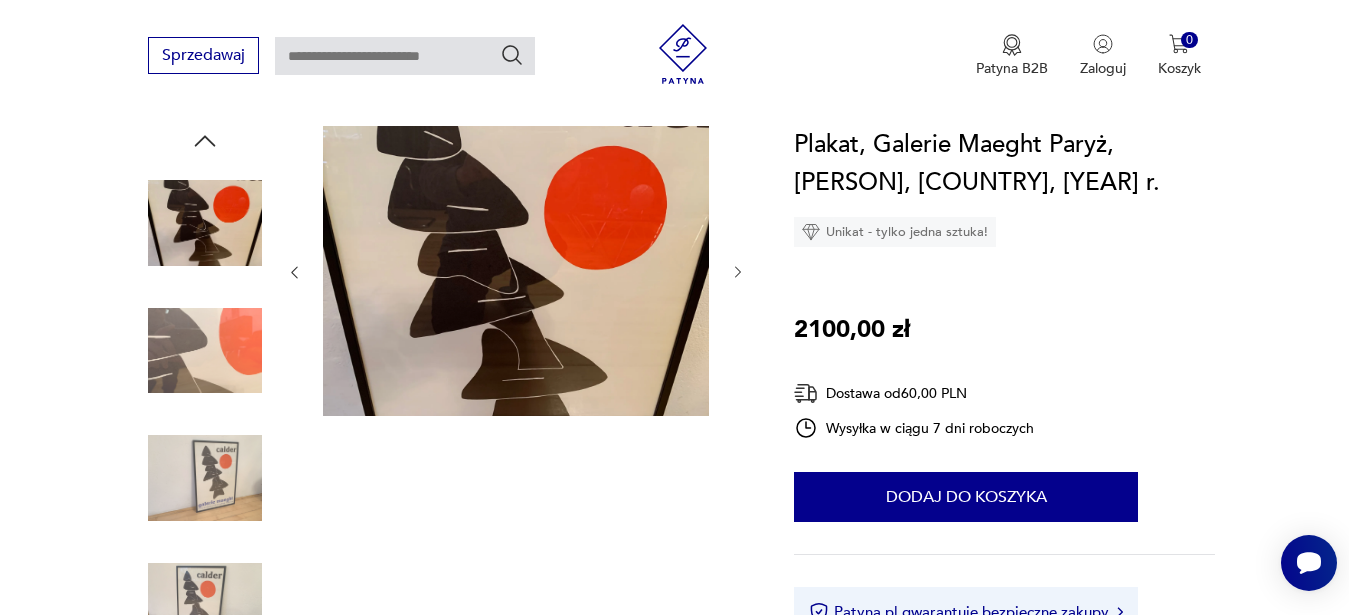 click 